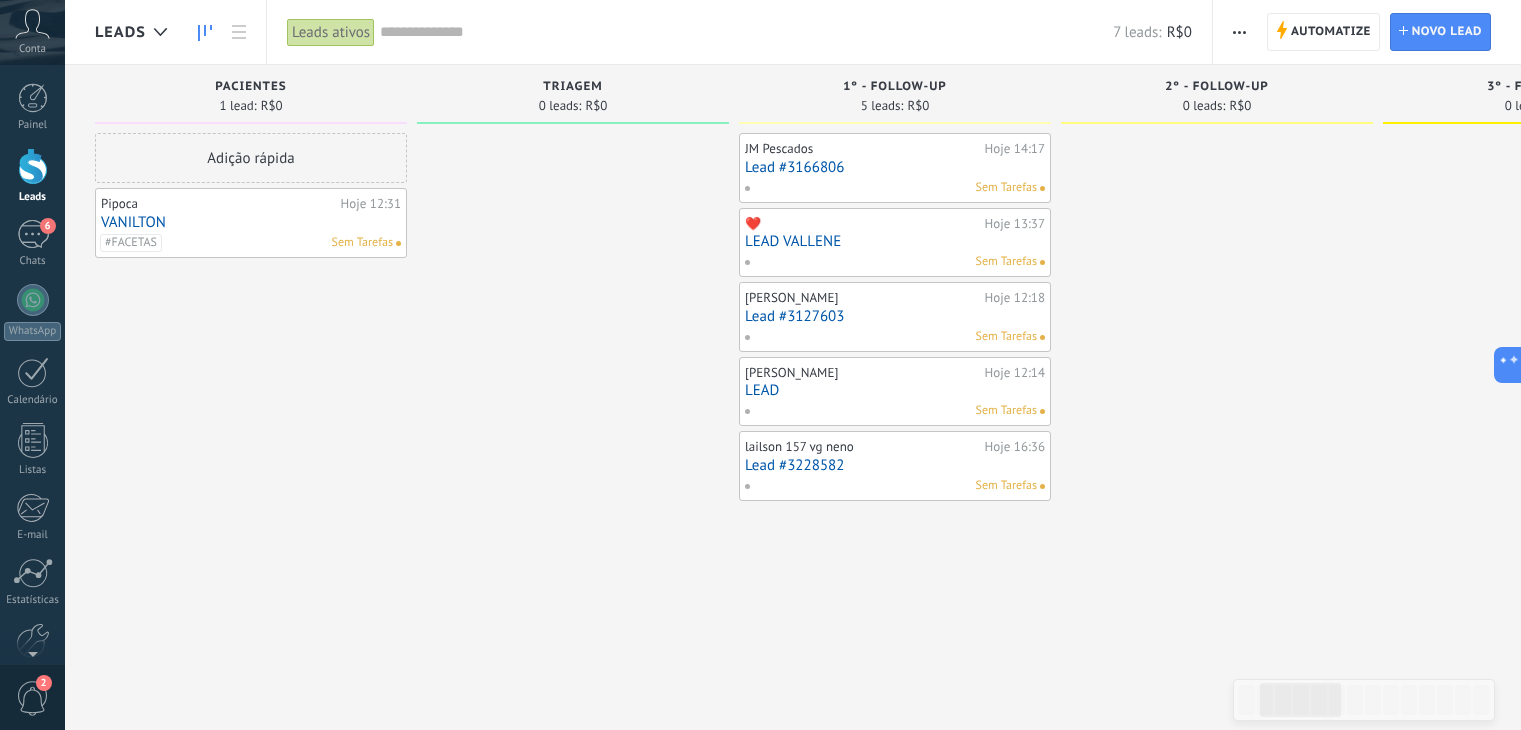 scroll, scrollTop: 0, scrollLeft: 0, axis: both 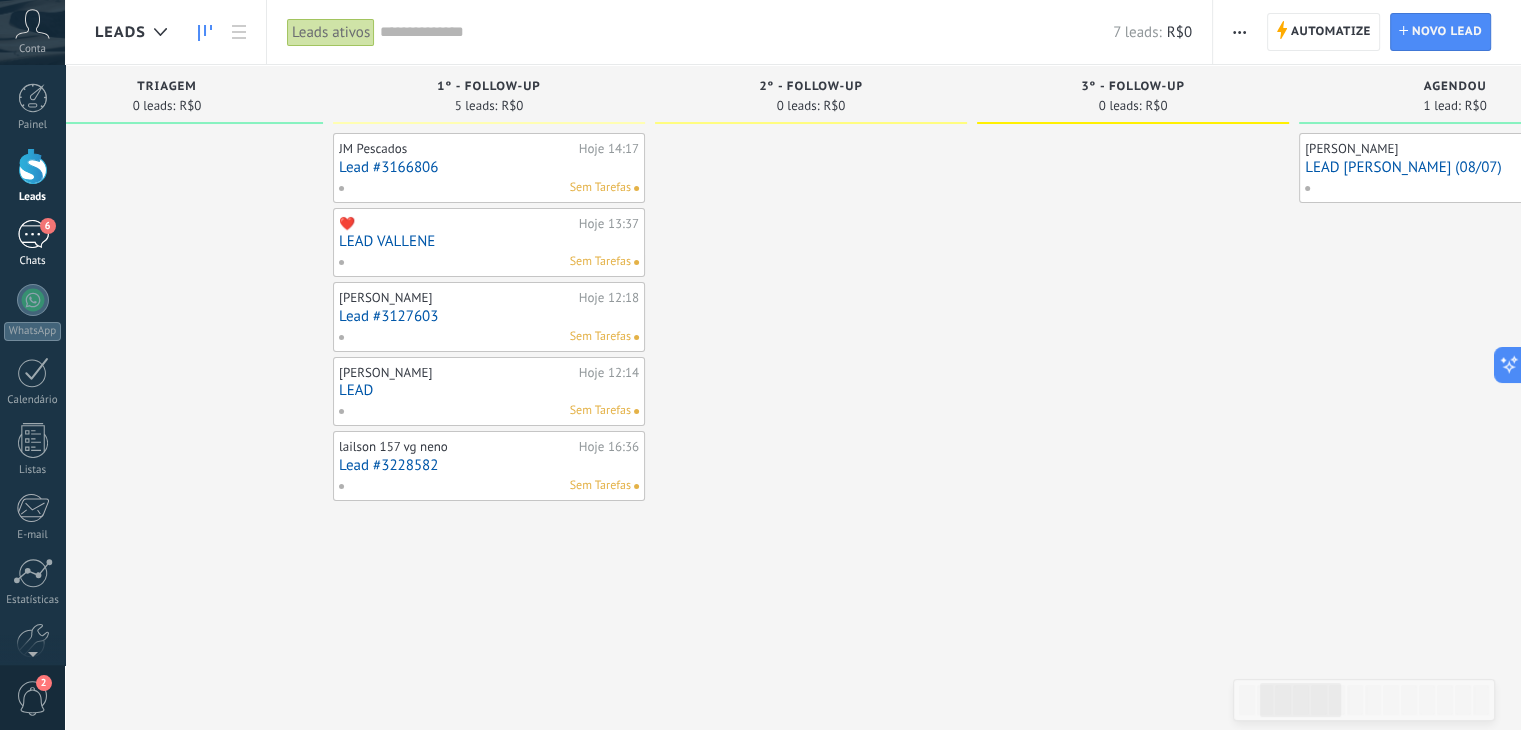 click on "6
Chats" at bounding box center (32, 244) 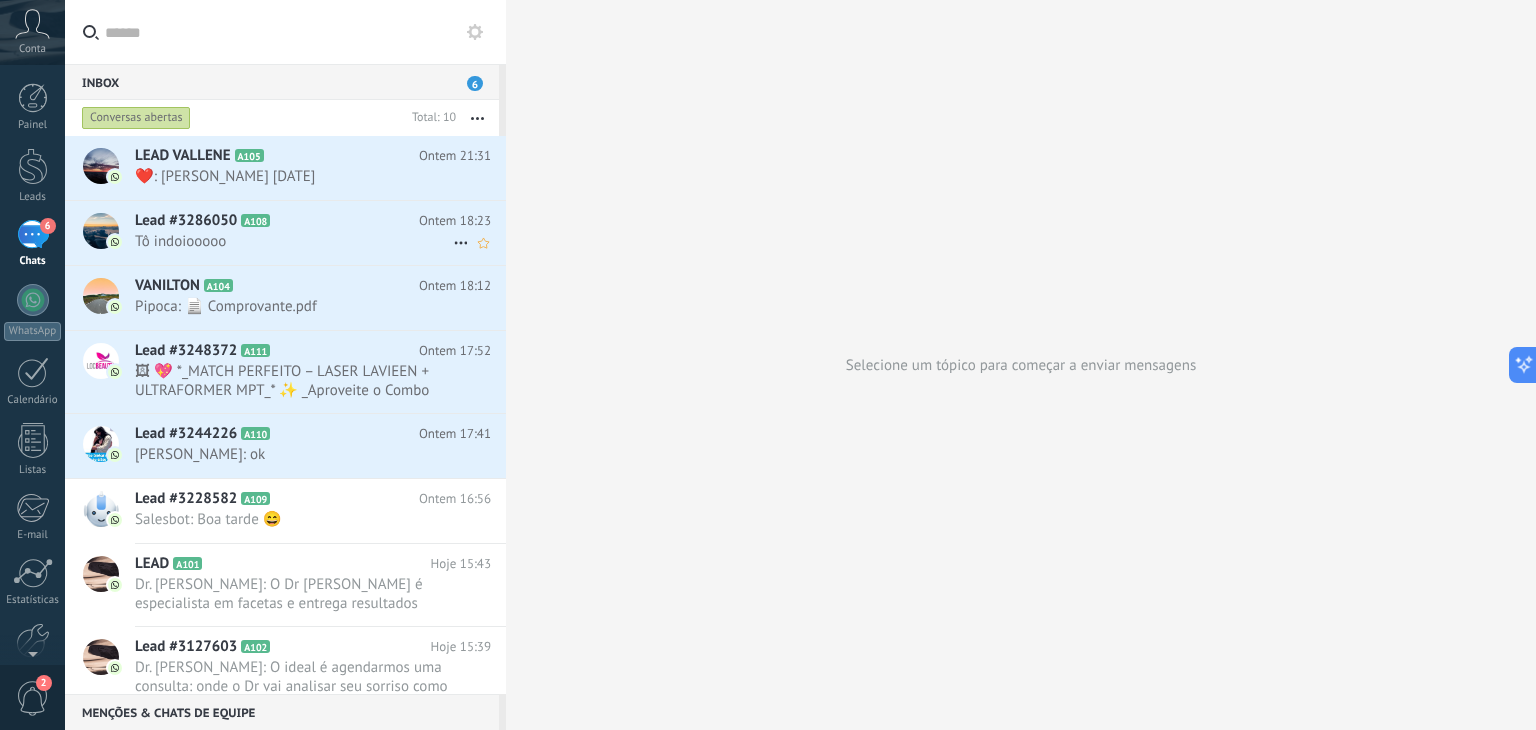 click on "Tô indoiooooo" at bounding box center [294, 241] 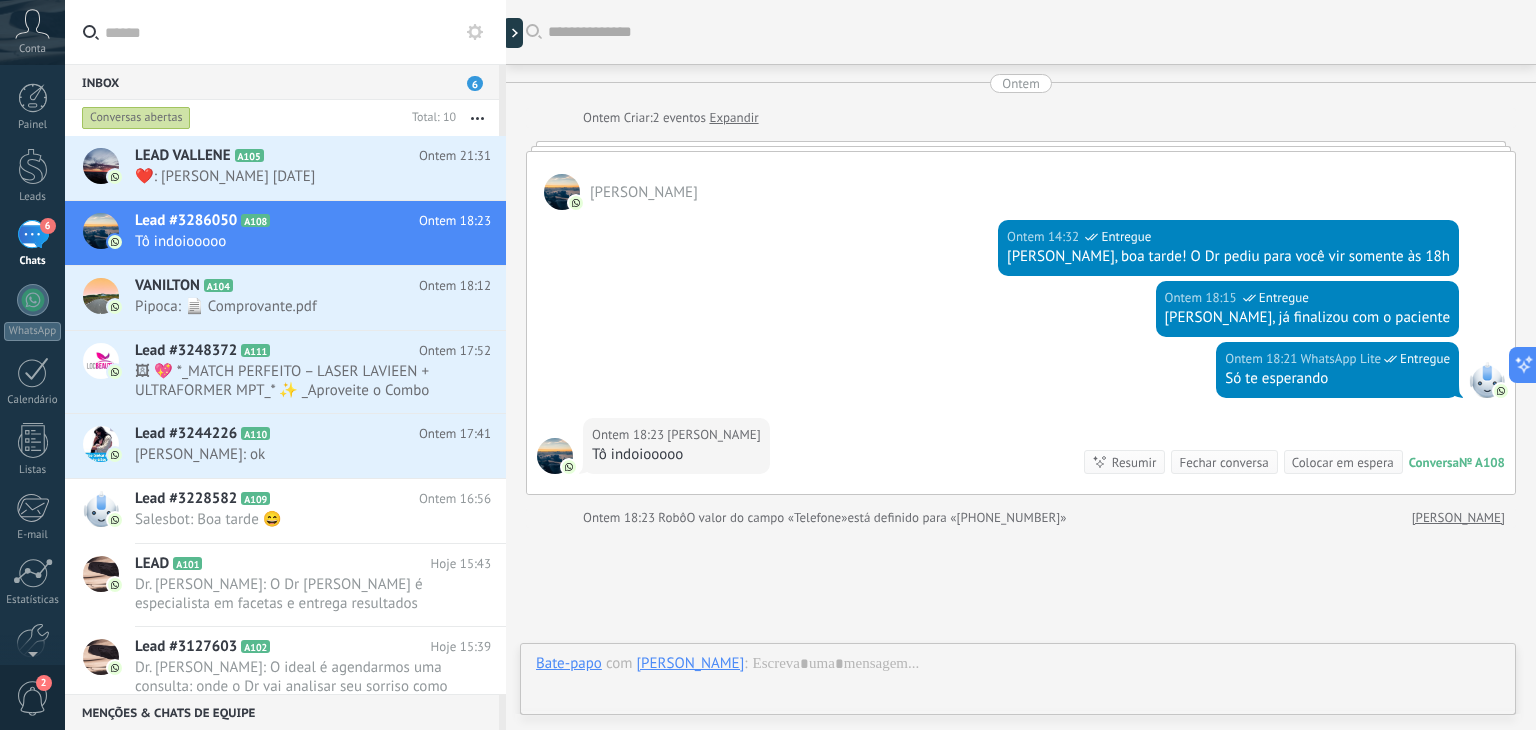 scroll, scrollTop: 146, scrollLeft: 0, axis: vertical 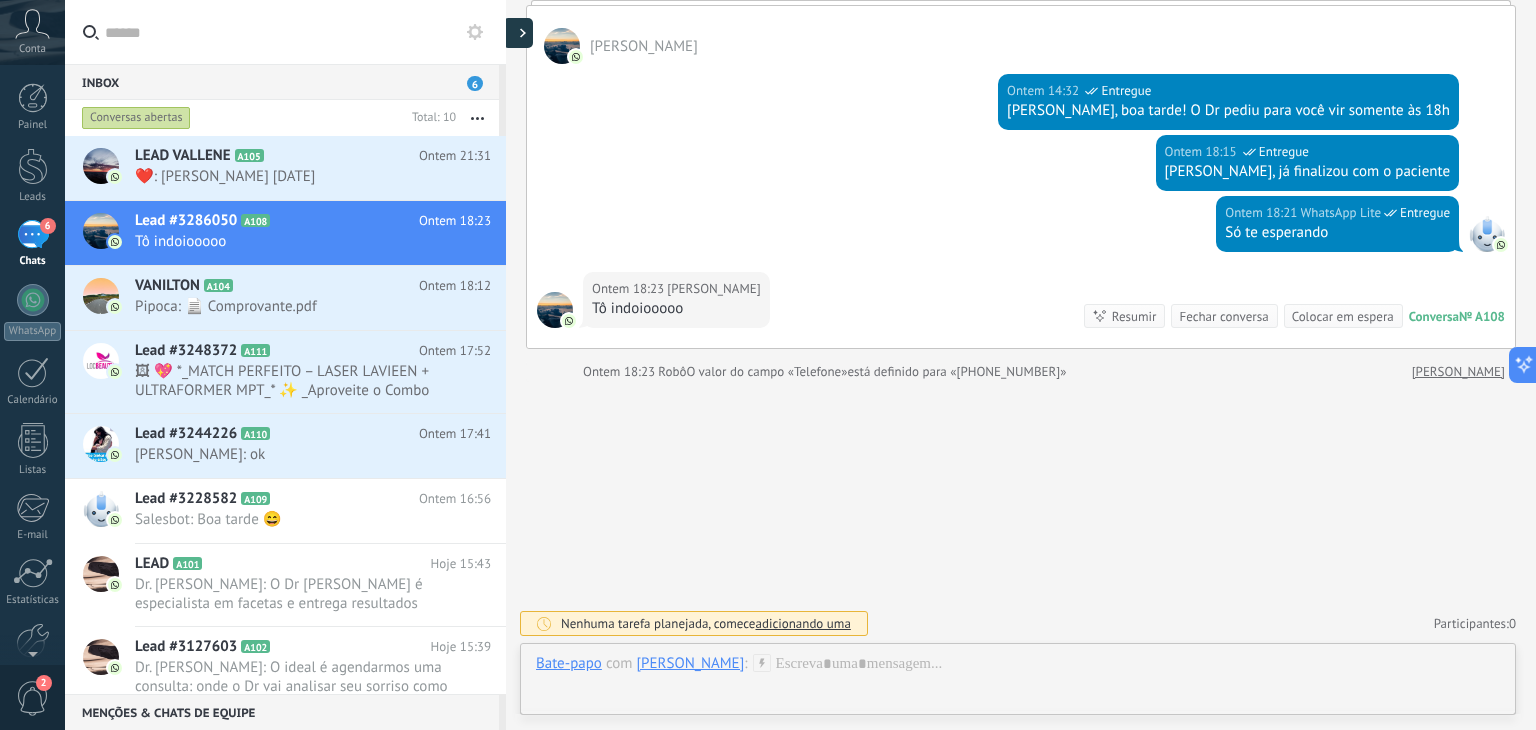 click at bounding box center (518, 33) 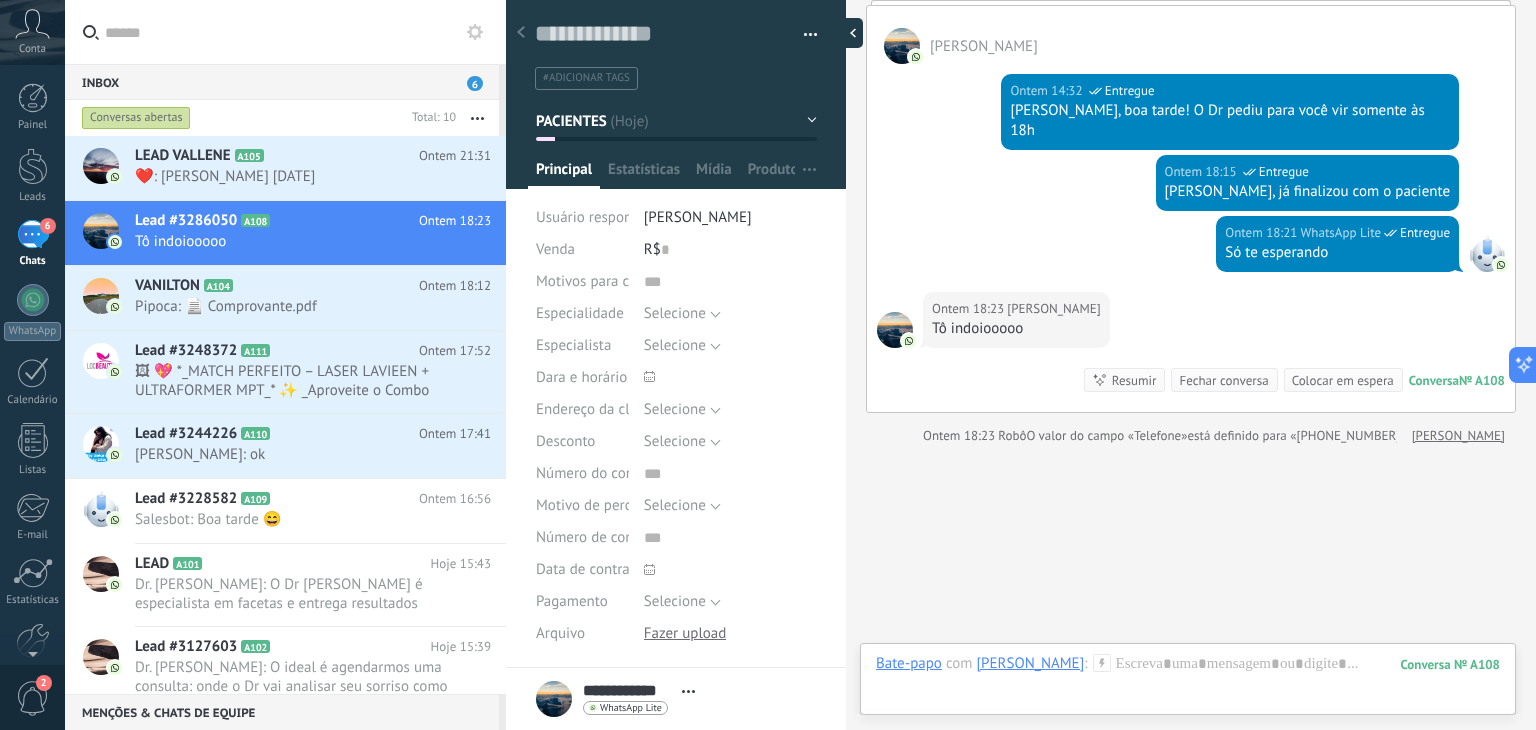 scroll, scrollTop: 19, scrollLeft: 0, axis: vertical 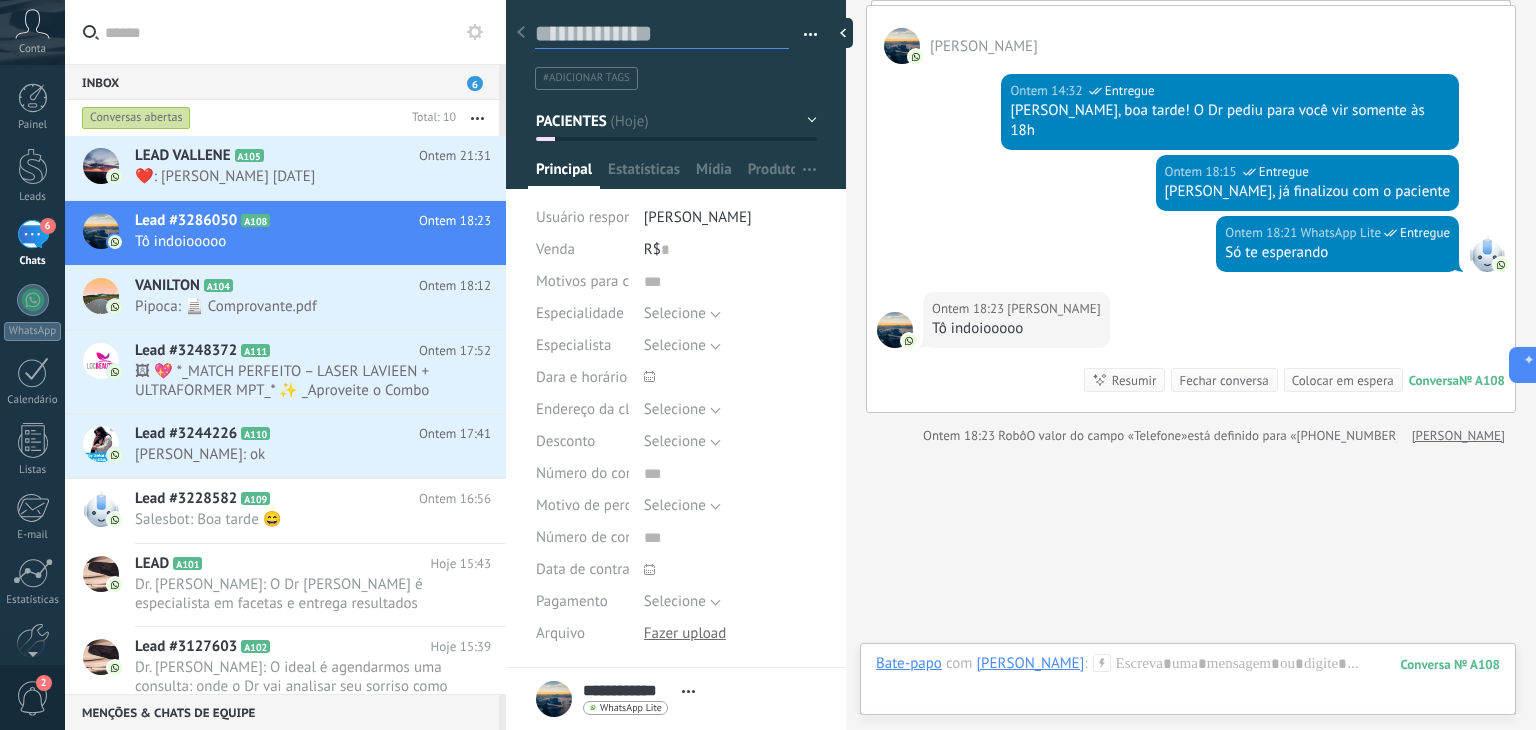 click at bounding box center (662, 34) 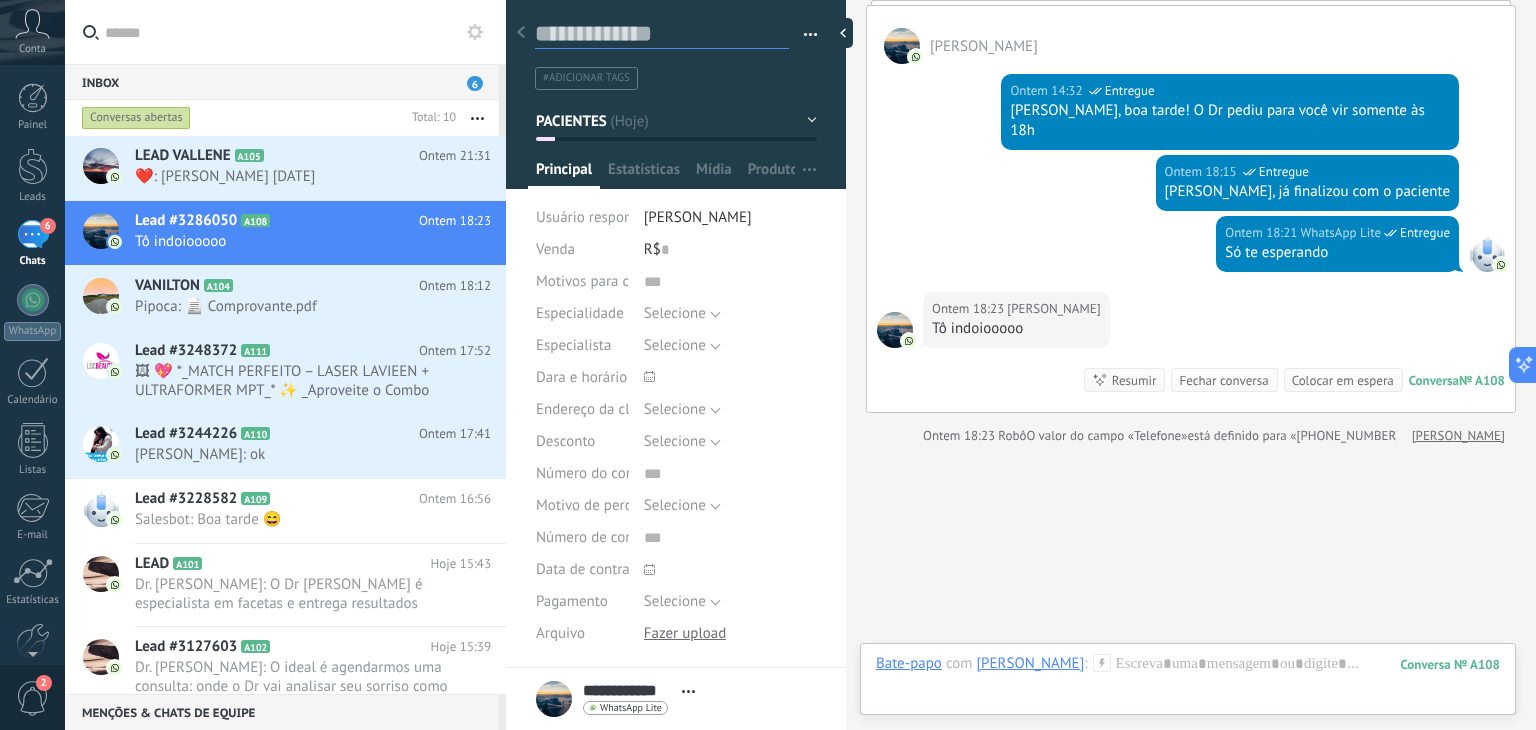 type on "*" 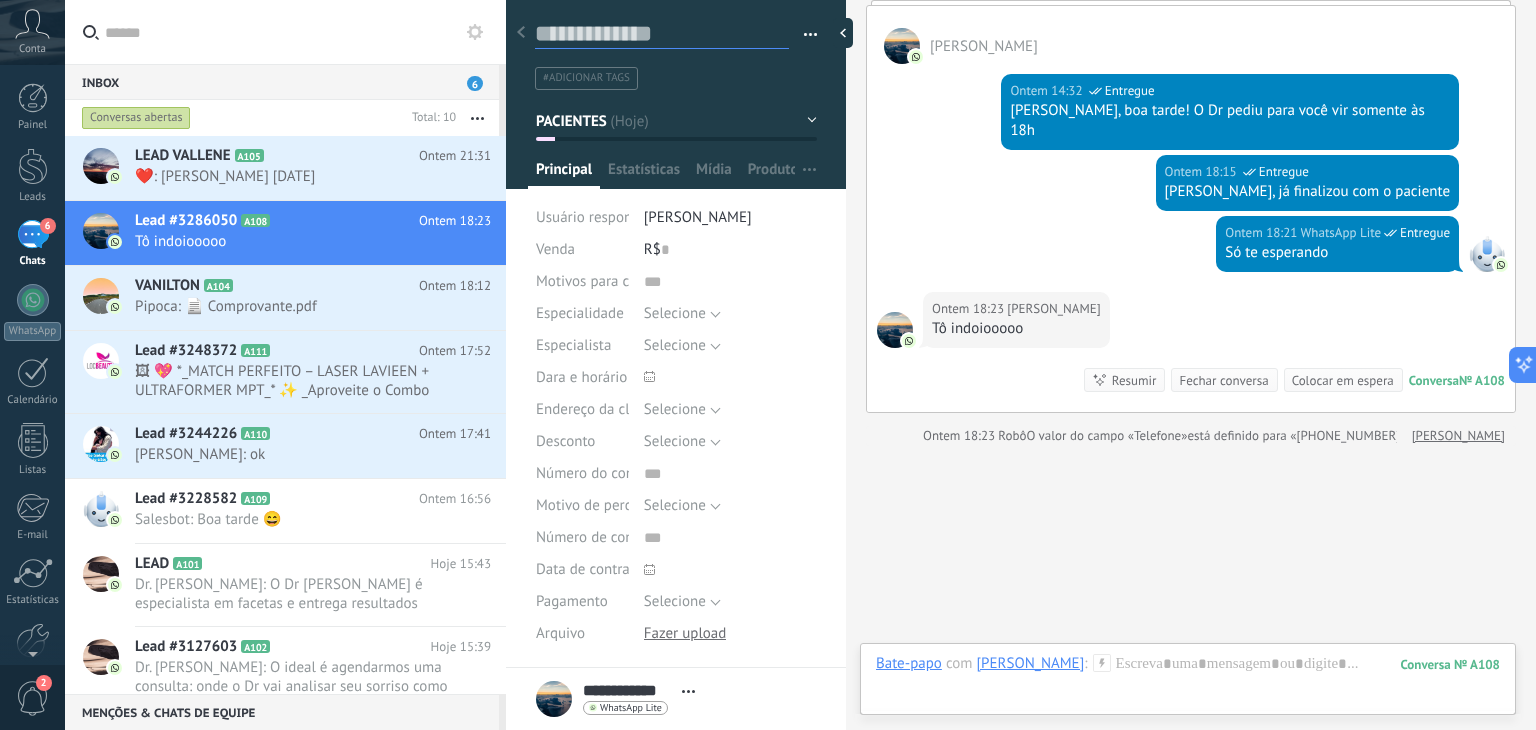 type on "*" 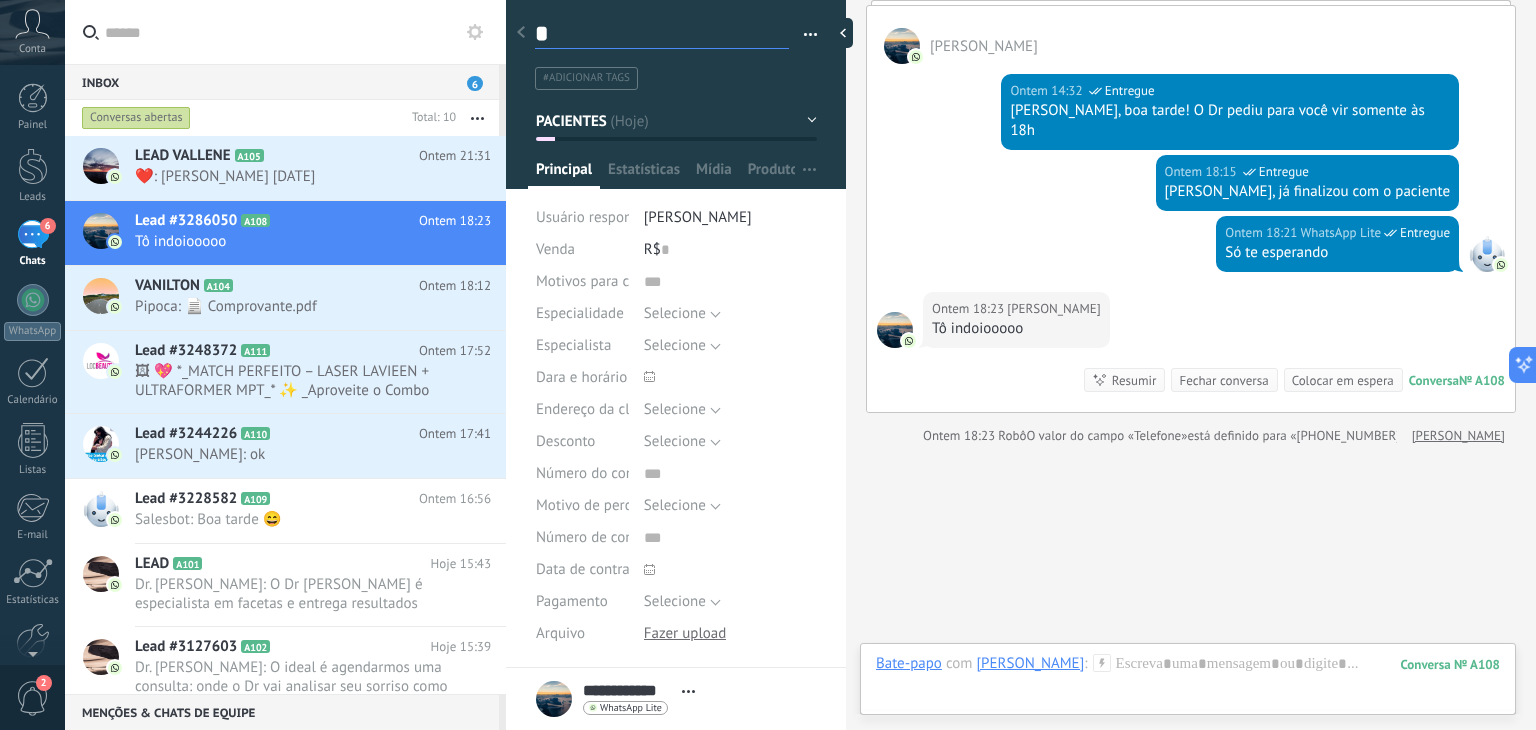 type on "**" 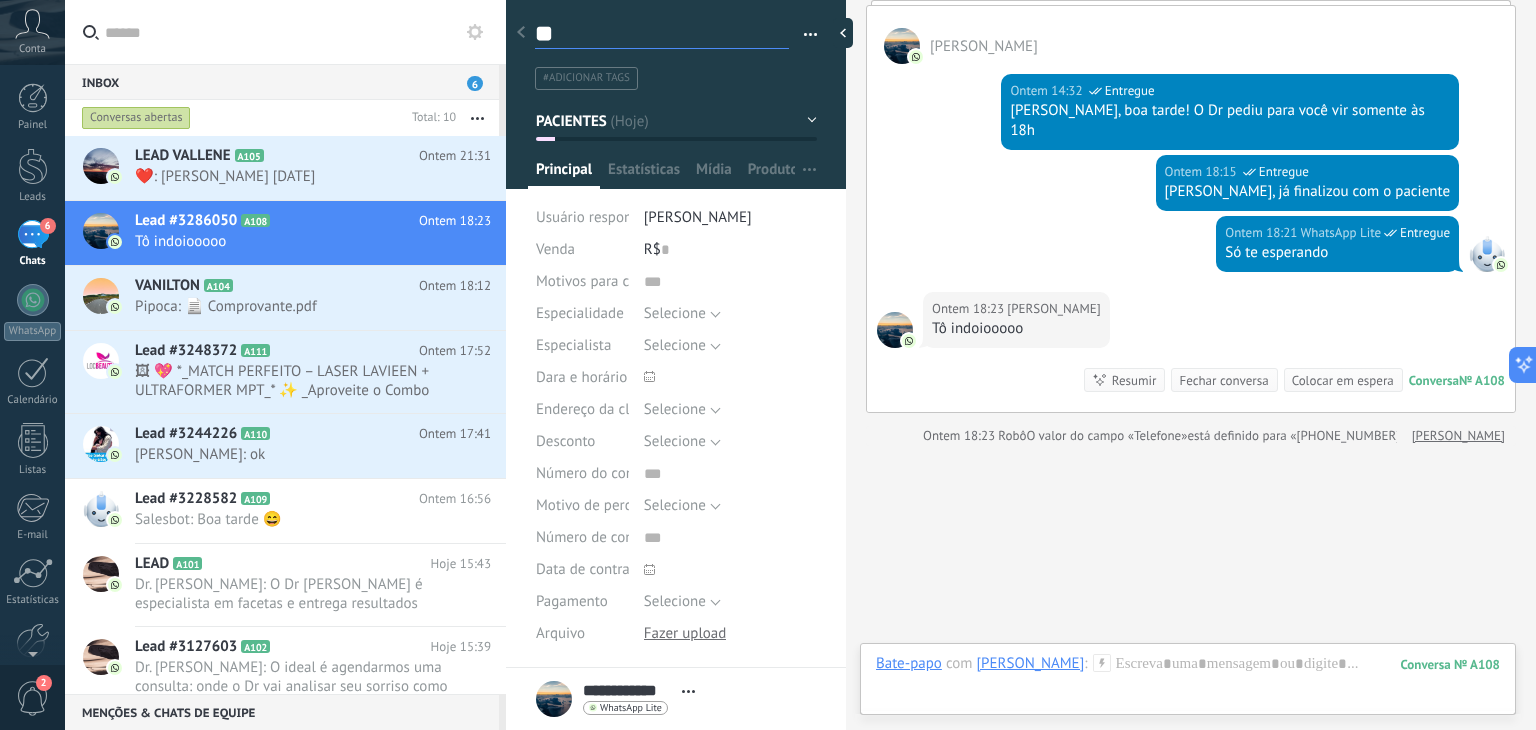 type on "***" 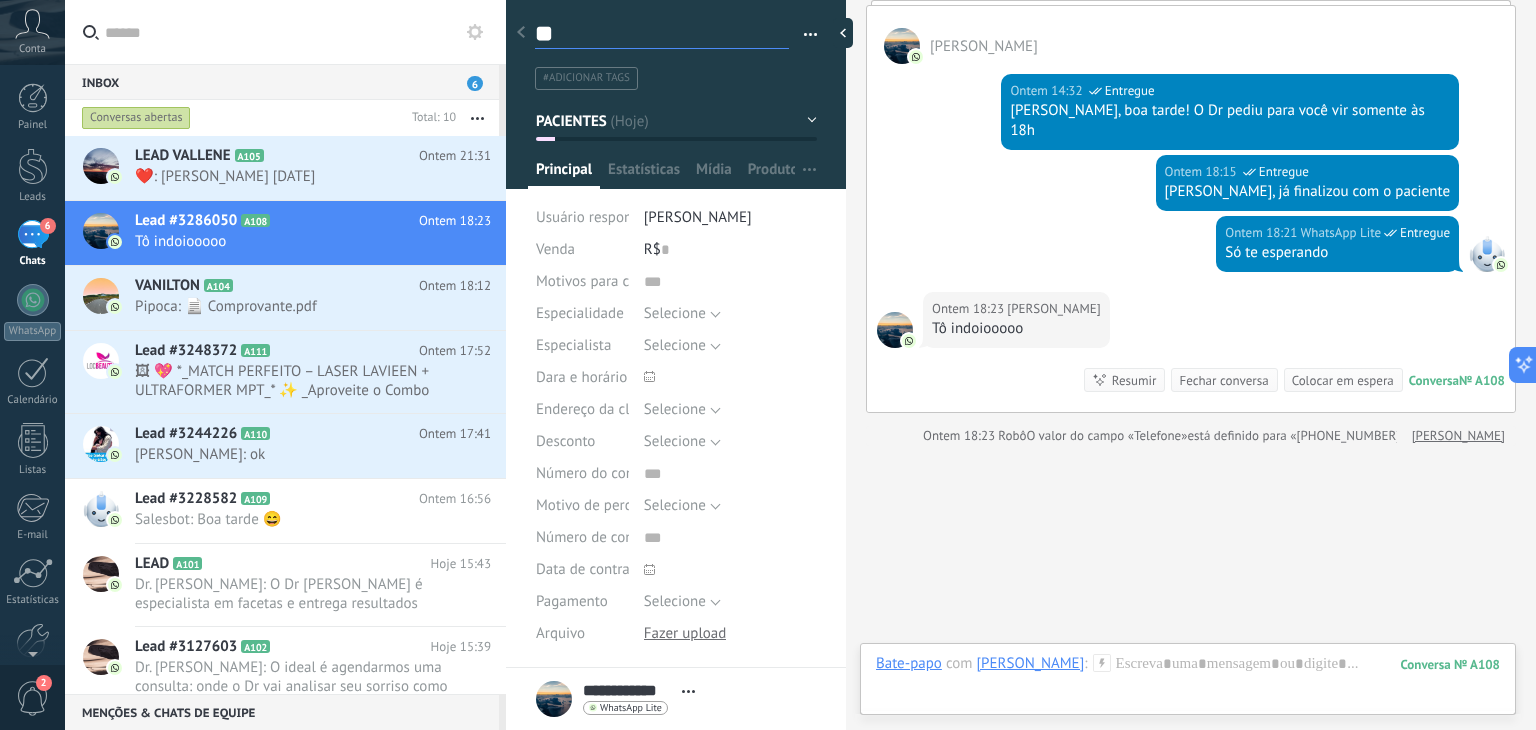 type on "***" 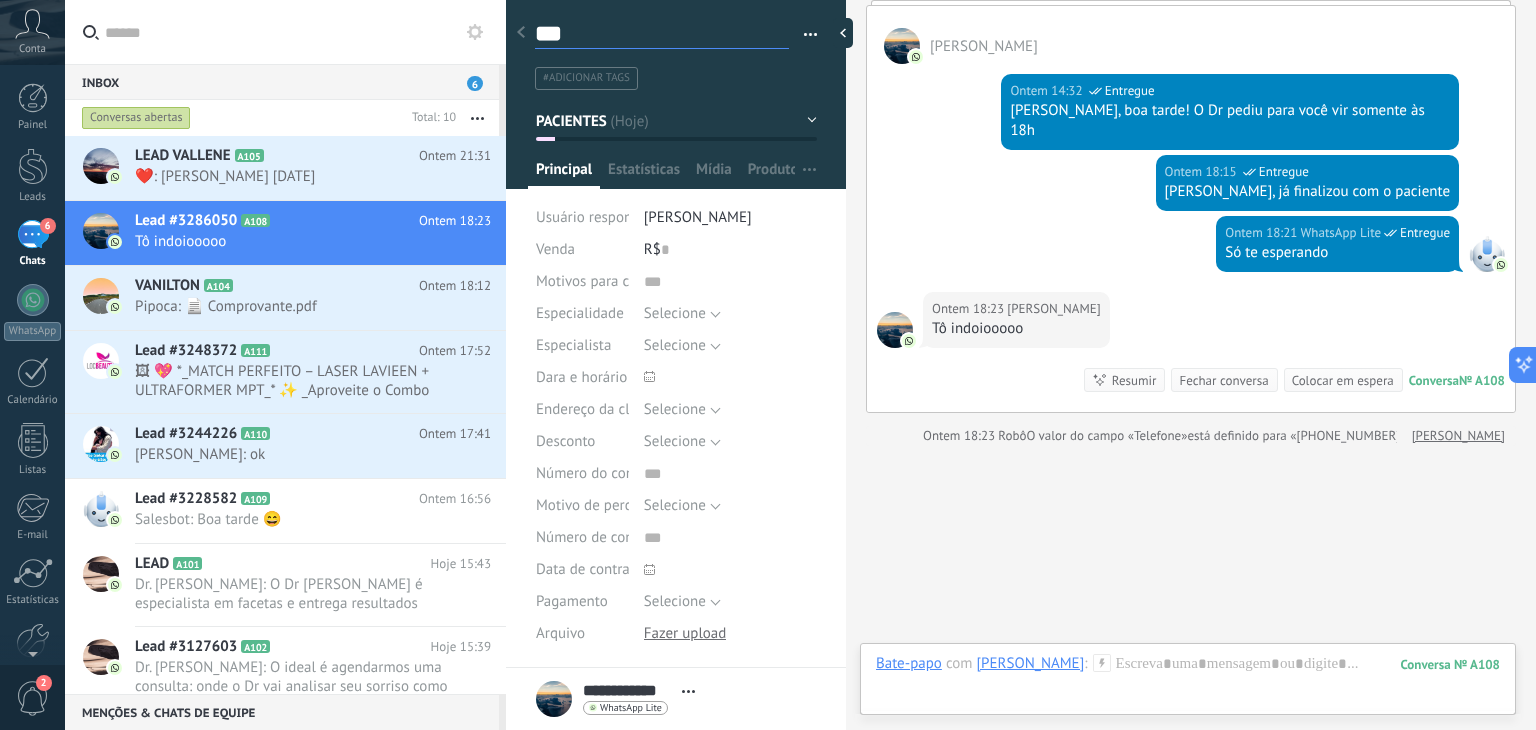 type on "****" 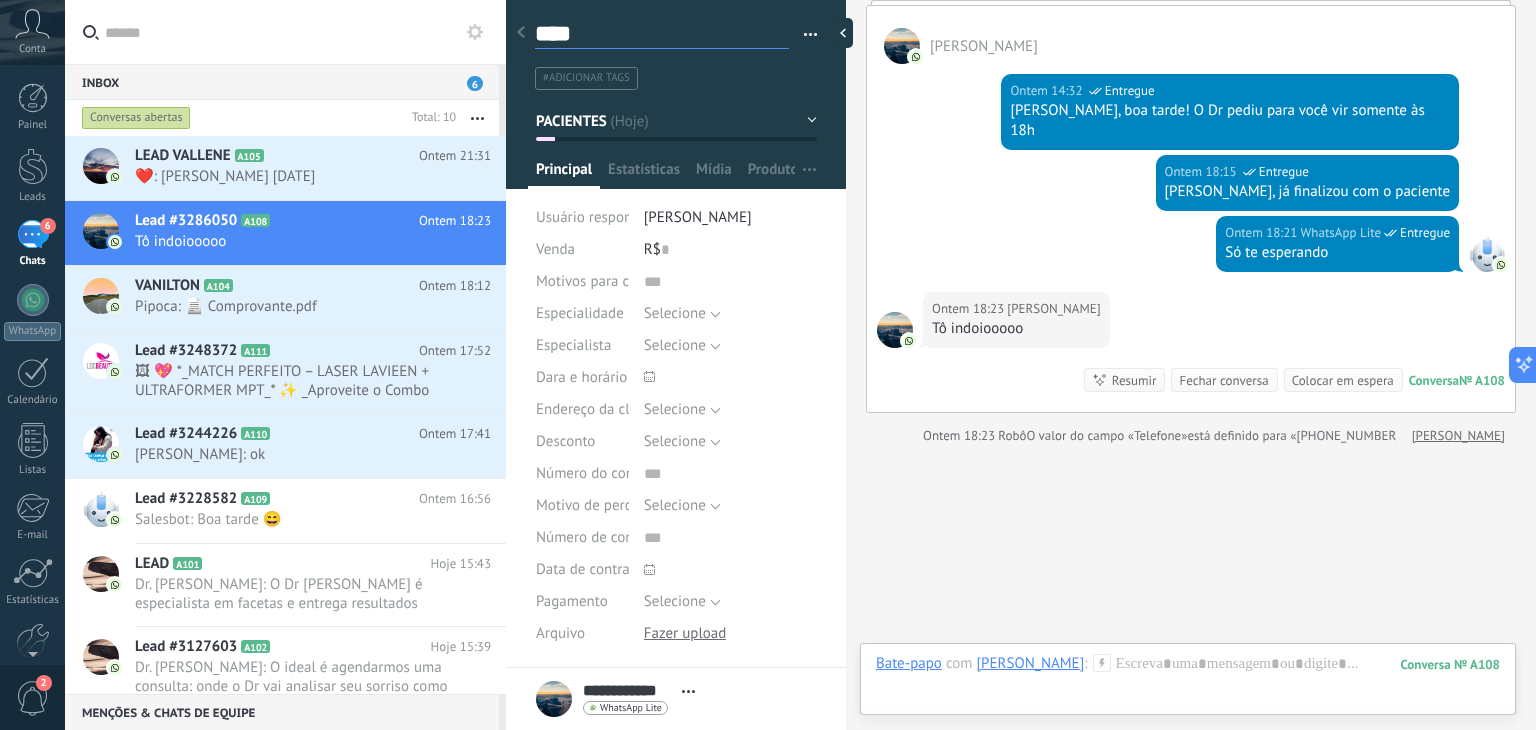 type on "*****" 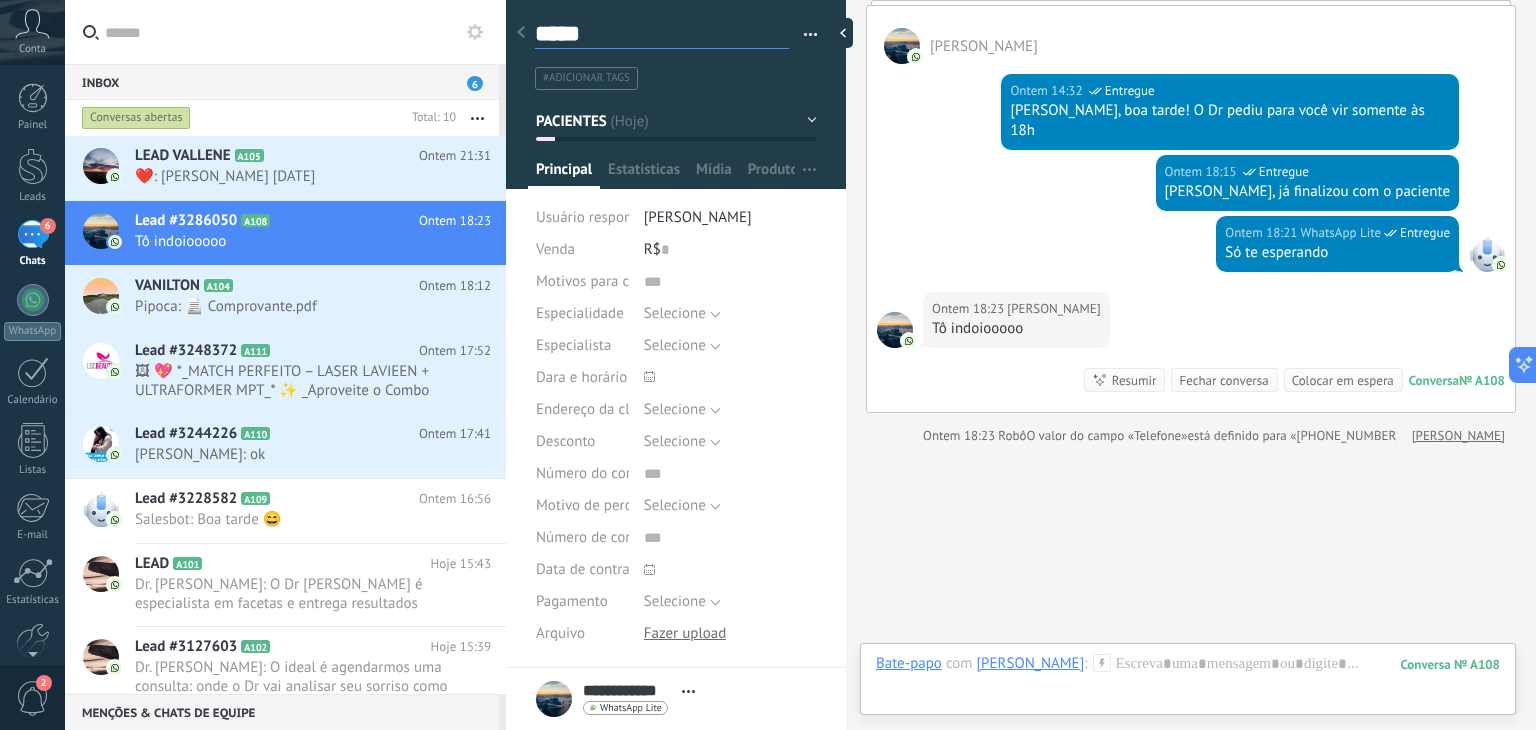 type on "******" 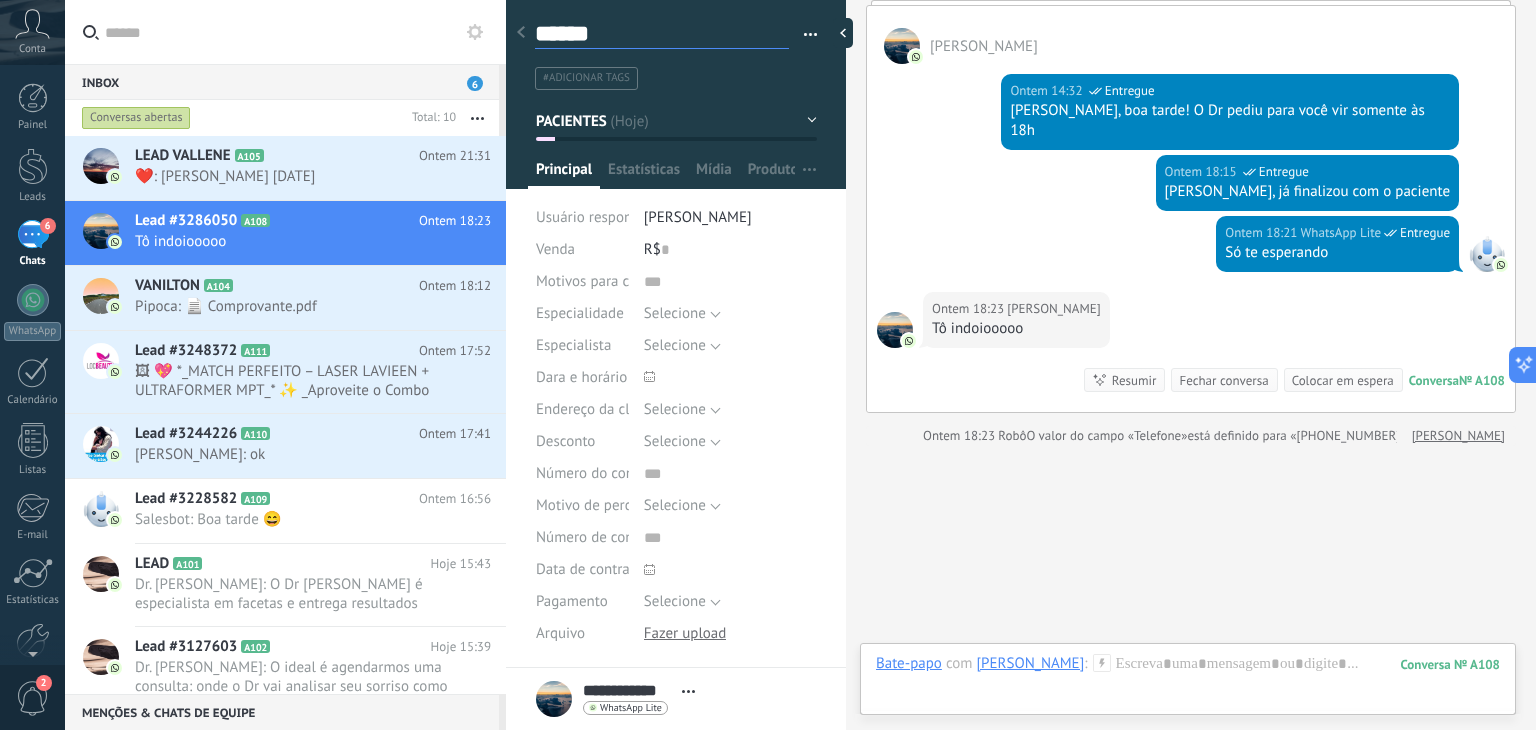 type on "******" 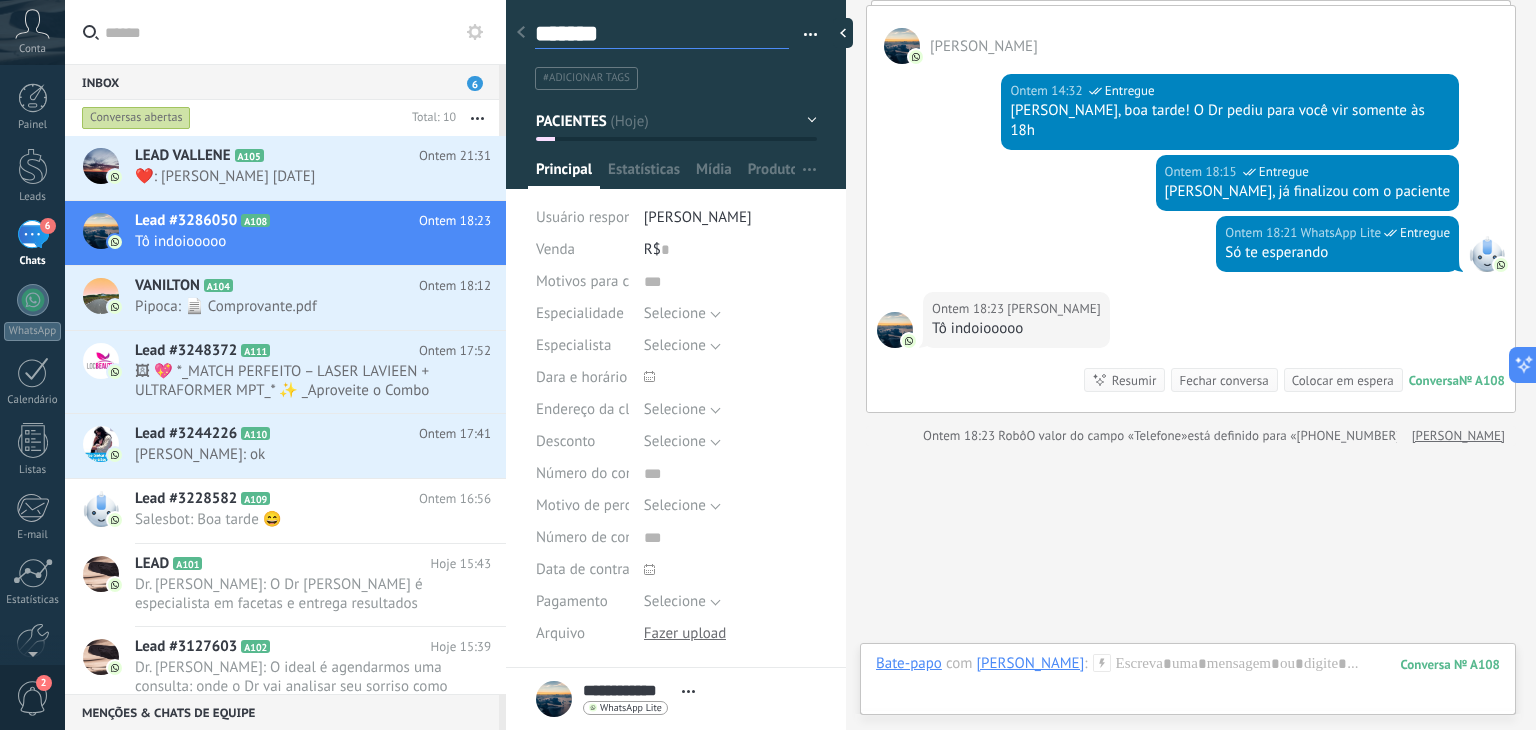 type on "********" 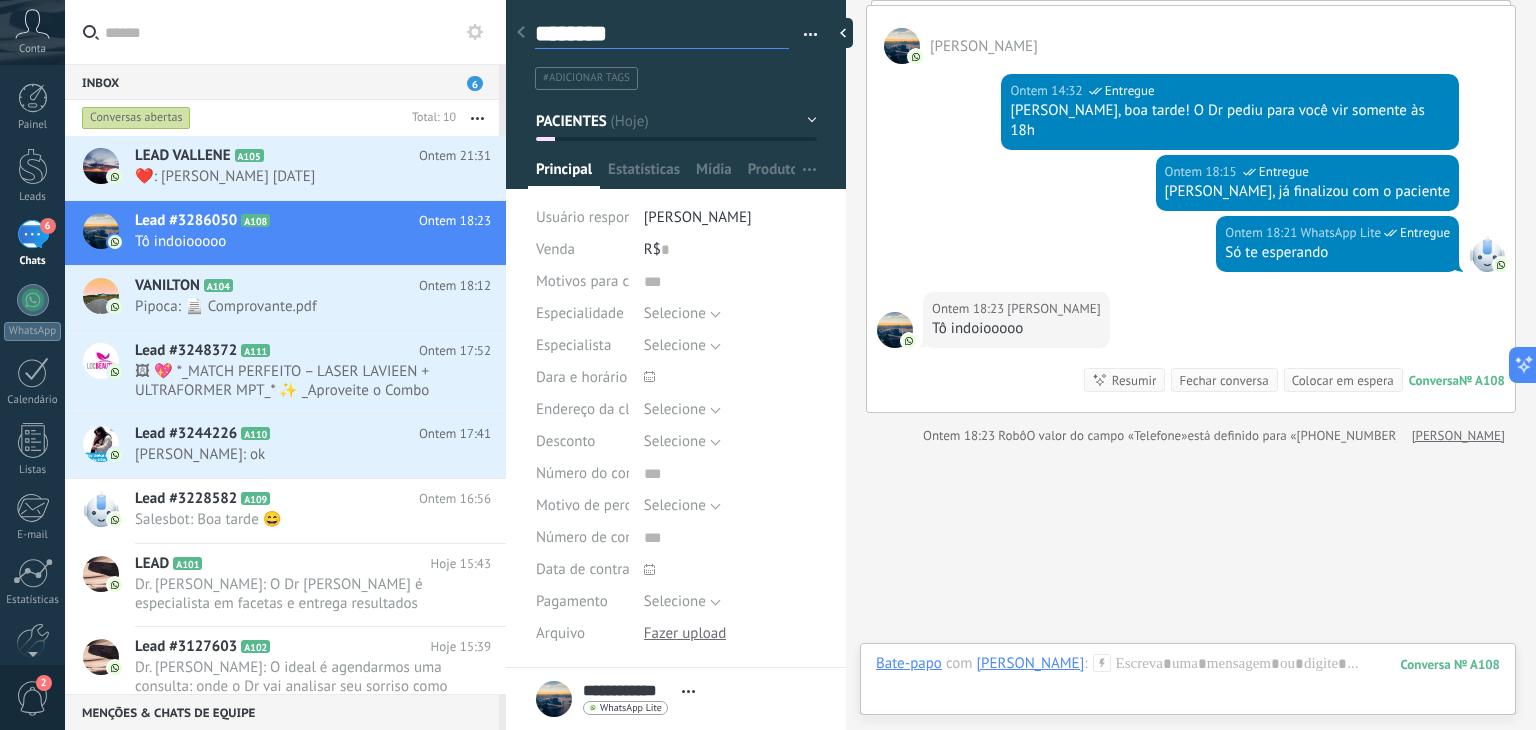 type on "*********" 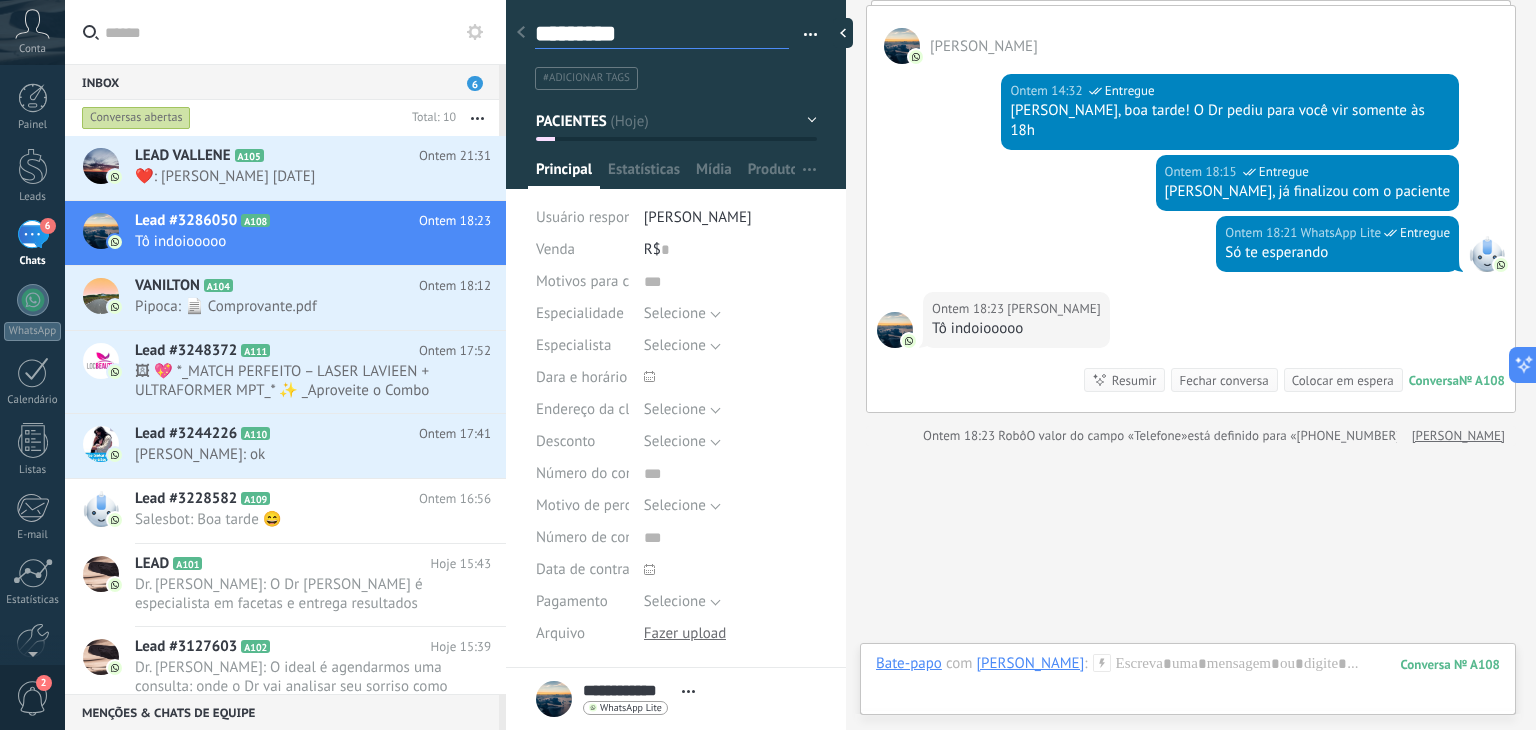 type on "**********" 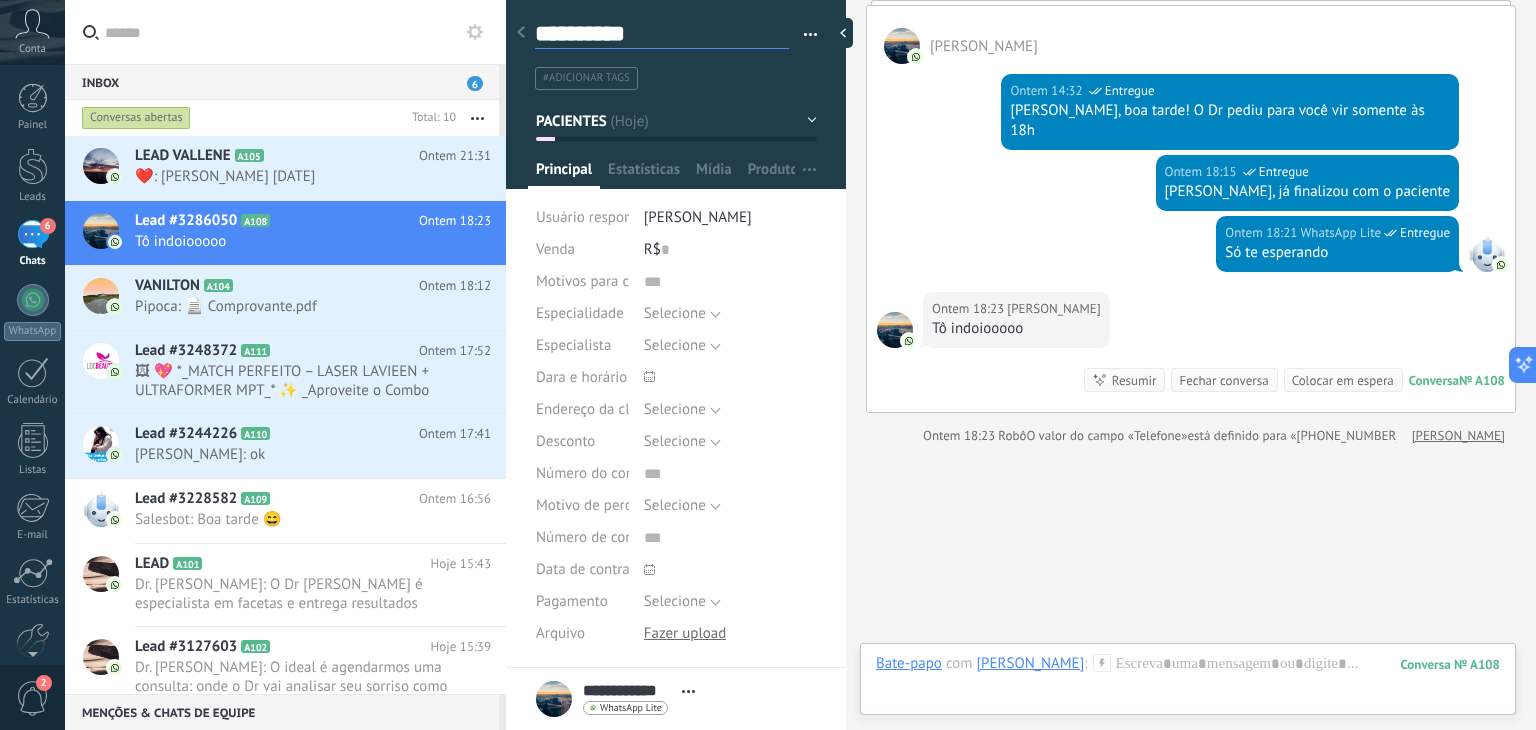 type on "**********" 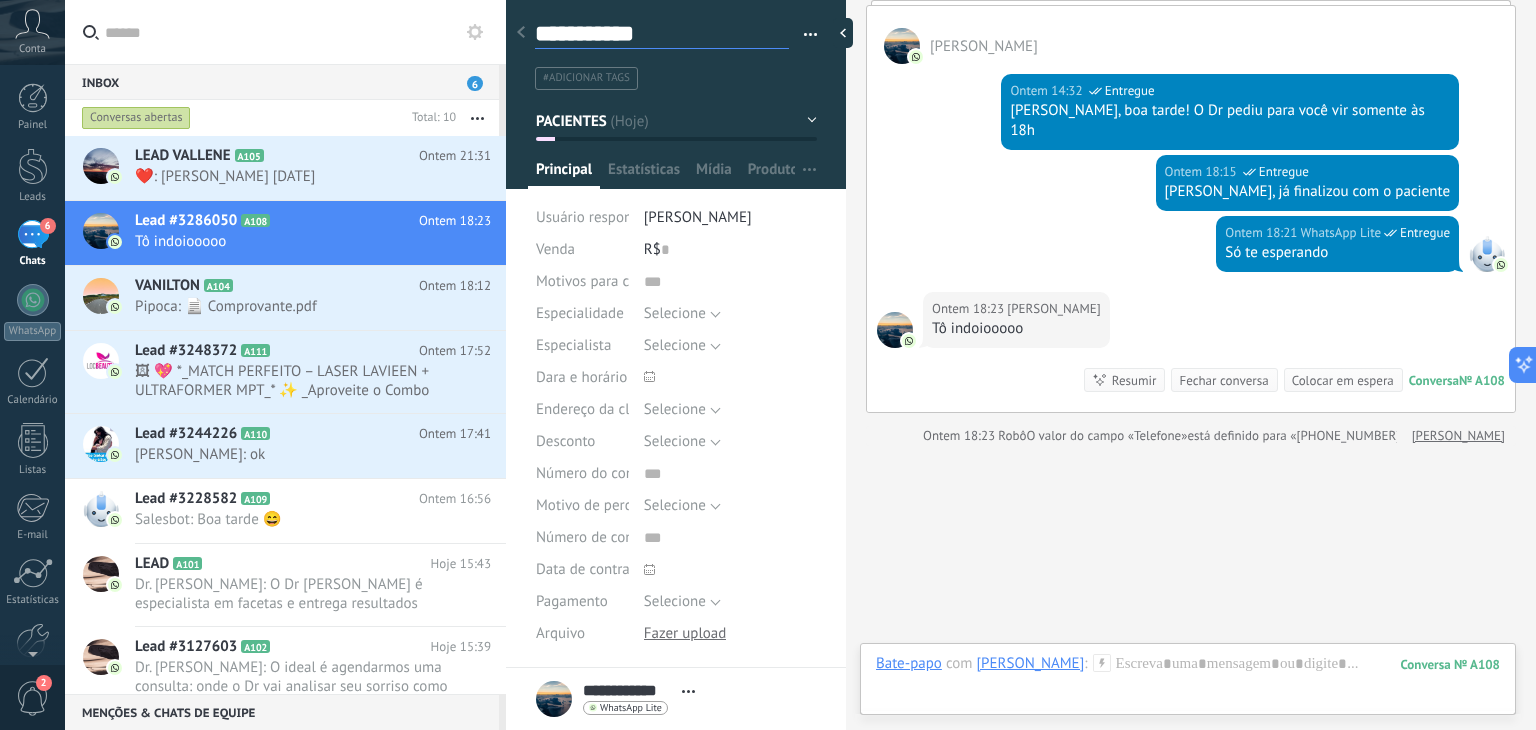 type on "**********" 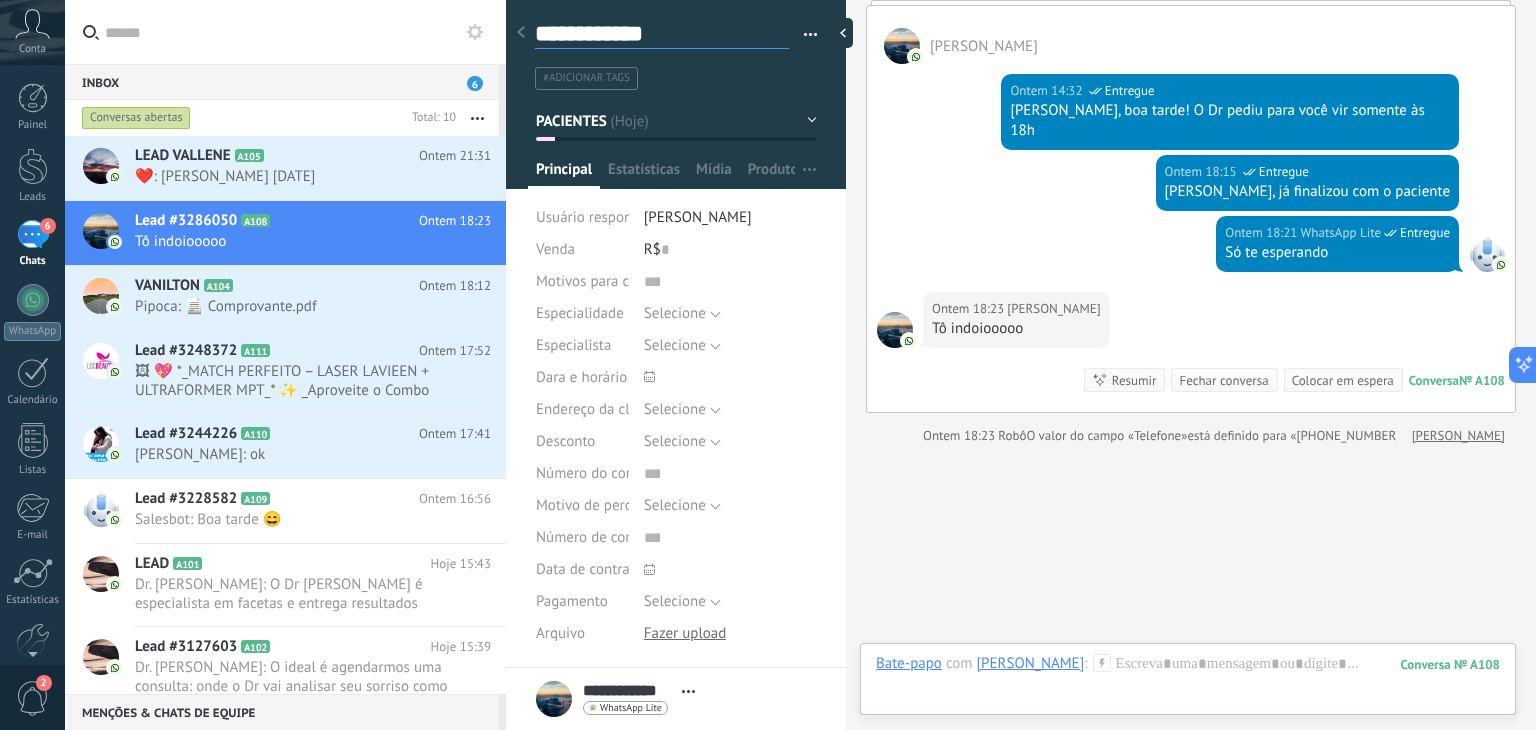type on "**********" 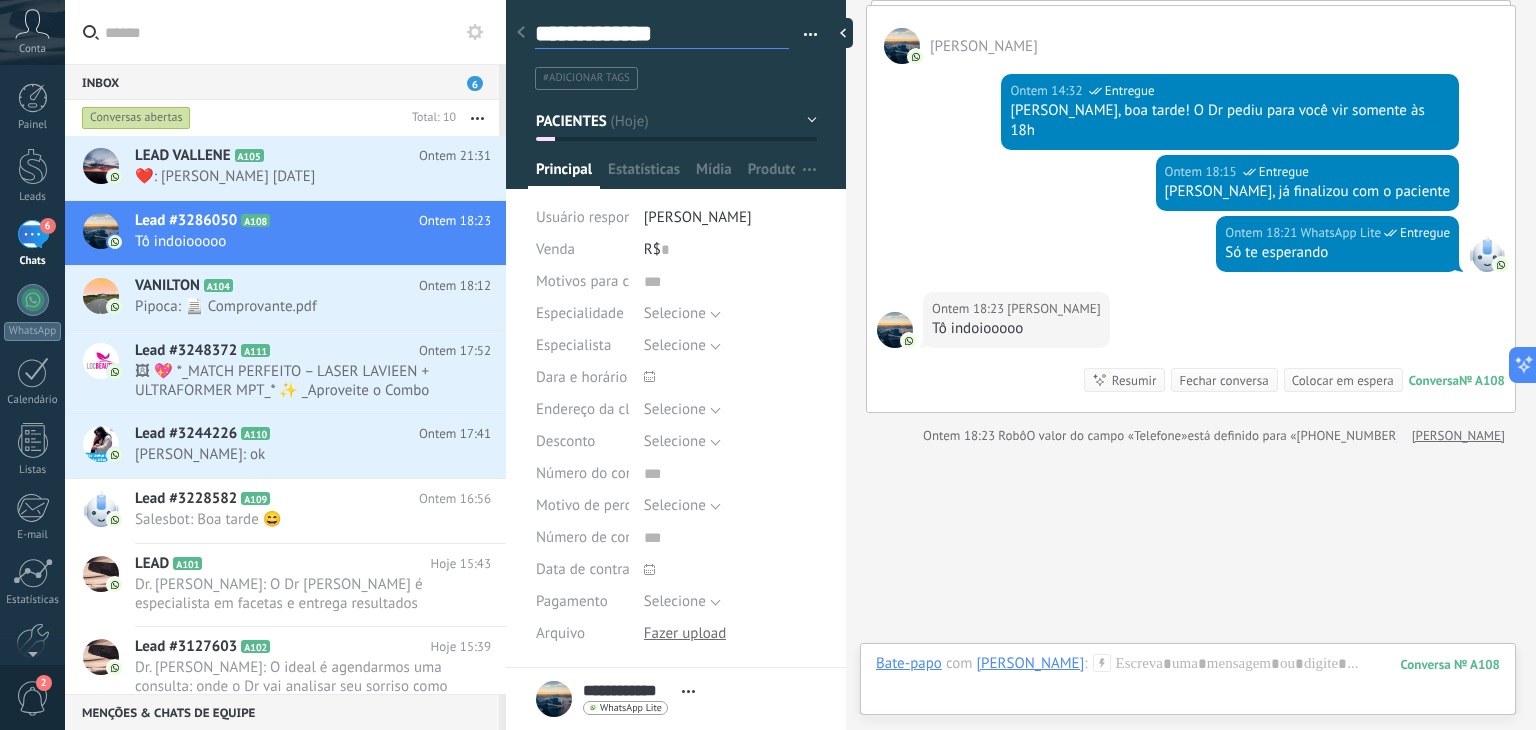 type on "**********" 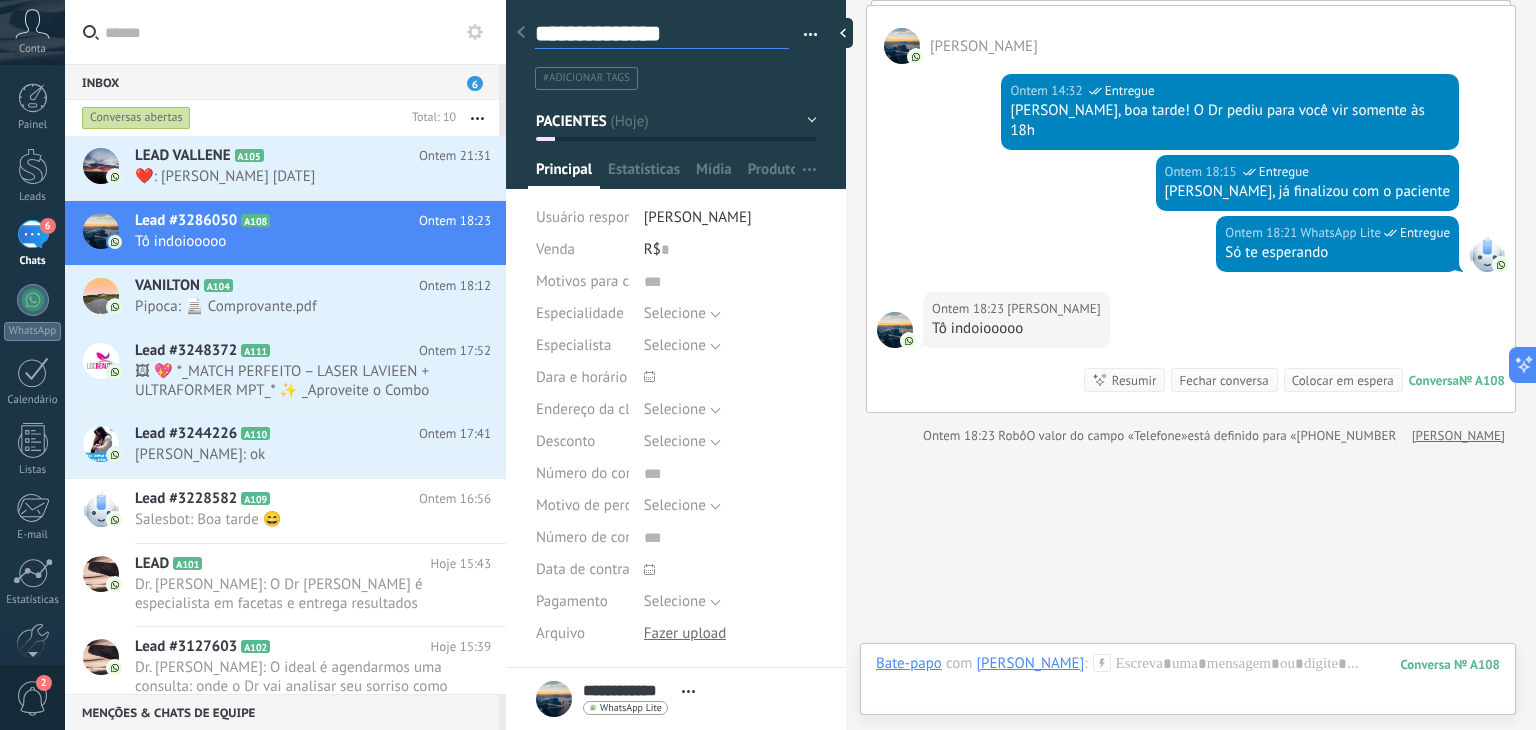 type on "**********" 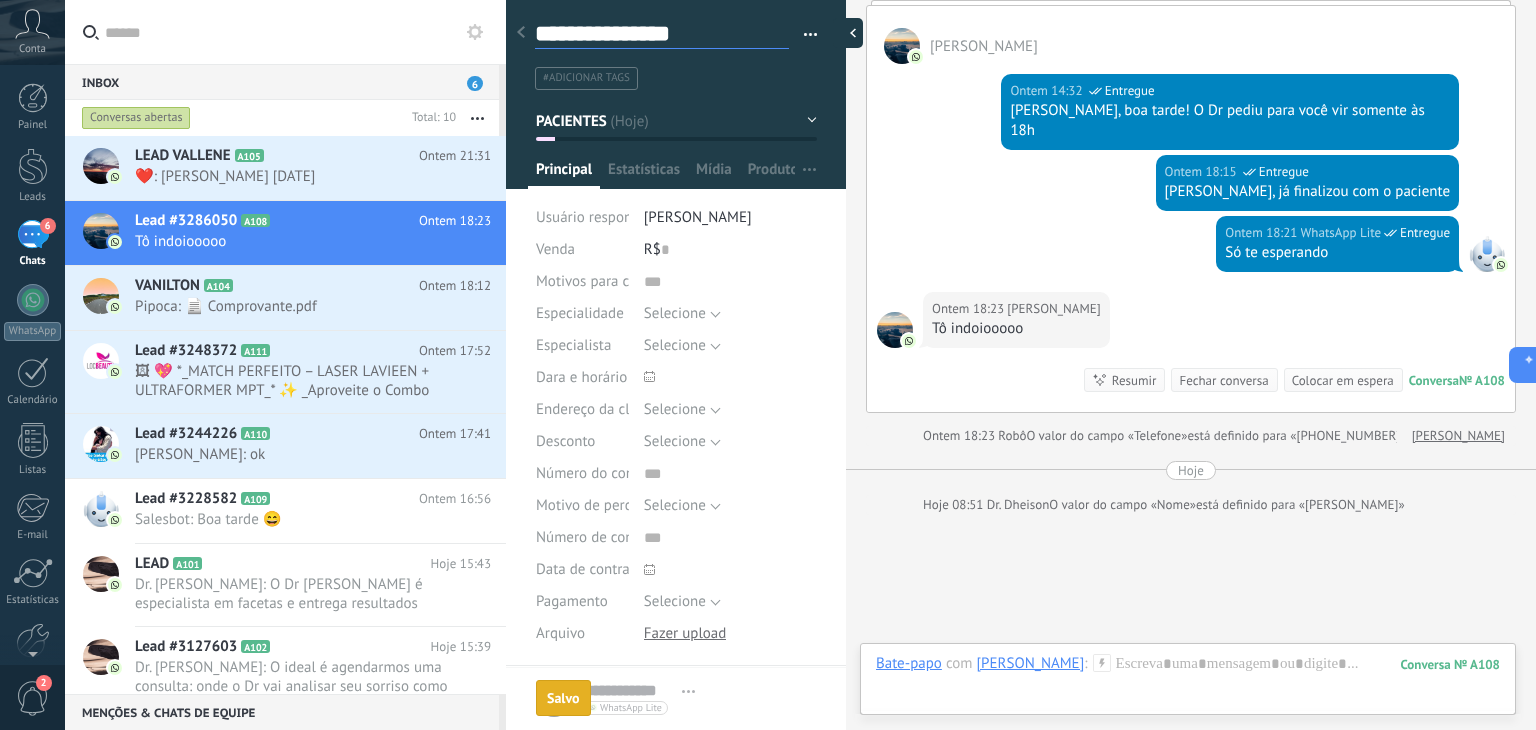scroll, scrollTop: 29, scrollLeft: 0, axis: vertical 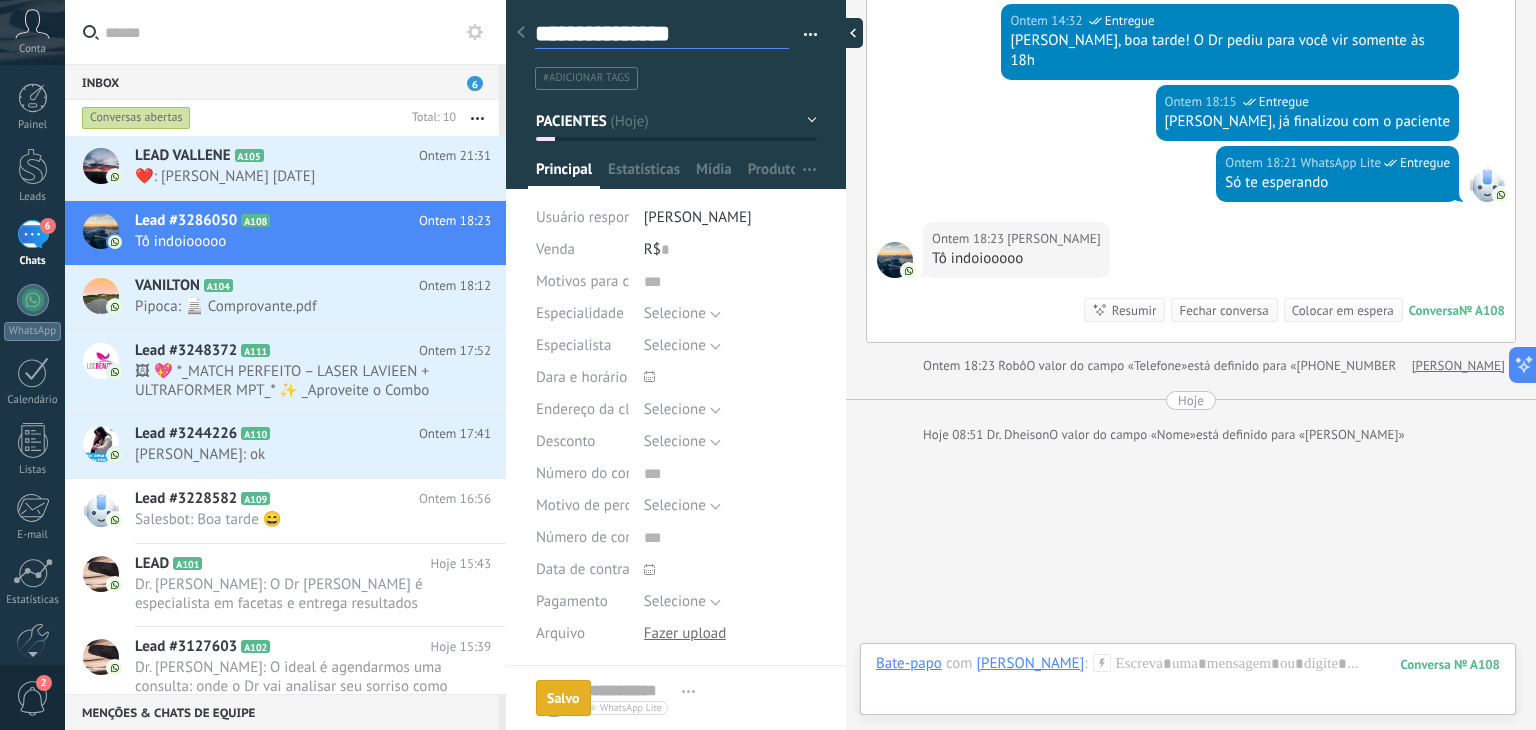 click at bounding box center [848, 33] 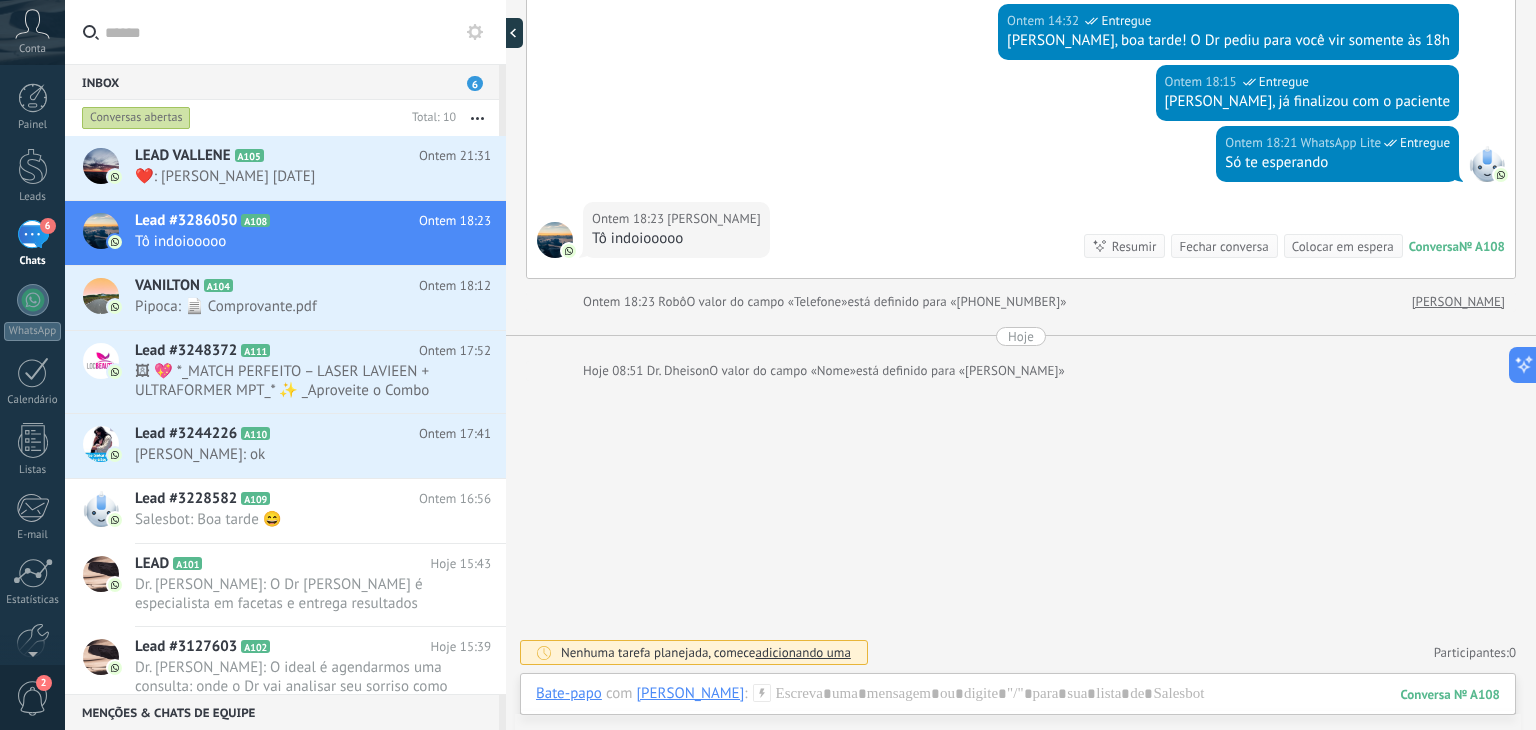 scroll, scrollTop: 215, scrollLeft: 0, axis: vertical 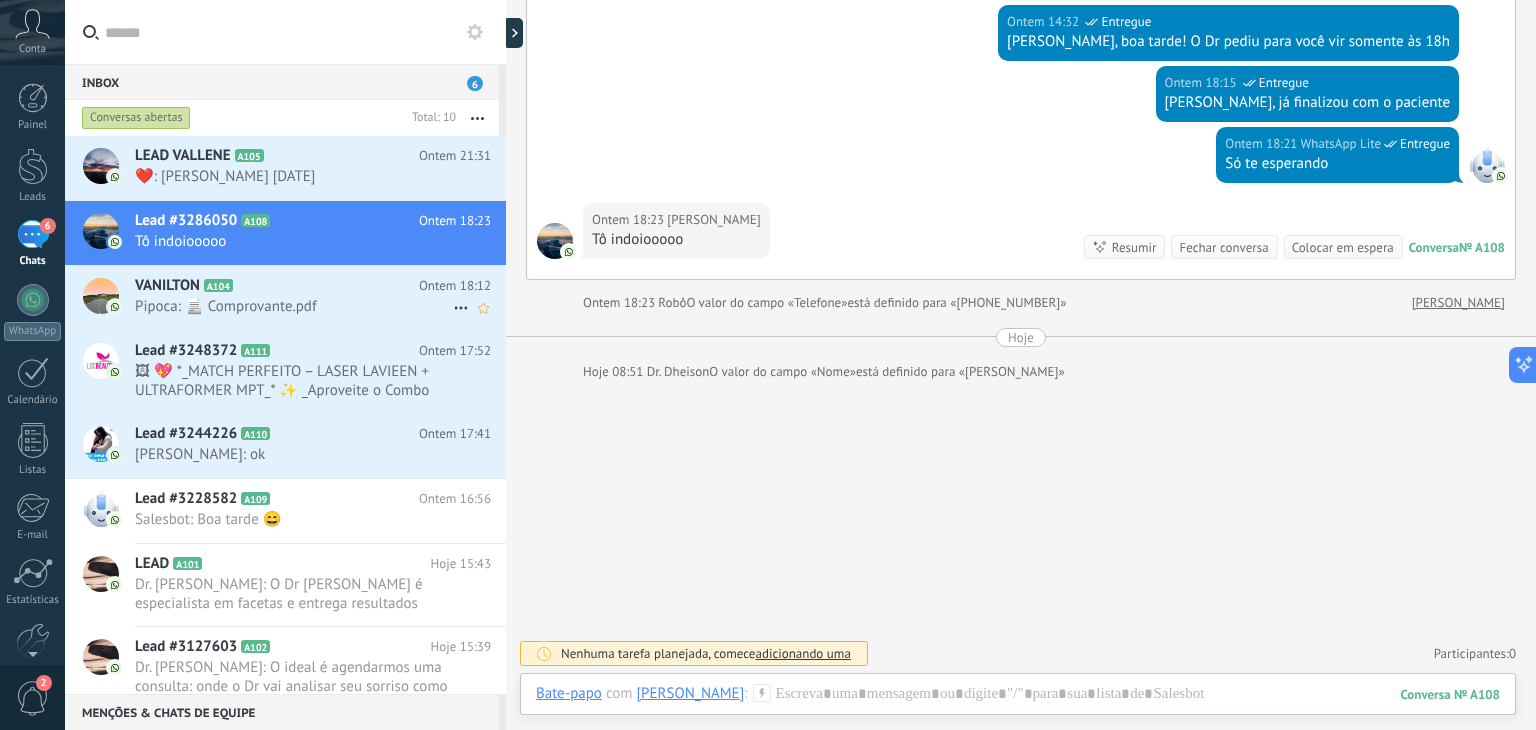 click 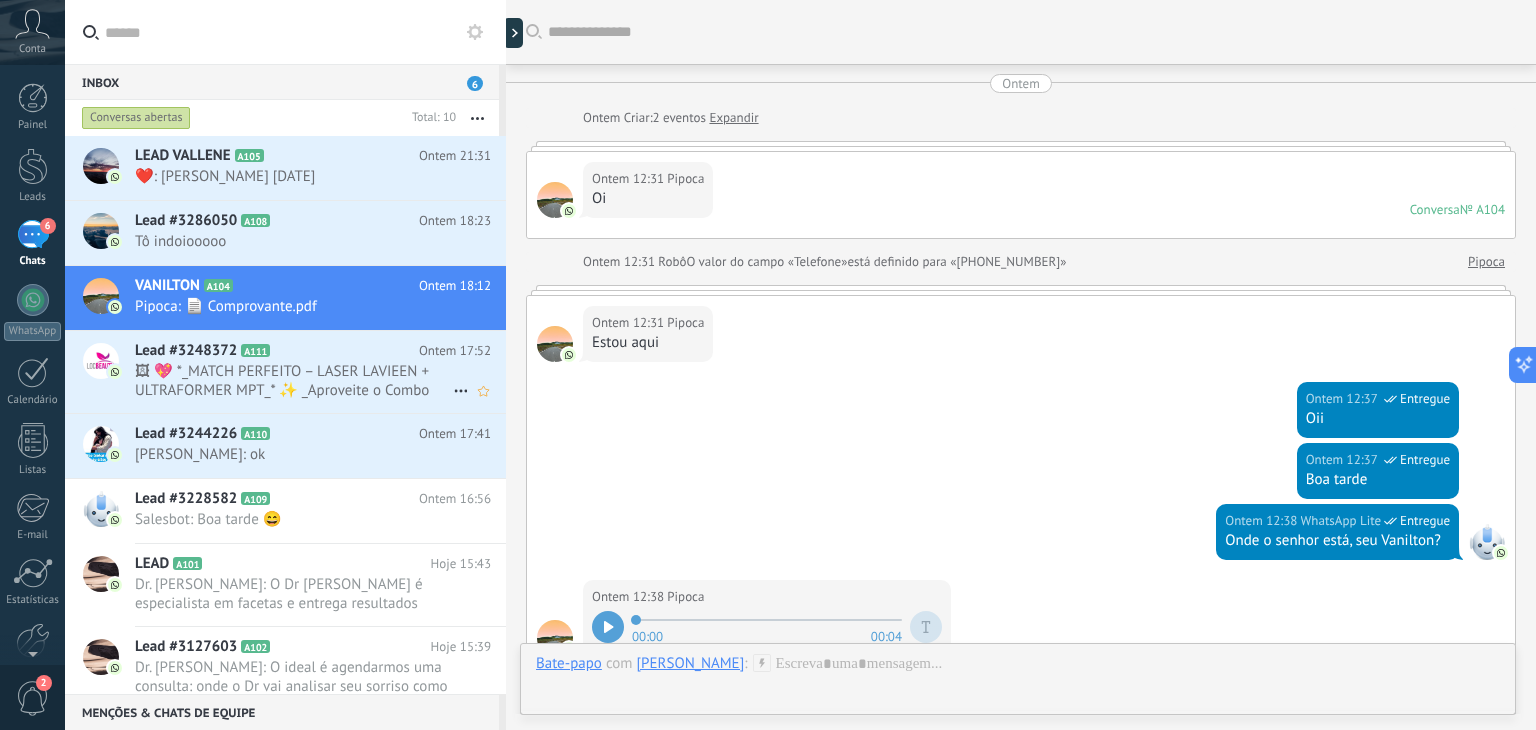 scroll, scrollTop: 1003, scrollLeft: 0, axis: vertical 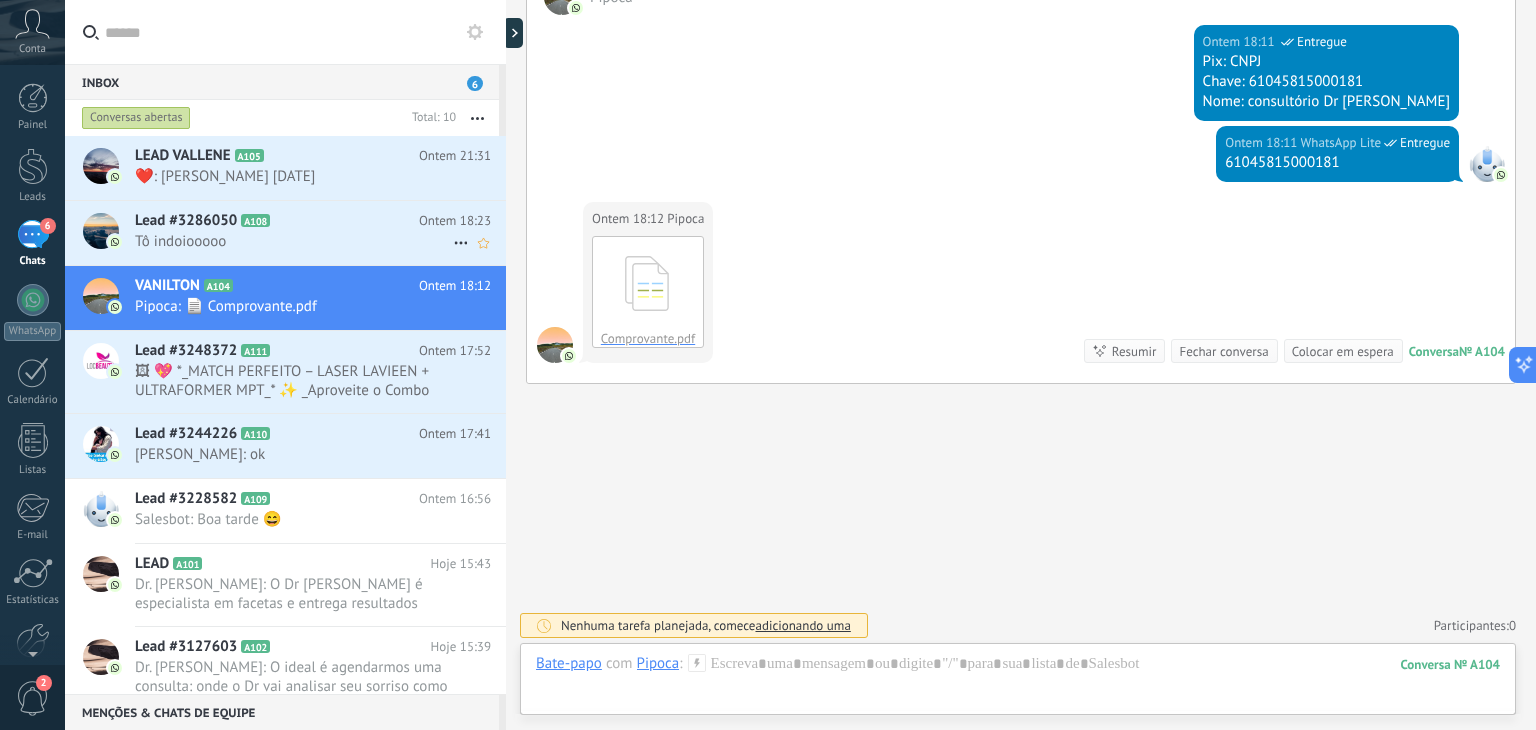 click on "Lead #3286050
A108" at bounding box center [277, 221] 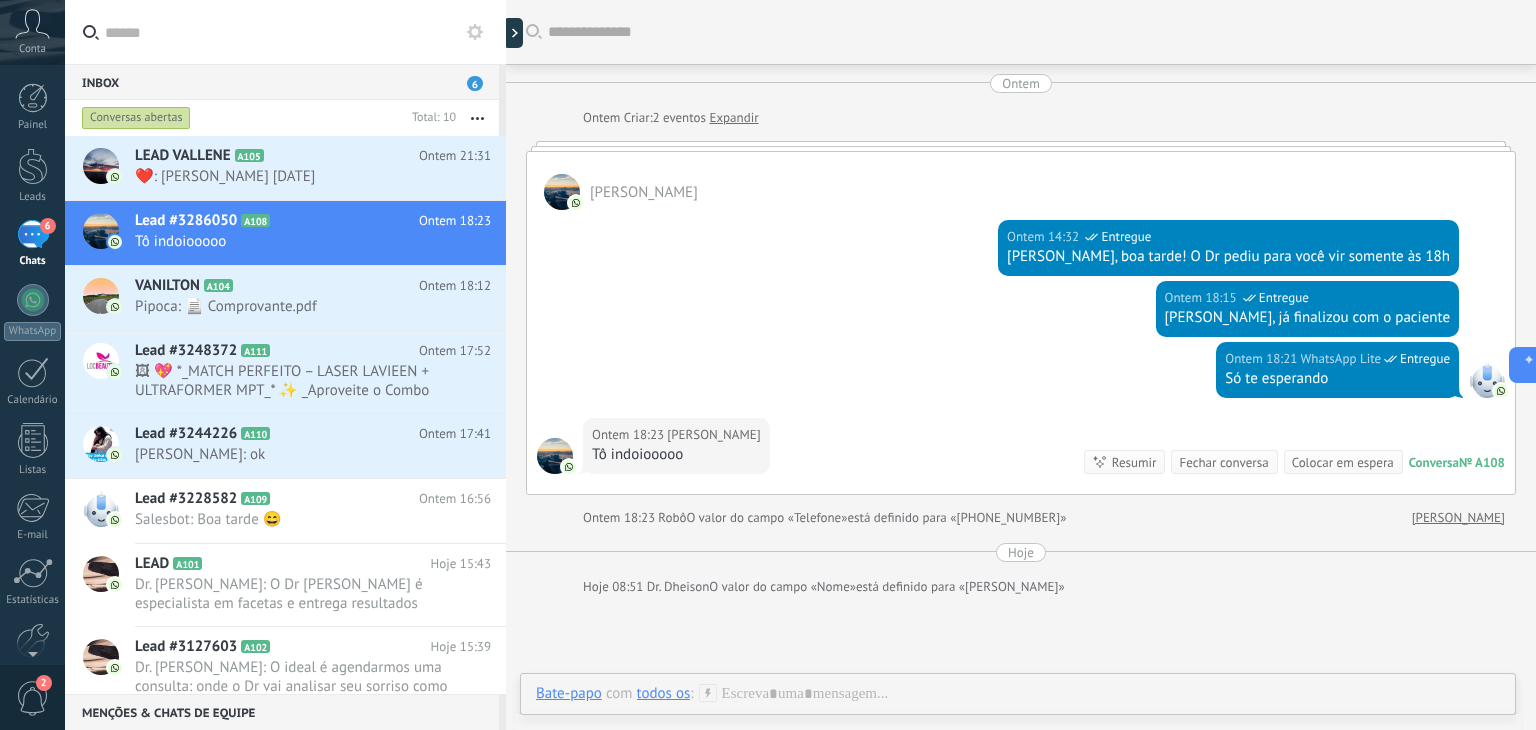 scroll, scrollTop: 90, scrollLeft: 0, axis: vertical 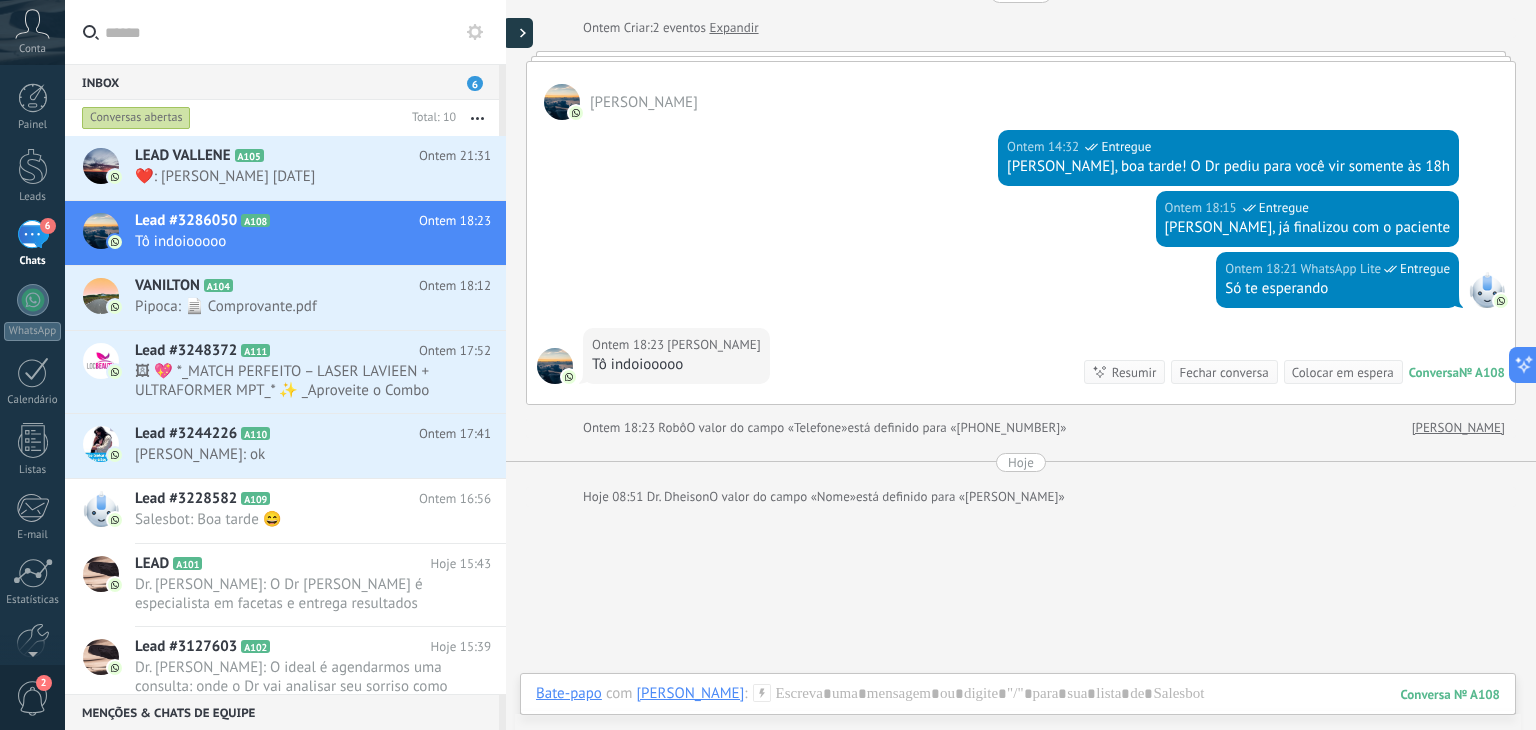 click at bounding box center (518, 33) 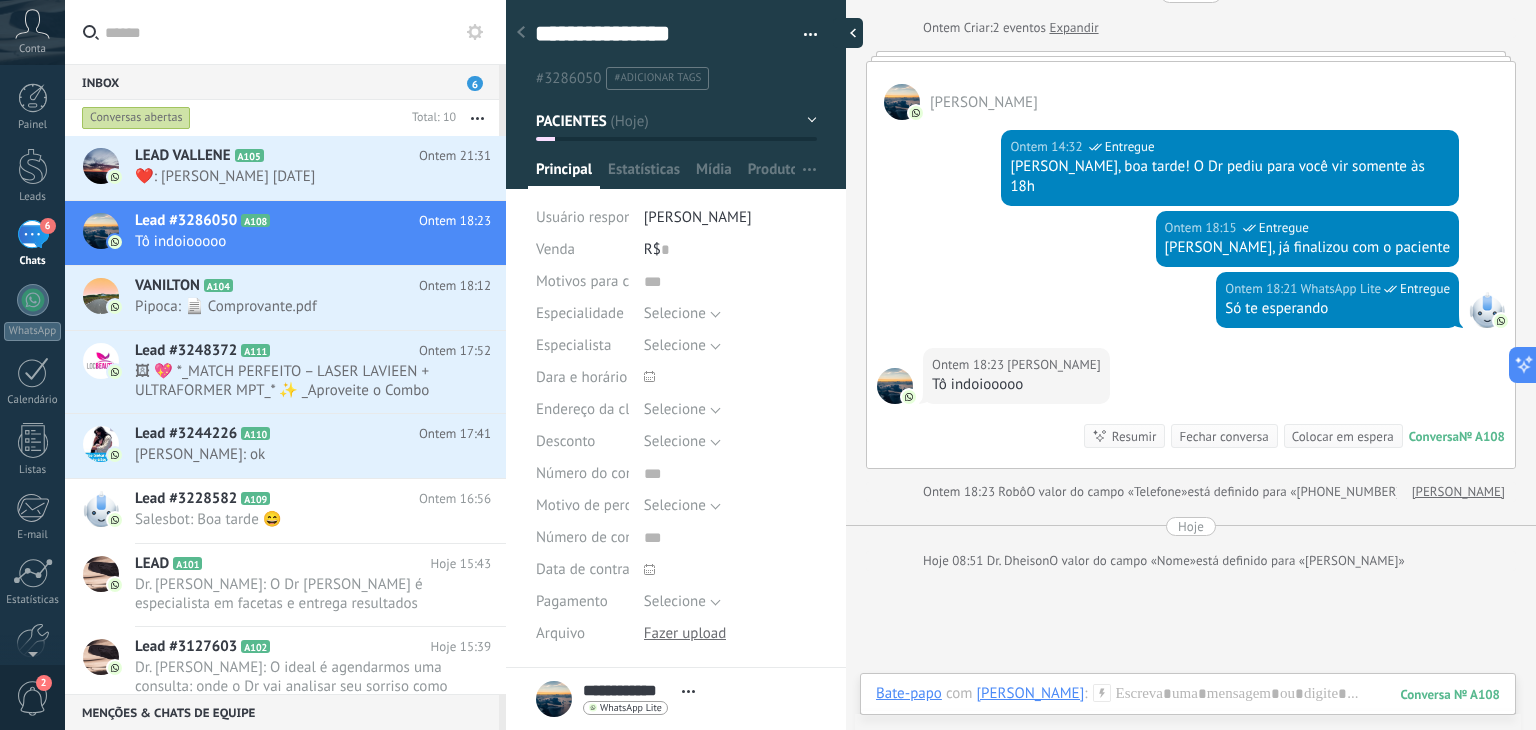scroll, scrollTop: 19, scrollLeft: 0, axis: vertical 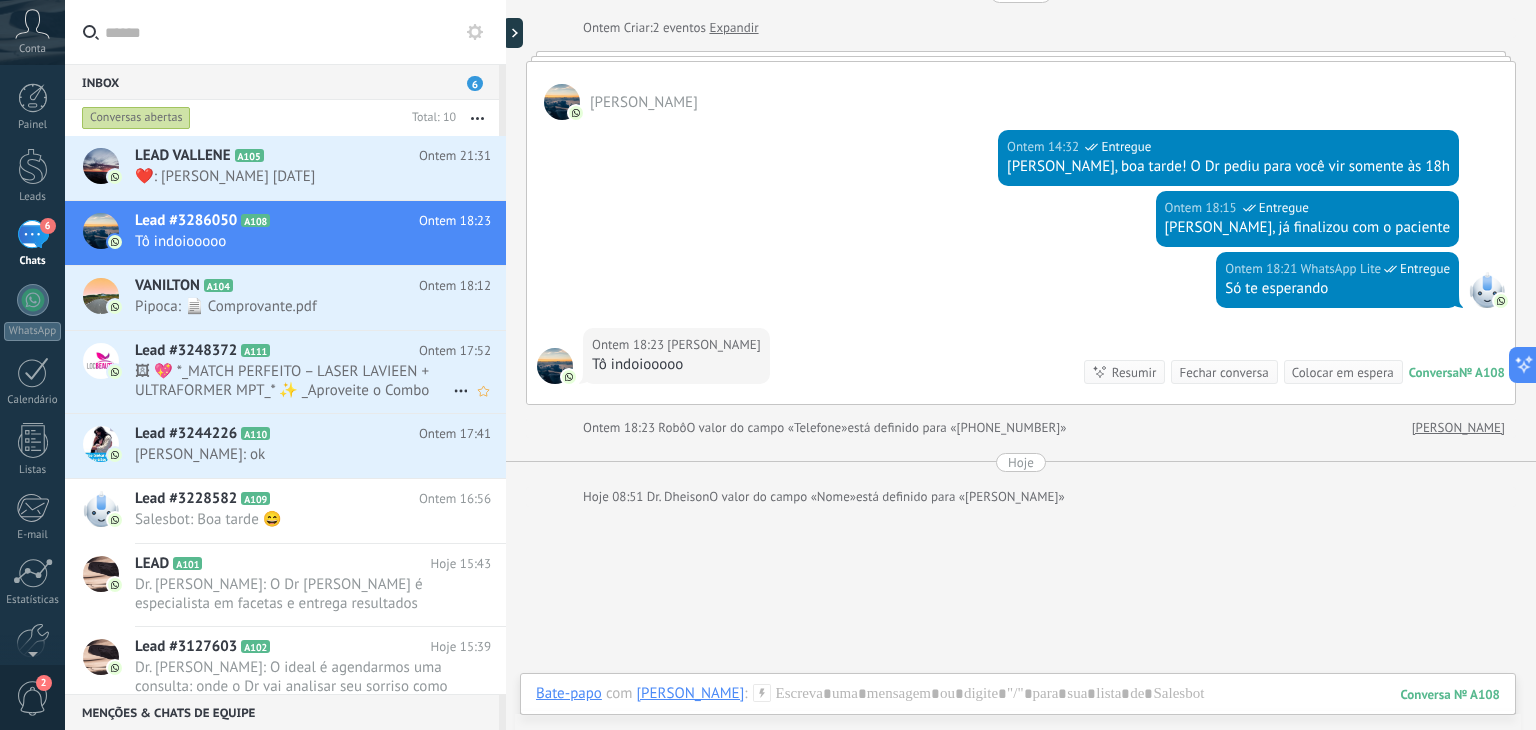 click on "🖼 💖 *_MATCH PERFEITO – LASER LAVIEEN + ULTRAFORMER MPT_*
✨ _Aproveite o Combo Match Perfeito com os queridinho..." at bounding box center [294, 381] 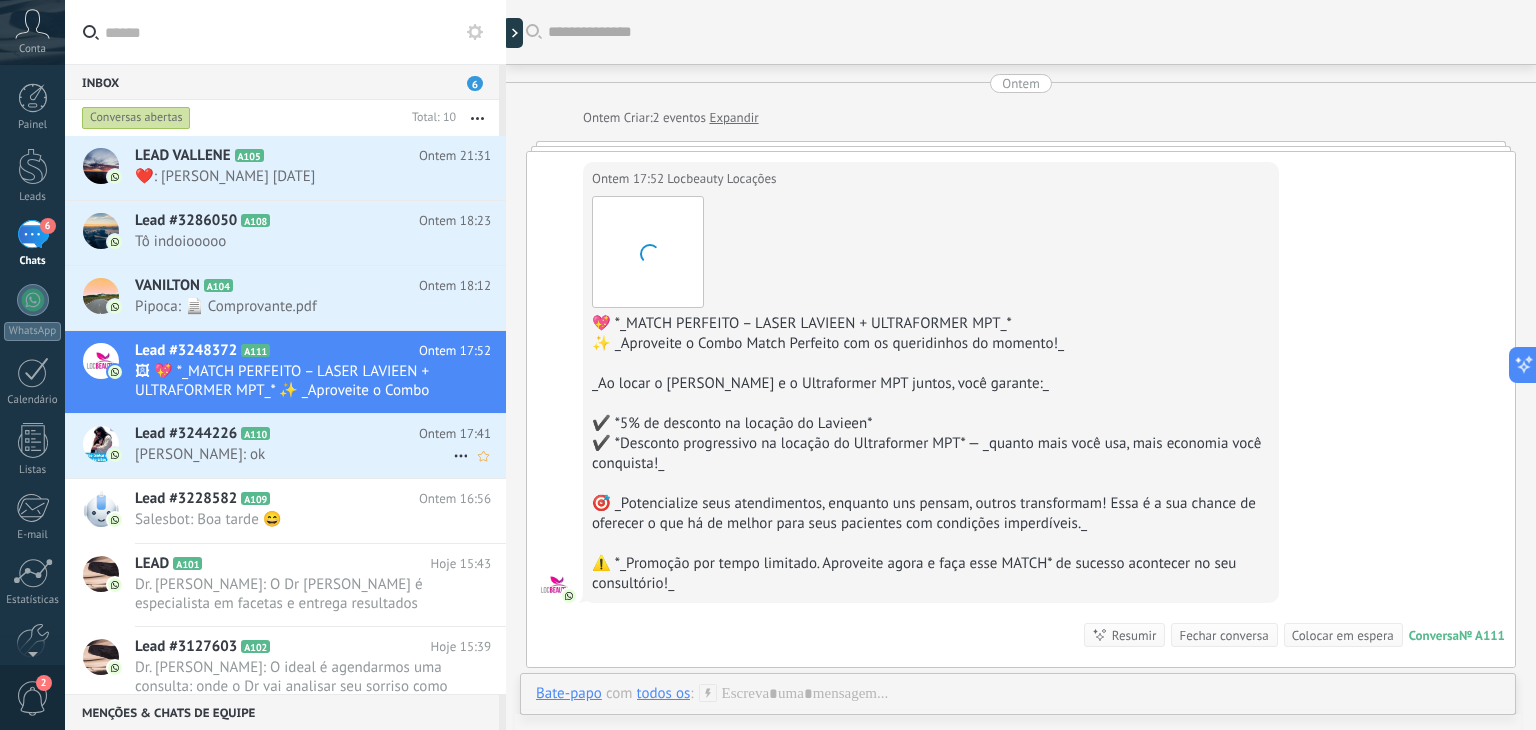 scroll, scrollTop: 39, scrollLeft: 0, axis: vertical 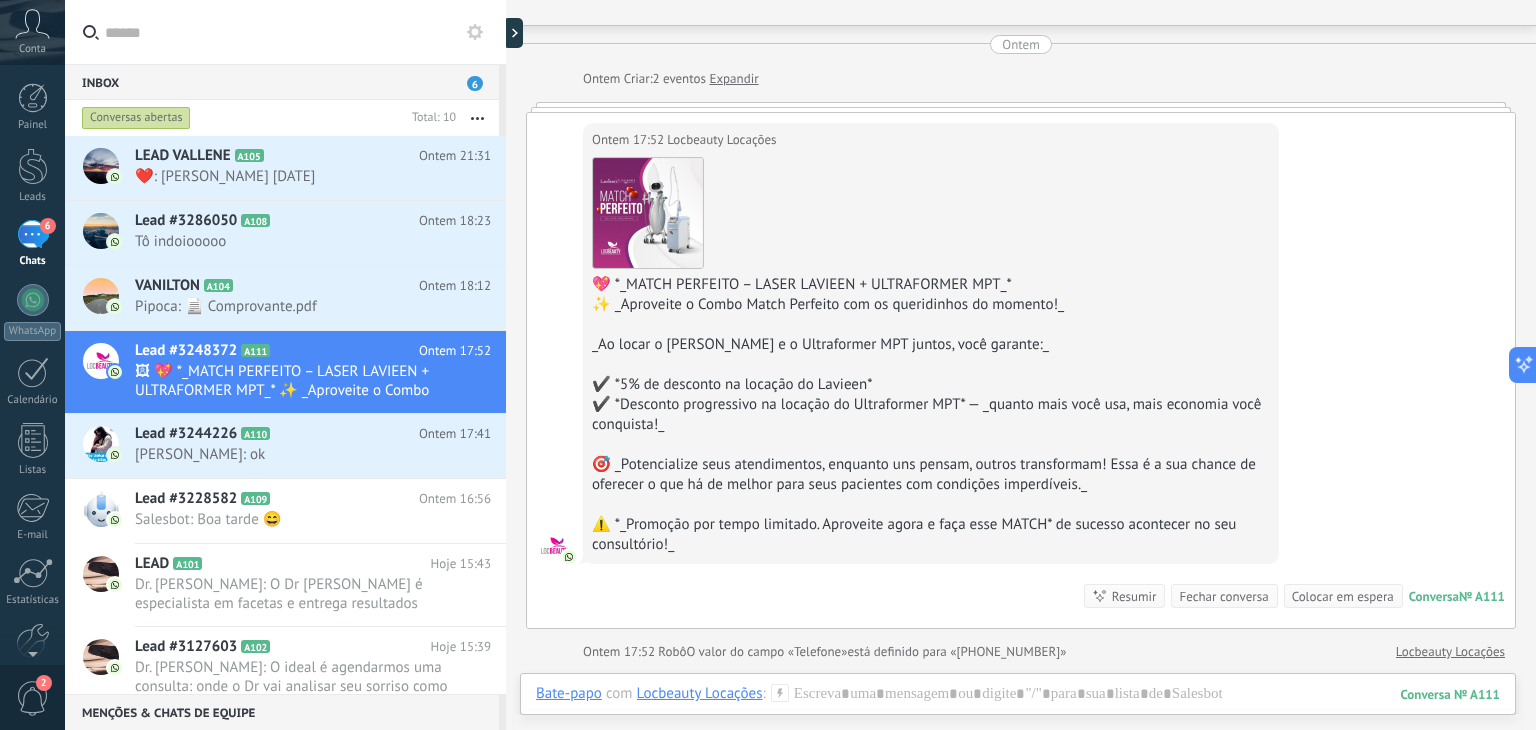 click at bounding box center [506, 365] 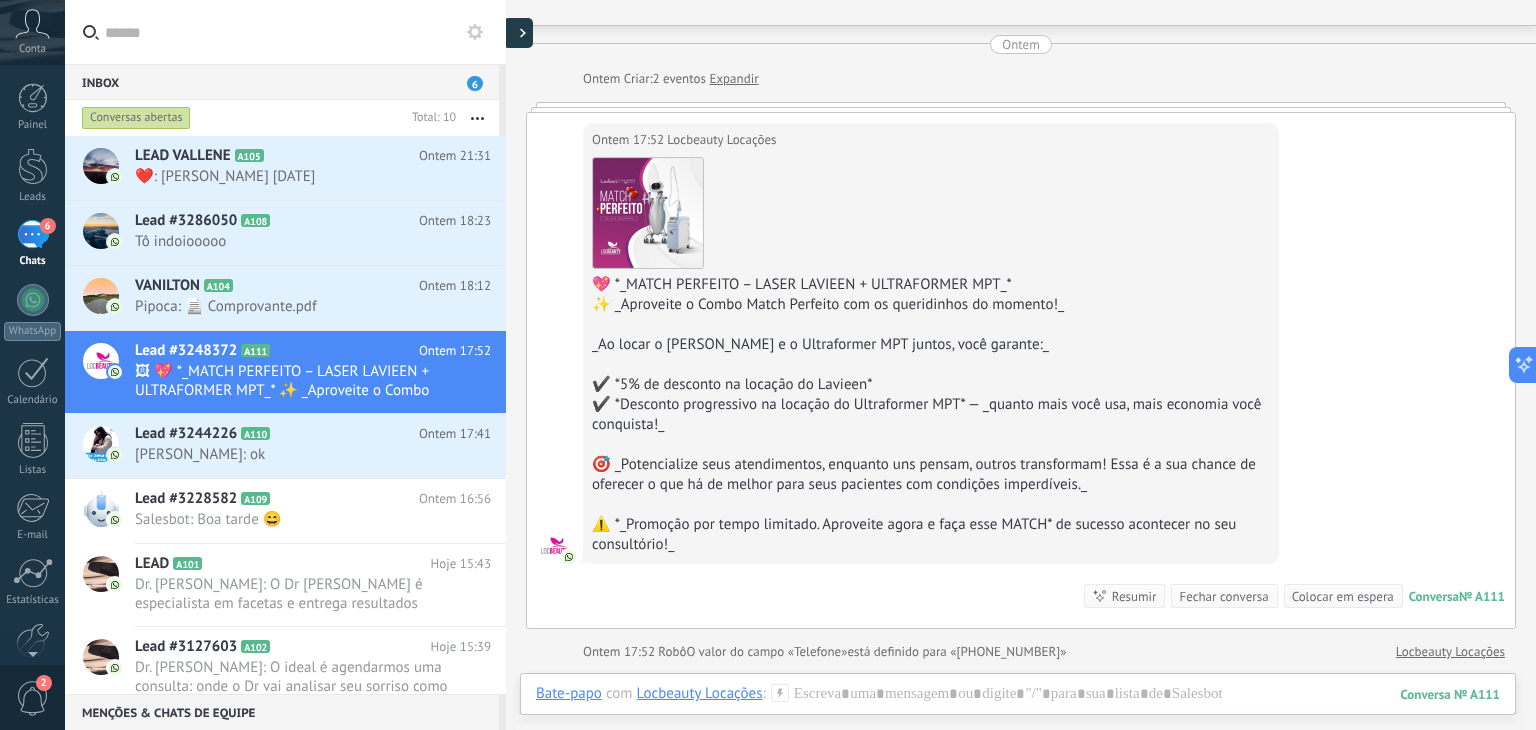click 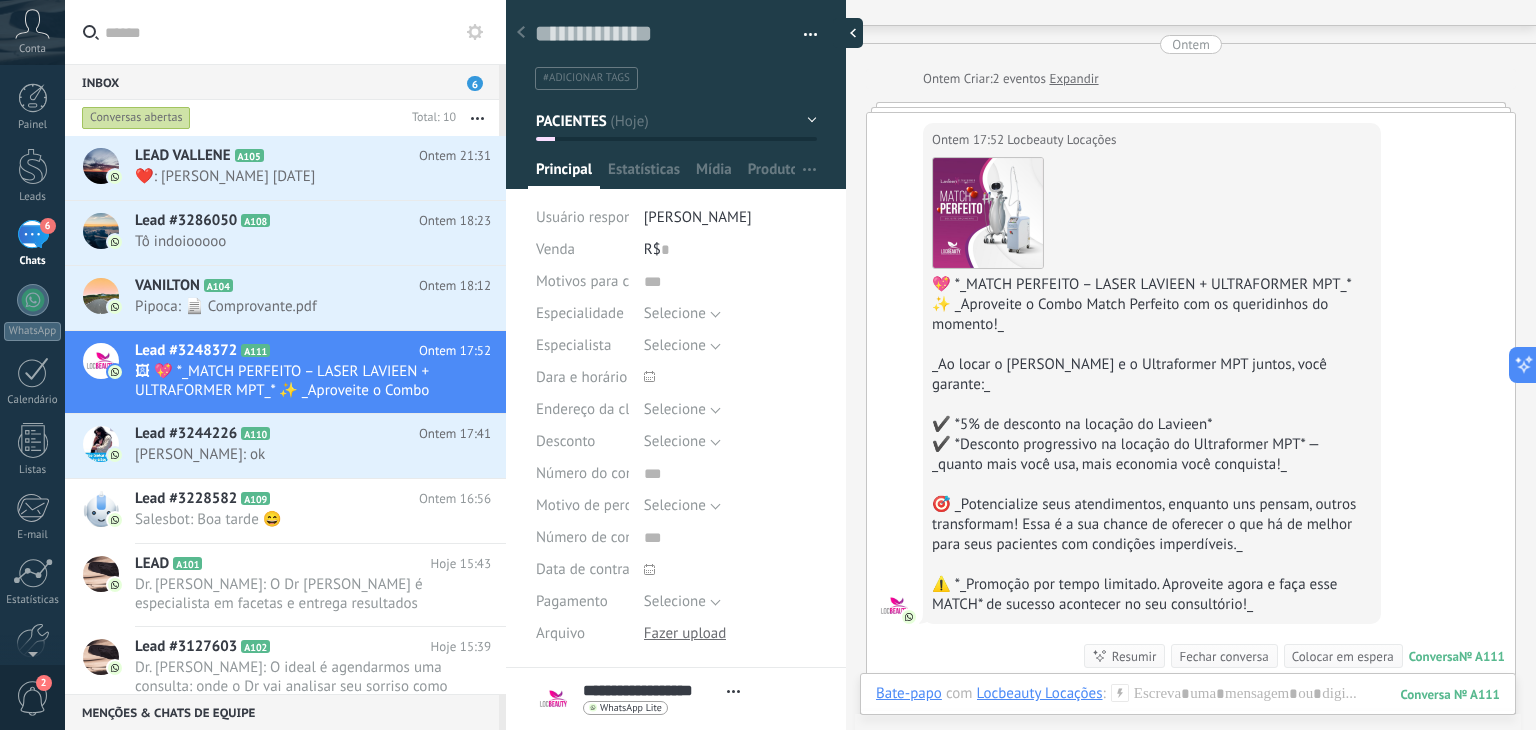 scroll, scrollTop: 29, scrollLeft: 0, axis: vertical 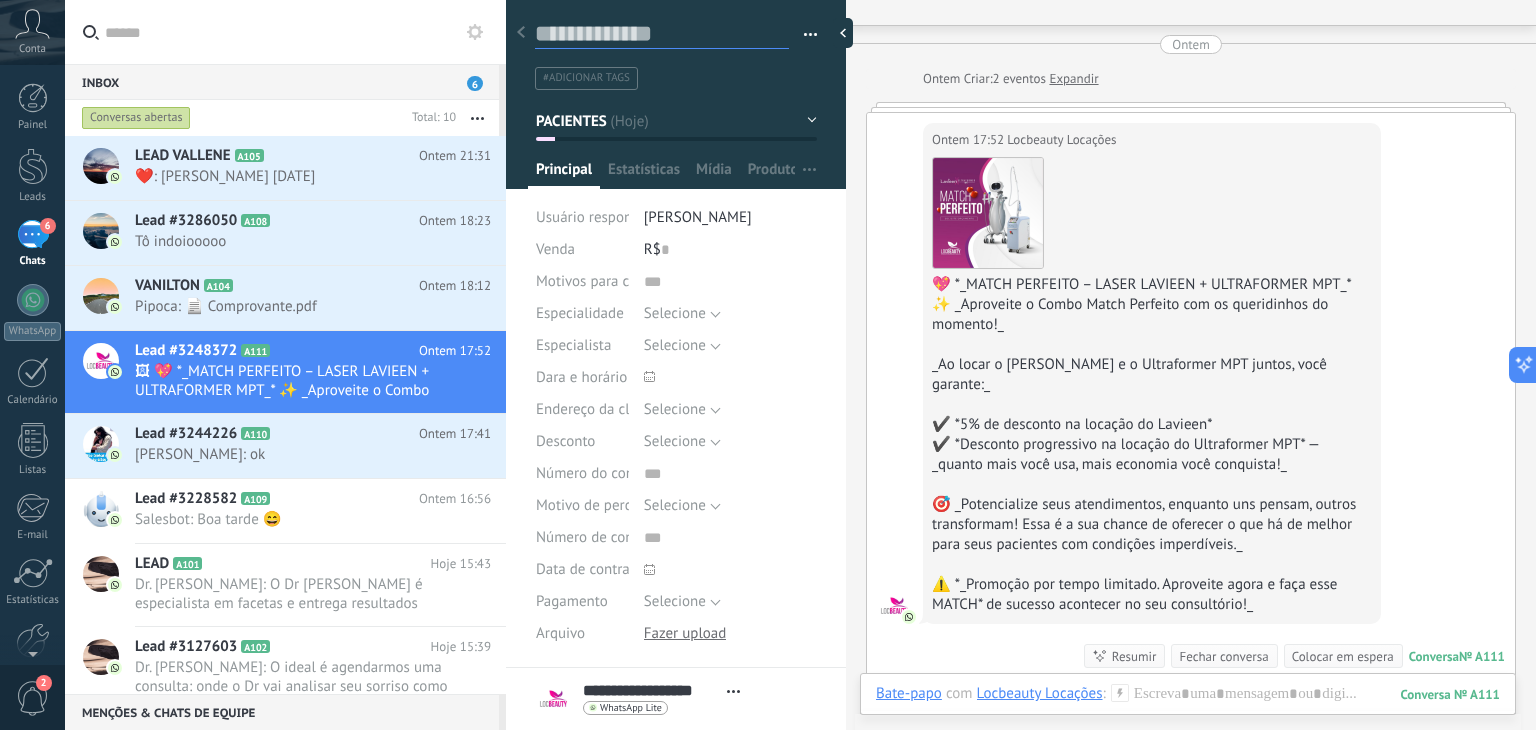 click at bounding box center [662, 34] 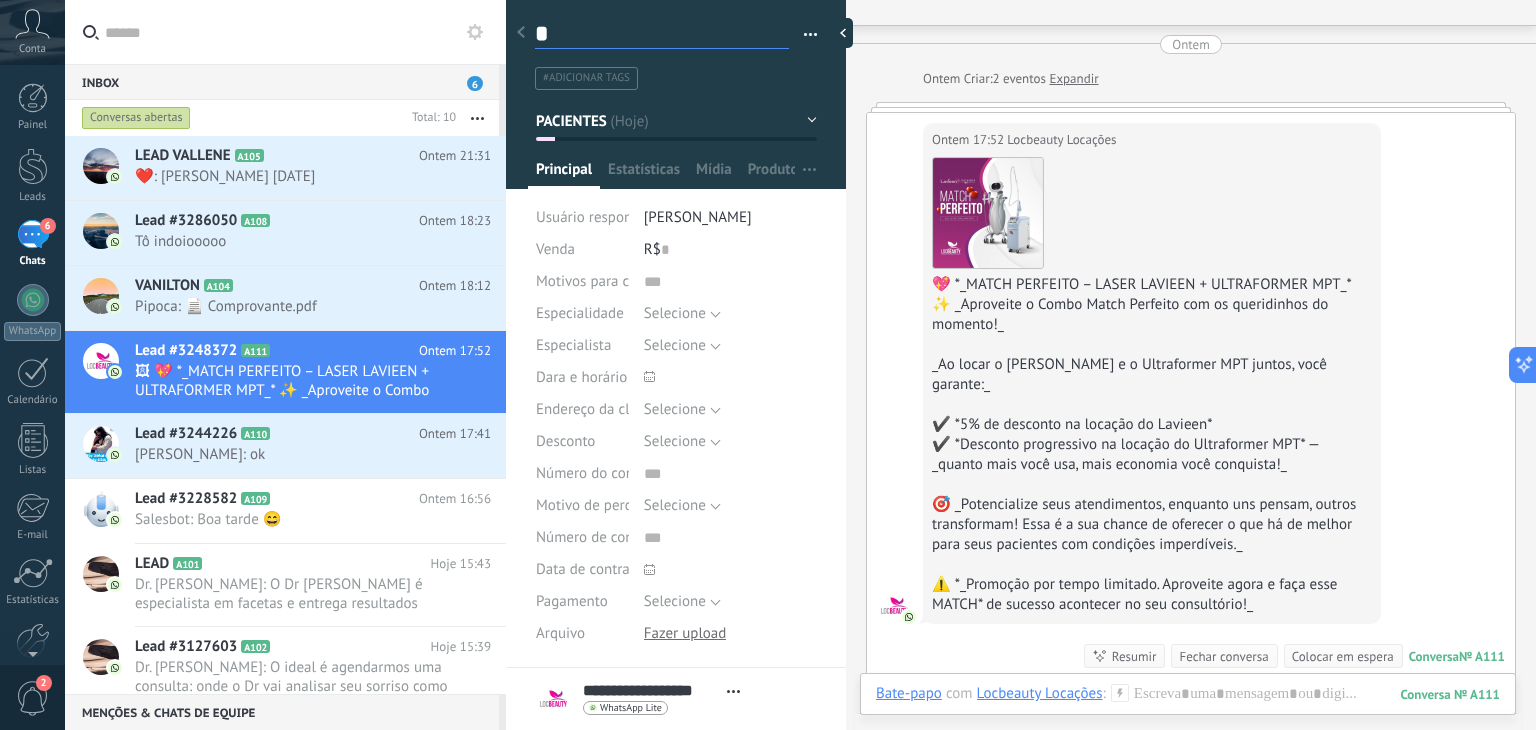 type on "**" 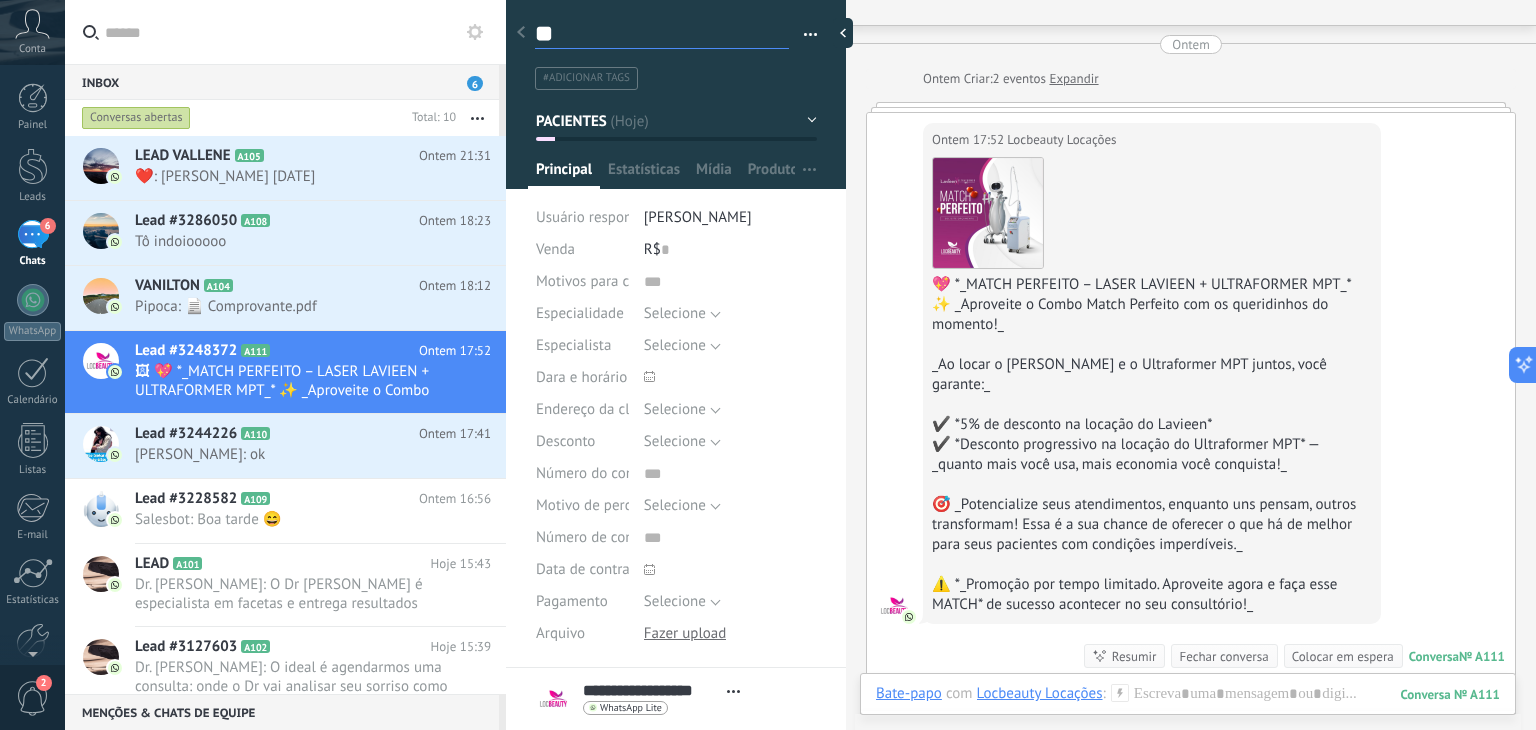 type on "***" 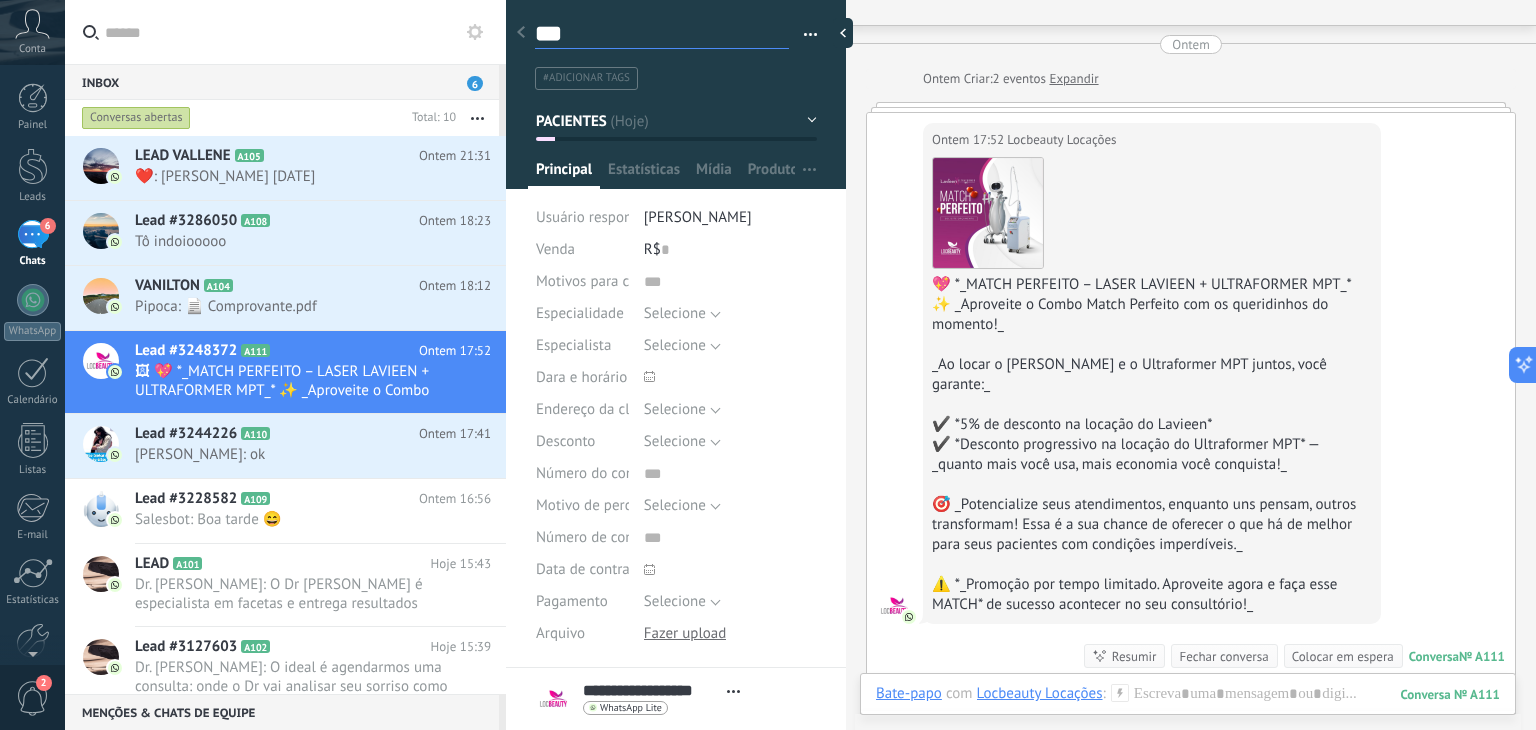 type on "****" 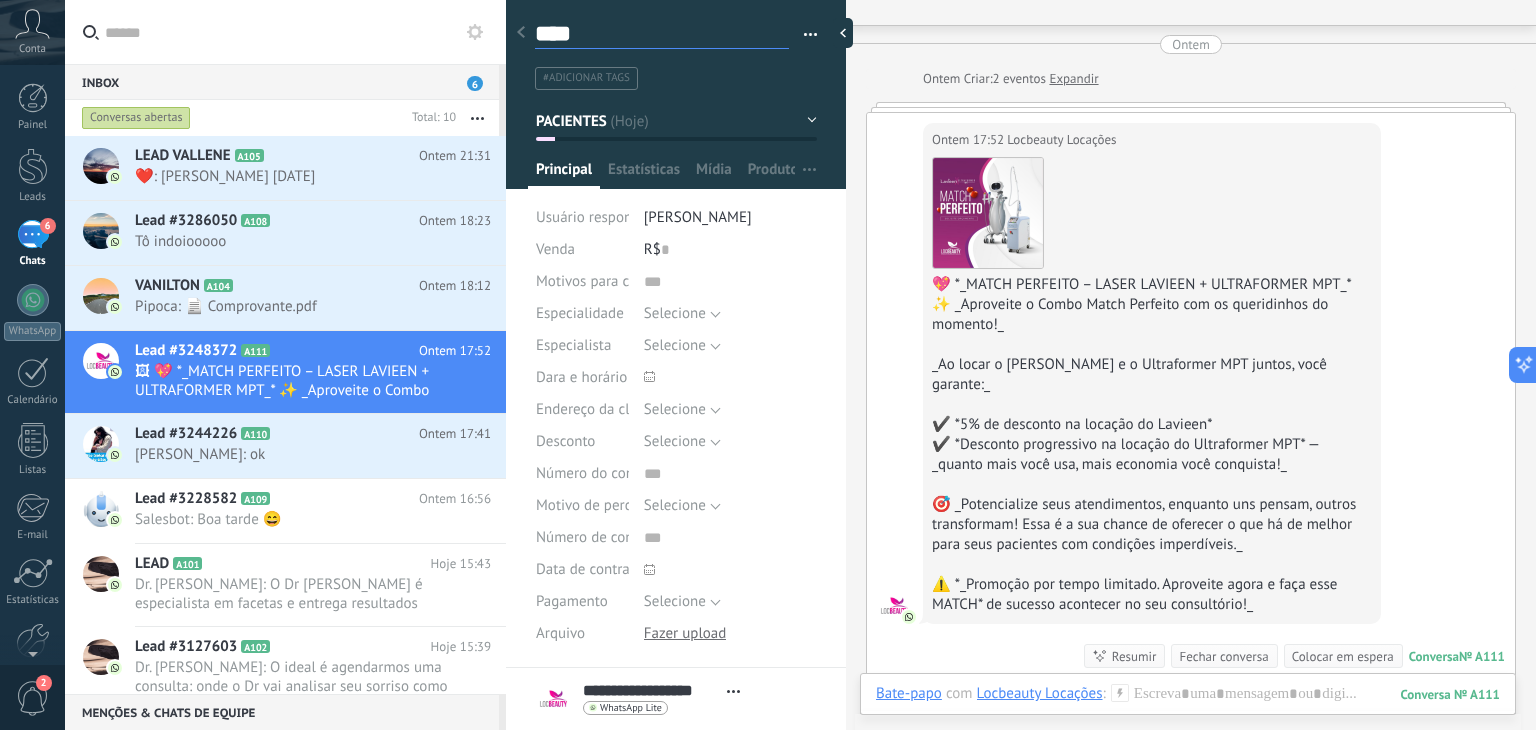 type on "*****" 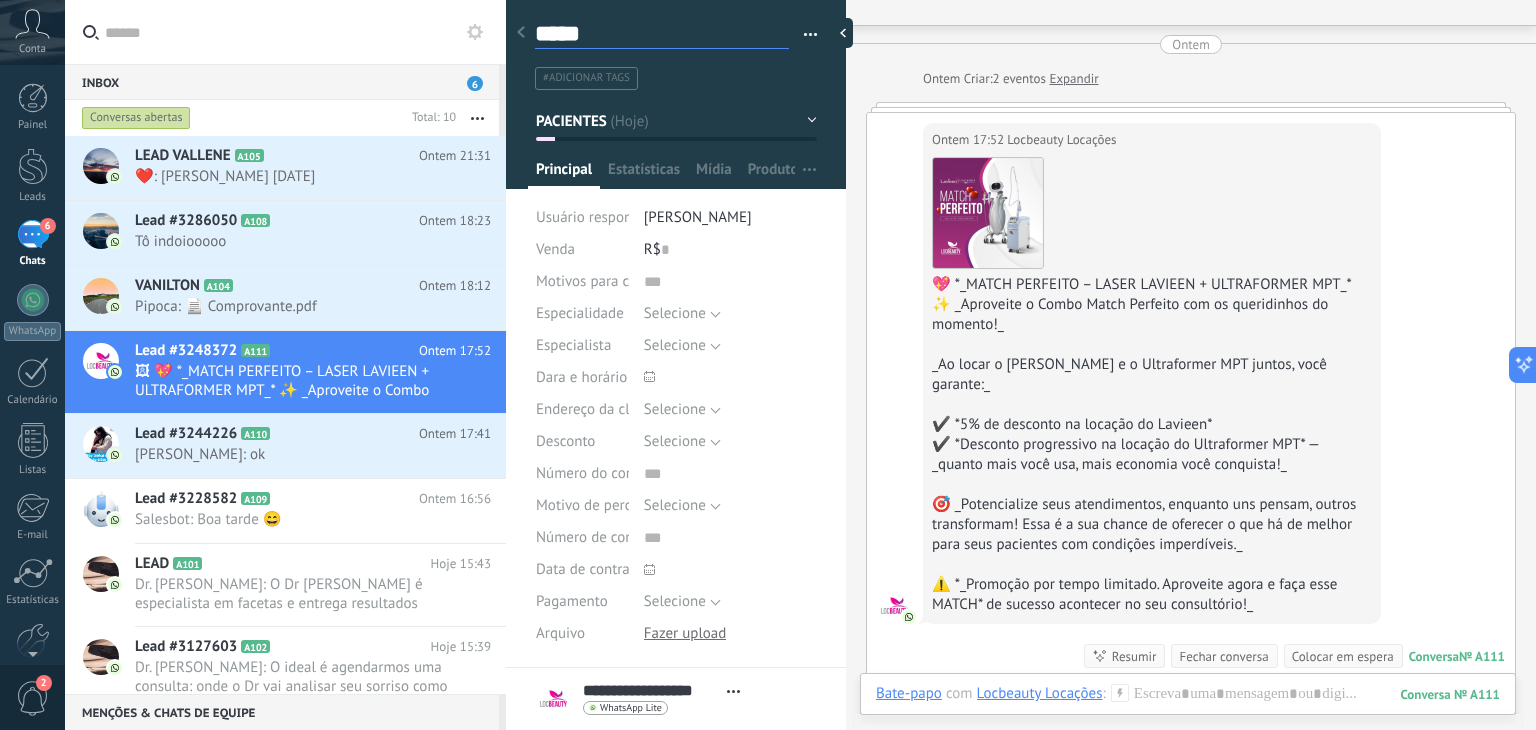 type on "******" 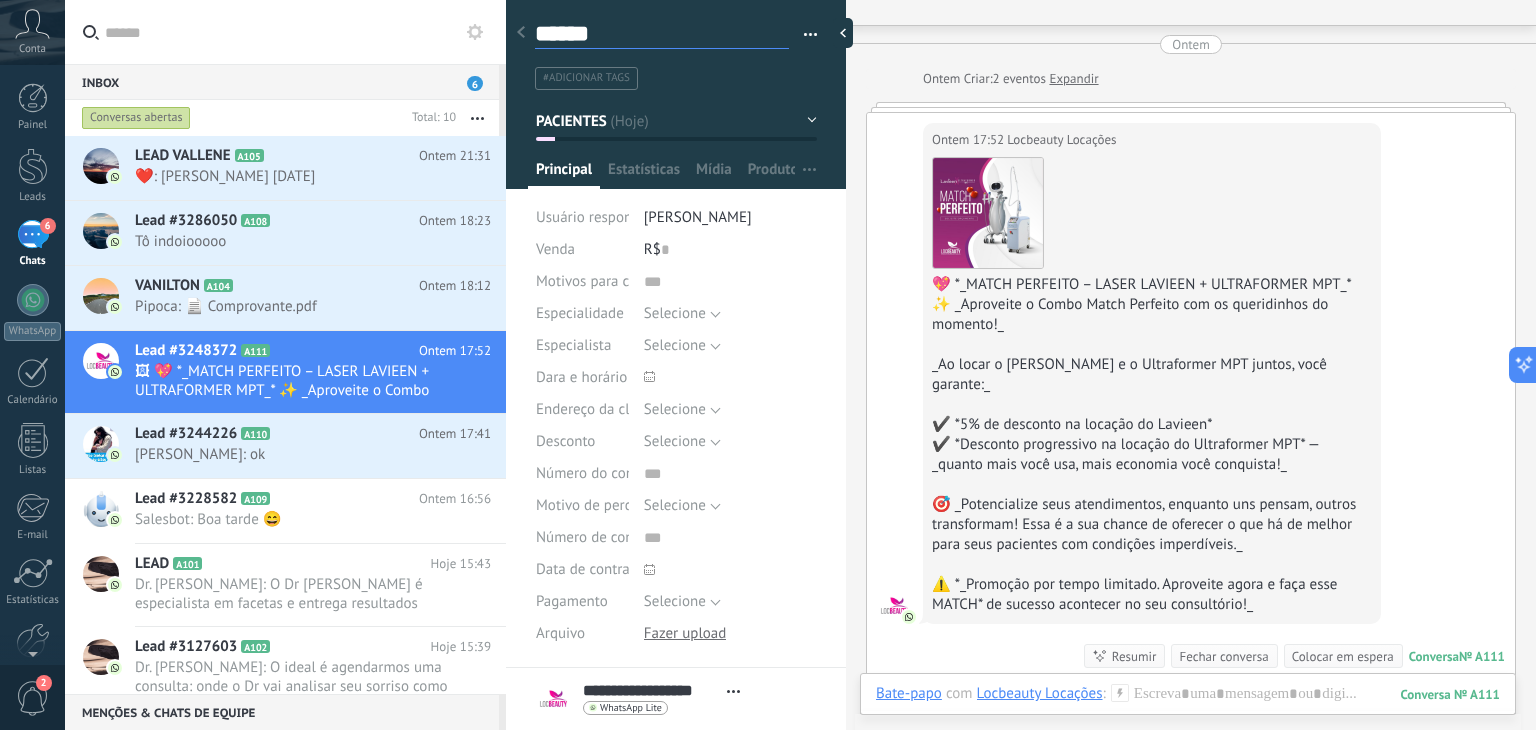 type on "*******" 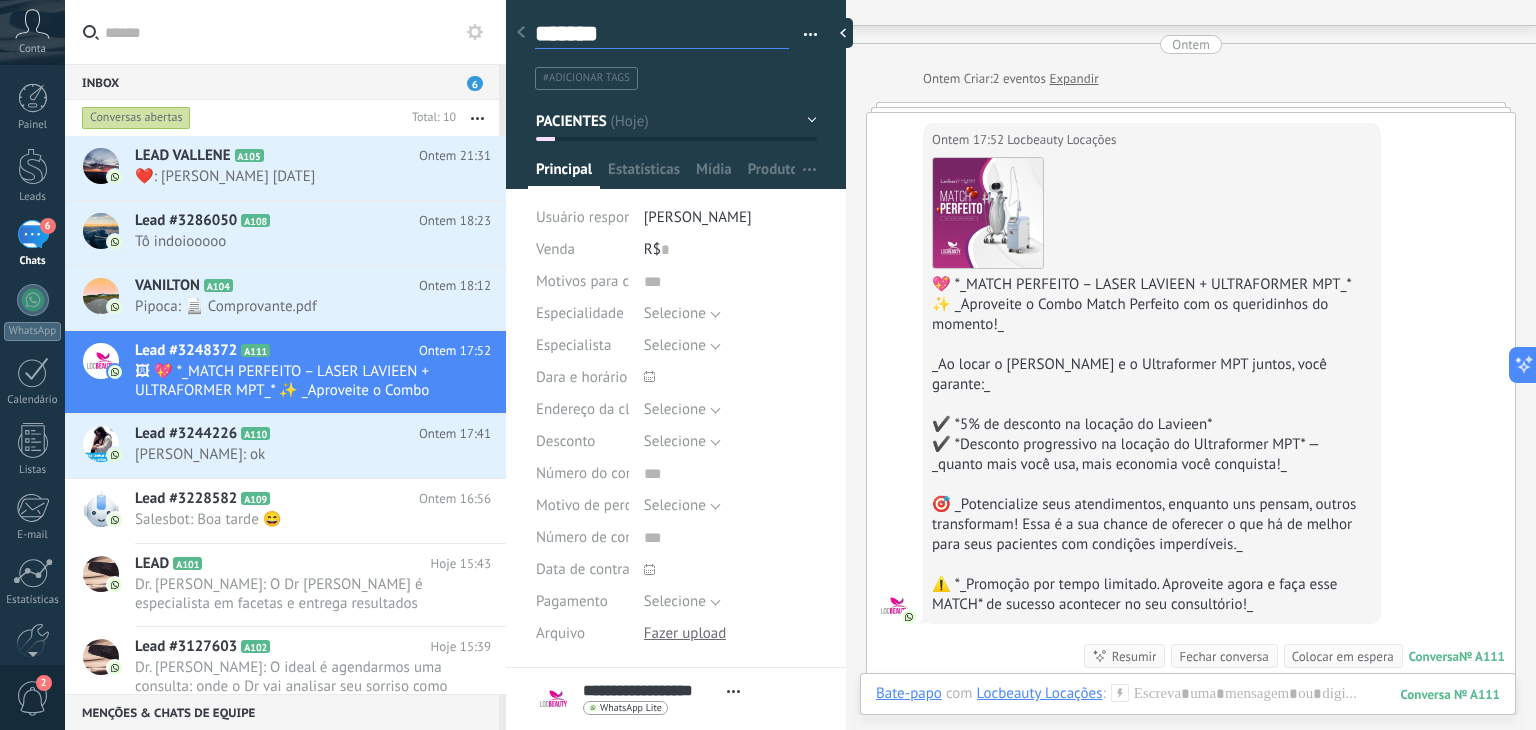 scroll, scrollTop: 29, scrollLeft: 0, axis: vertical 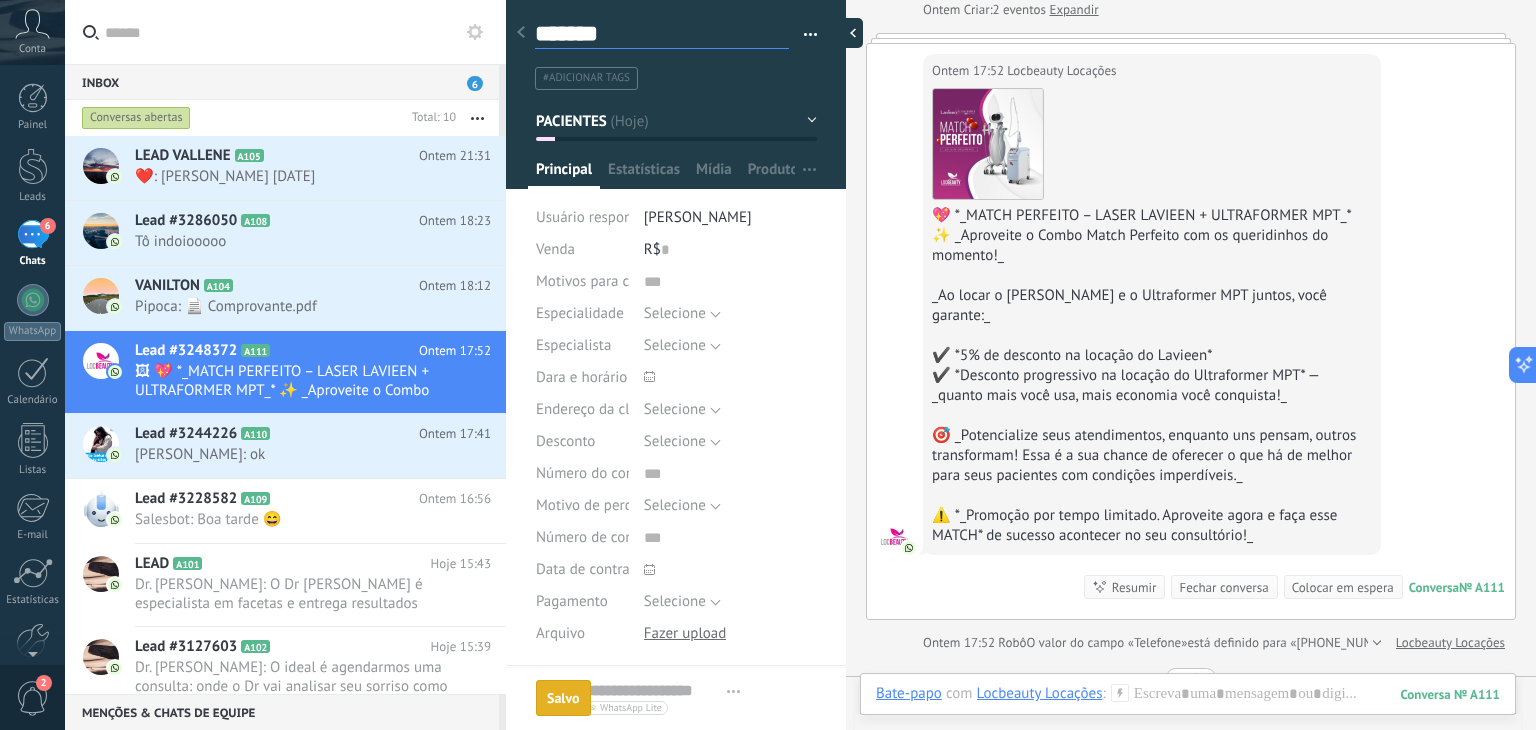 click at bounding box center [848, 33] 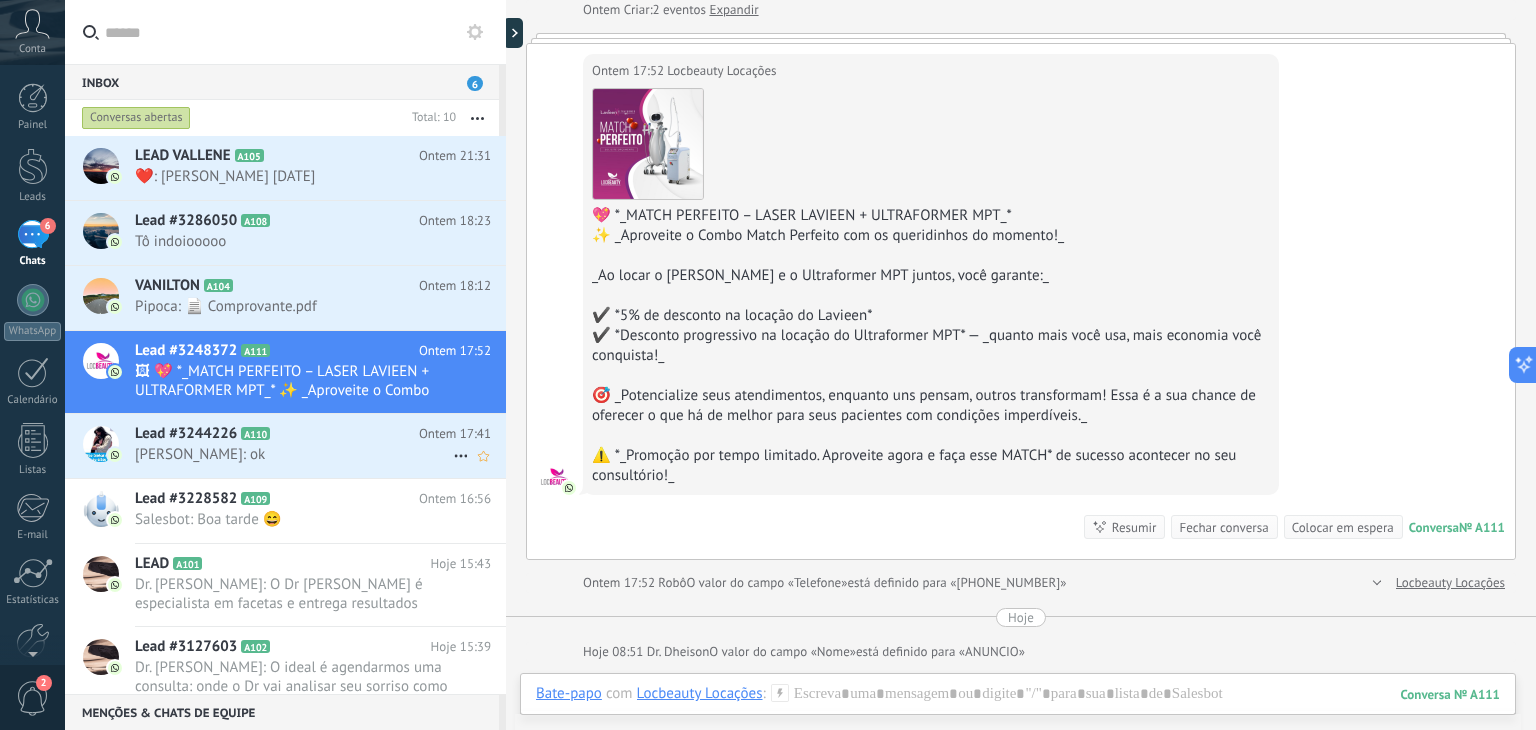 click on "[PERSON_NAME]: ok" at bounding box center [294, 454] 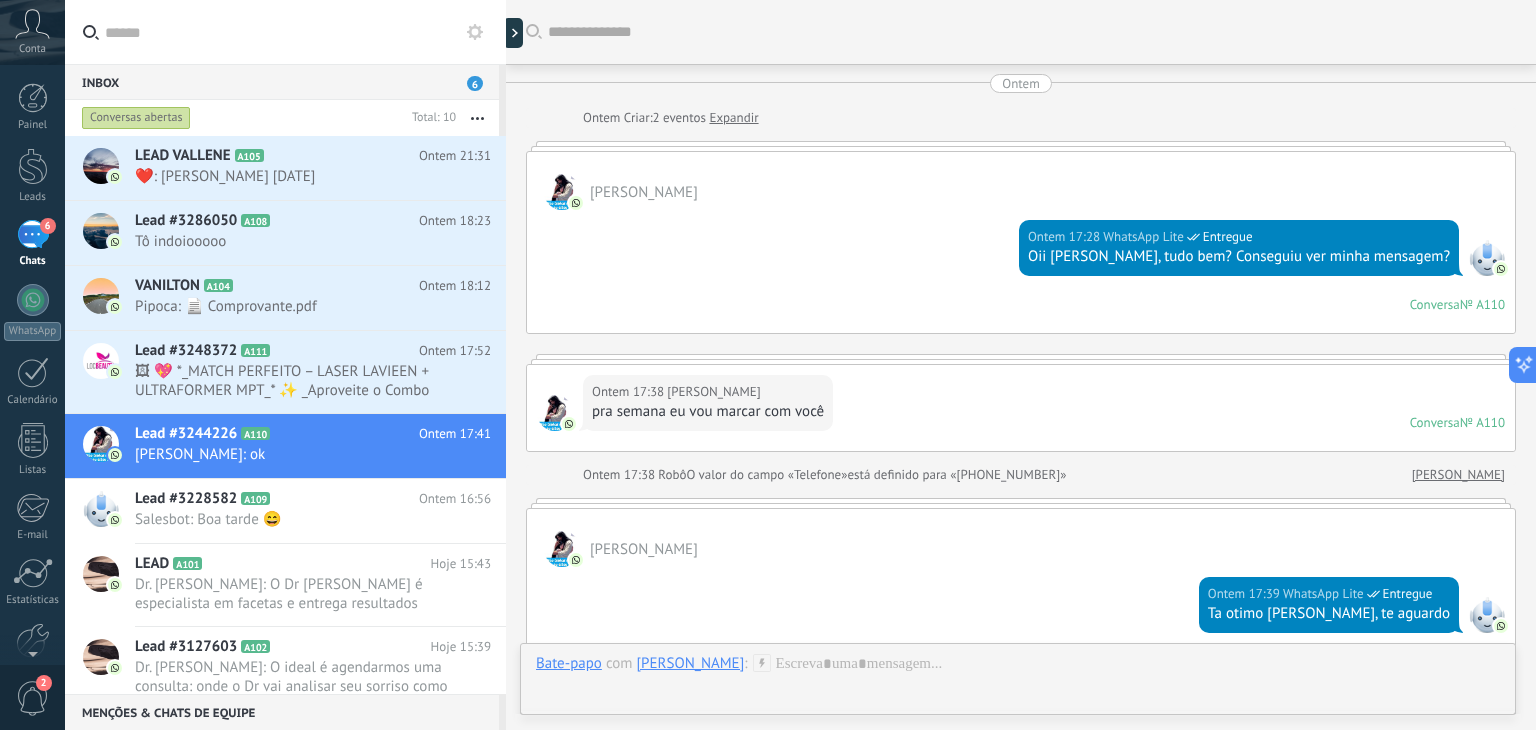 scroll, scrollTop: 346, scrollLeft: 0, axis: vertical 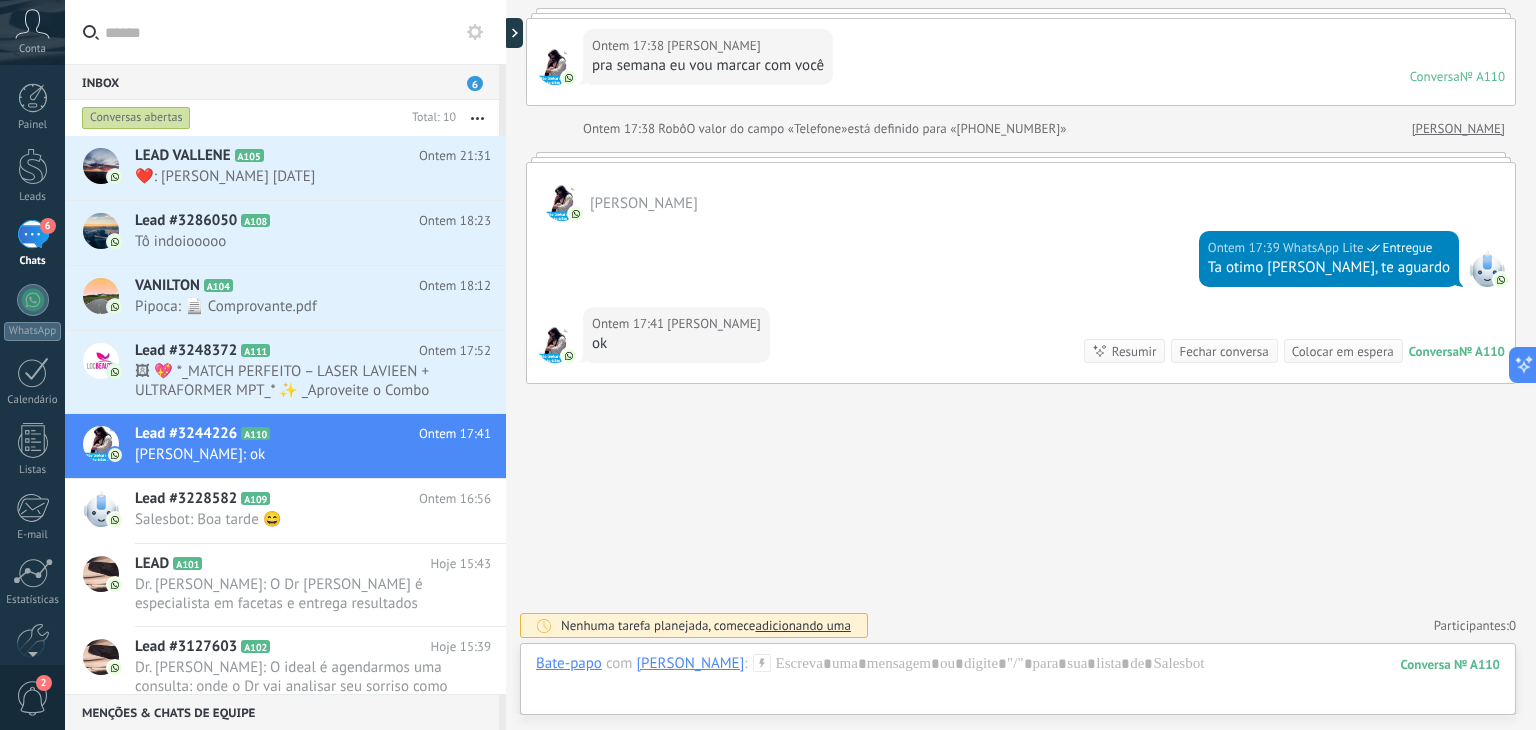 click on "adicionando uma" at bounding box center (802, 625) 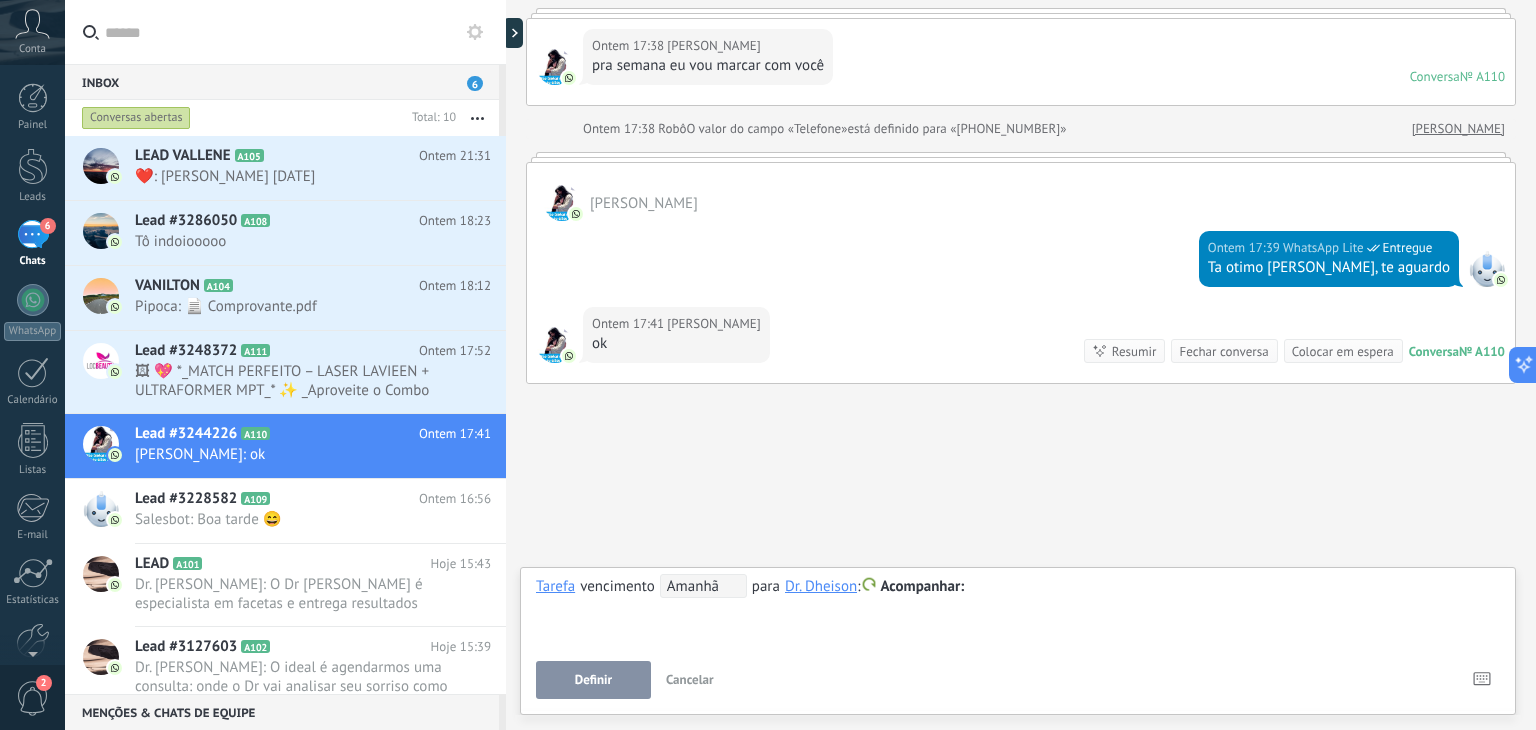 click on "Amanhã" at bounding box center (703, 586) 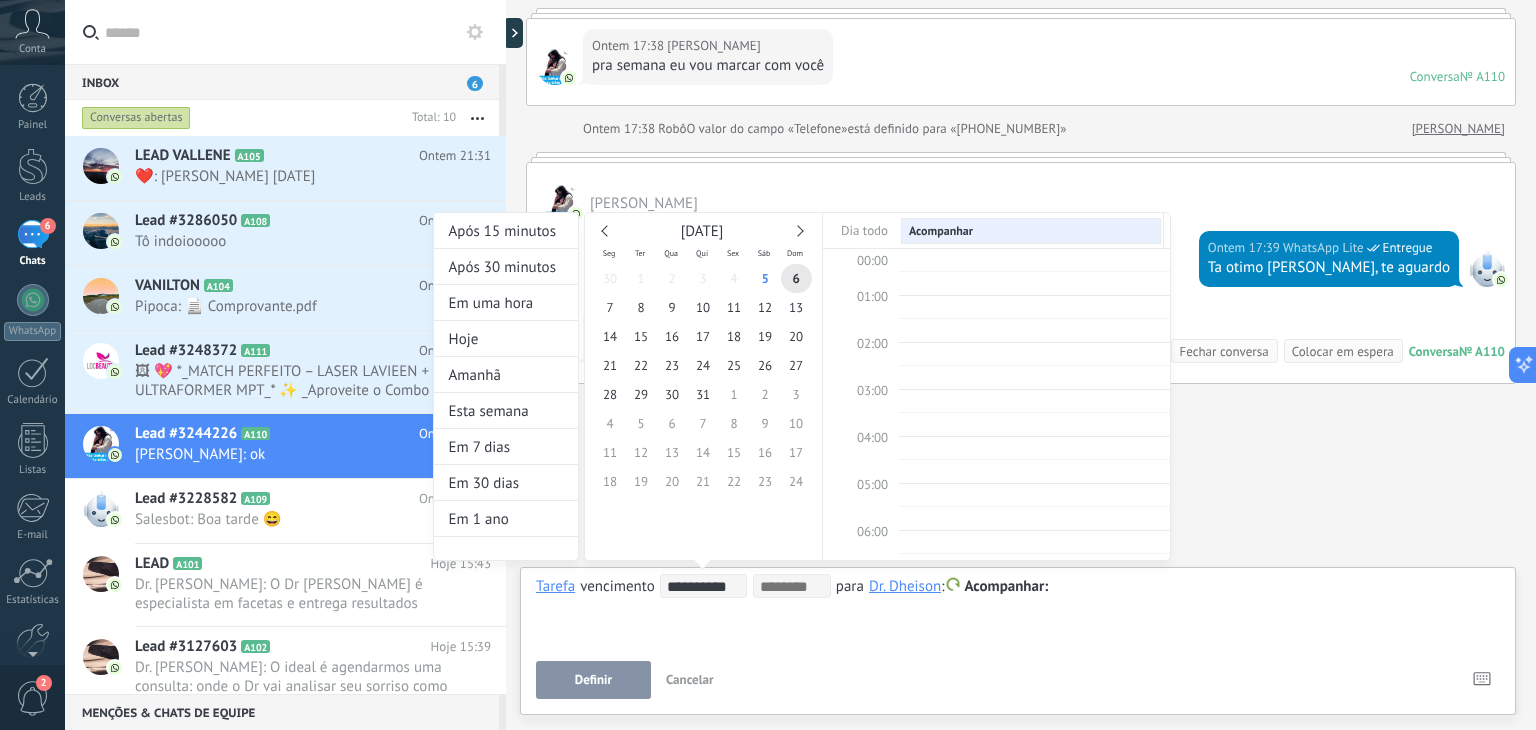 scroll, scrollTop: 374, scrollLeft: 0, axis: vertical 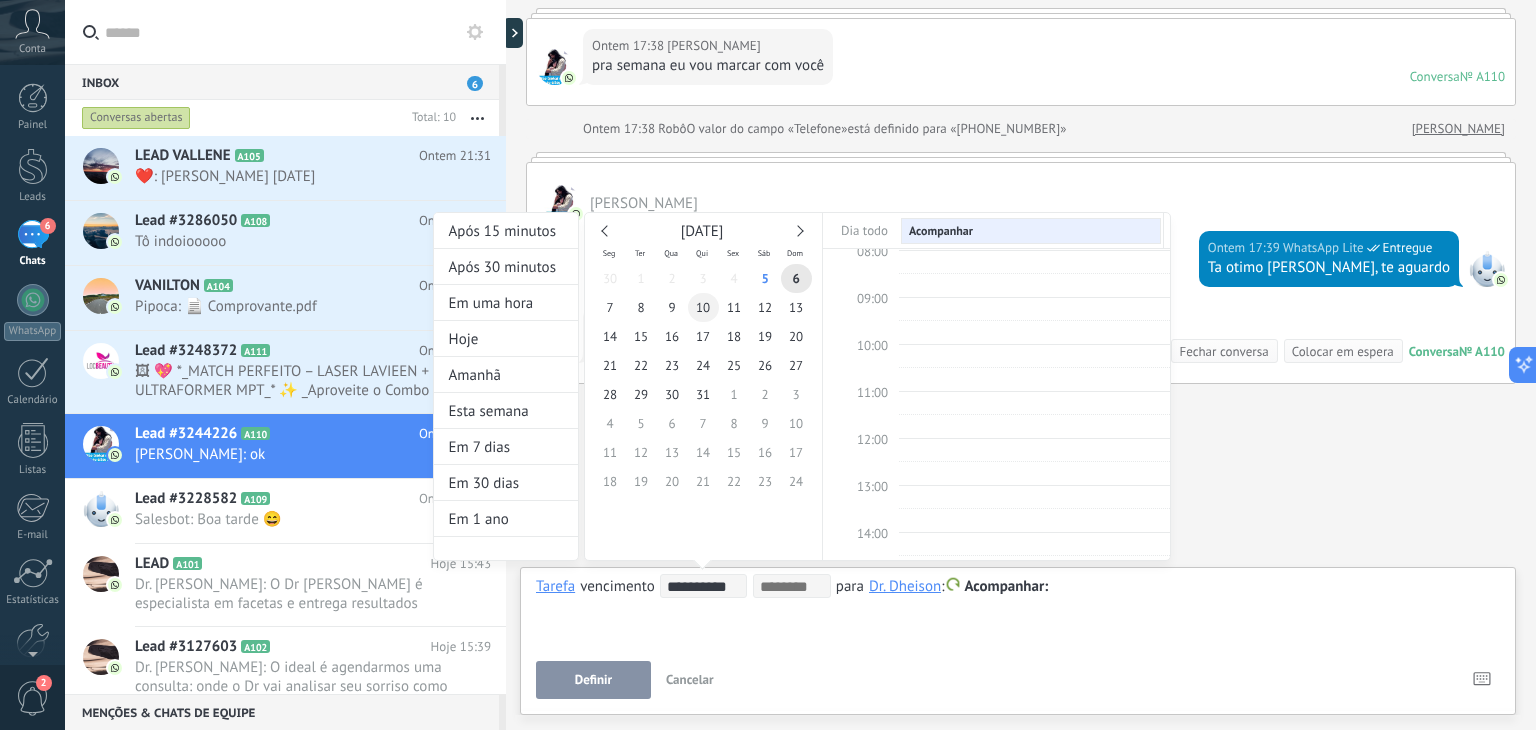 type on "**********" 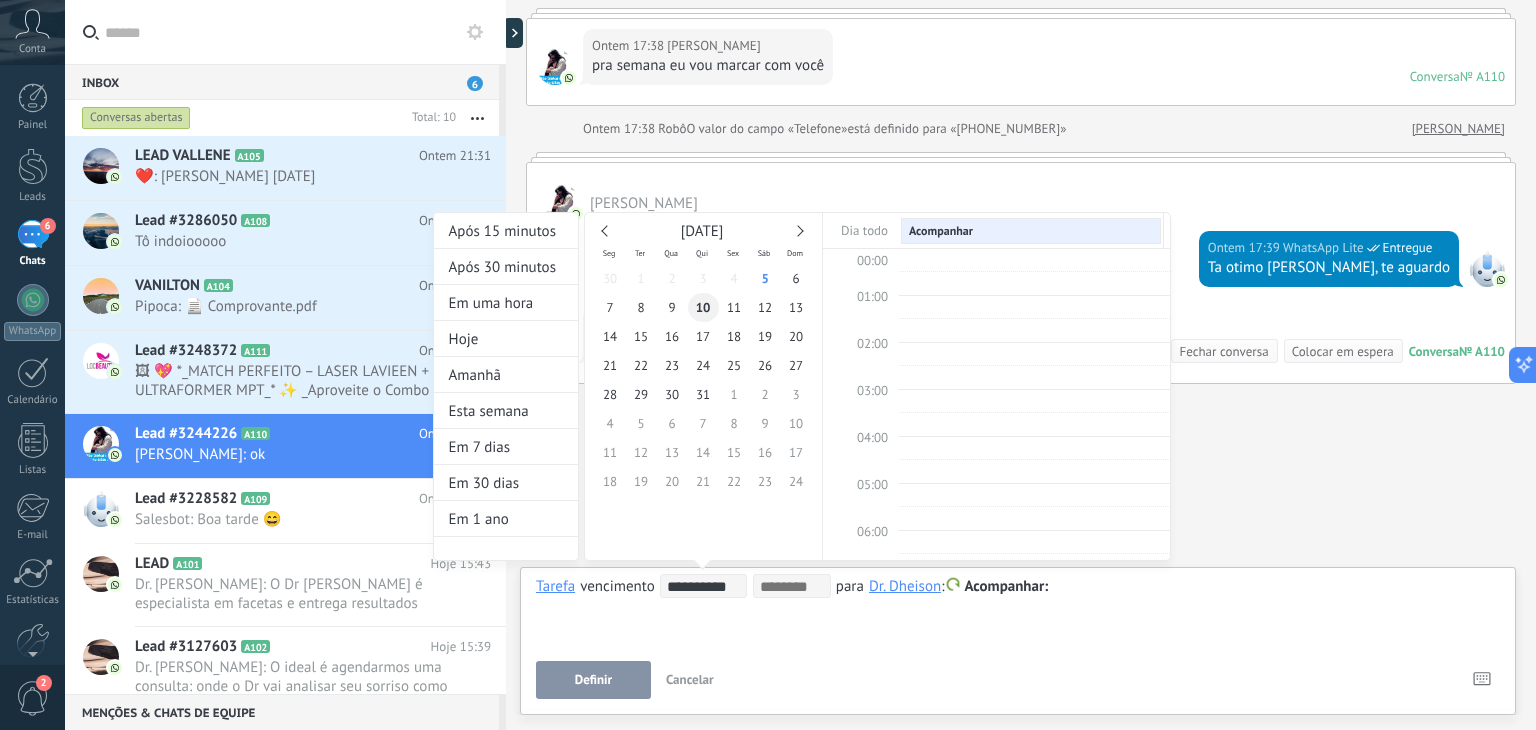 scroll, scrollTop: 374, scrollLeft: 0, axis: vertical 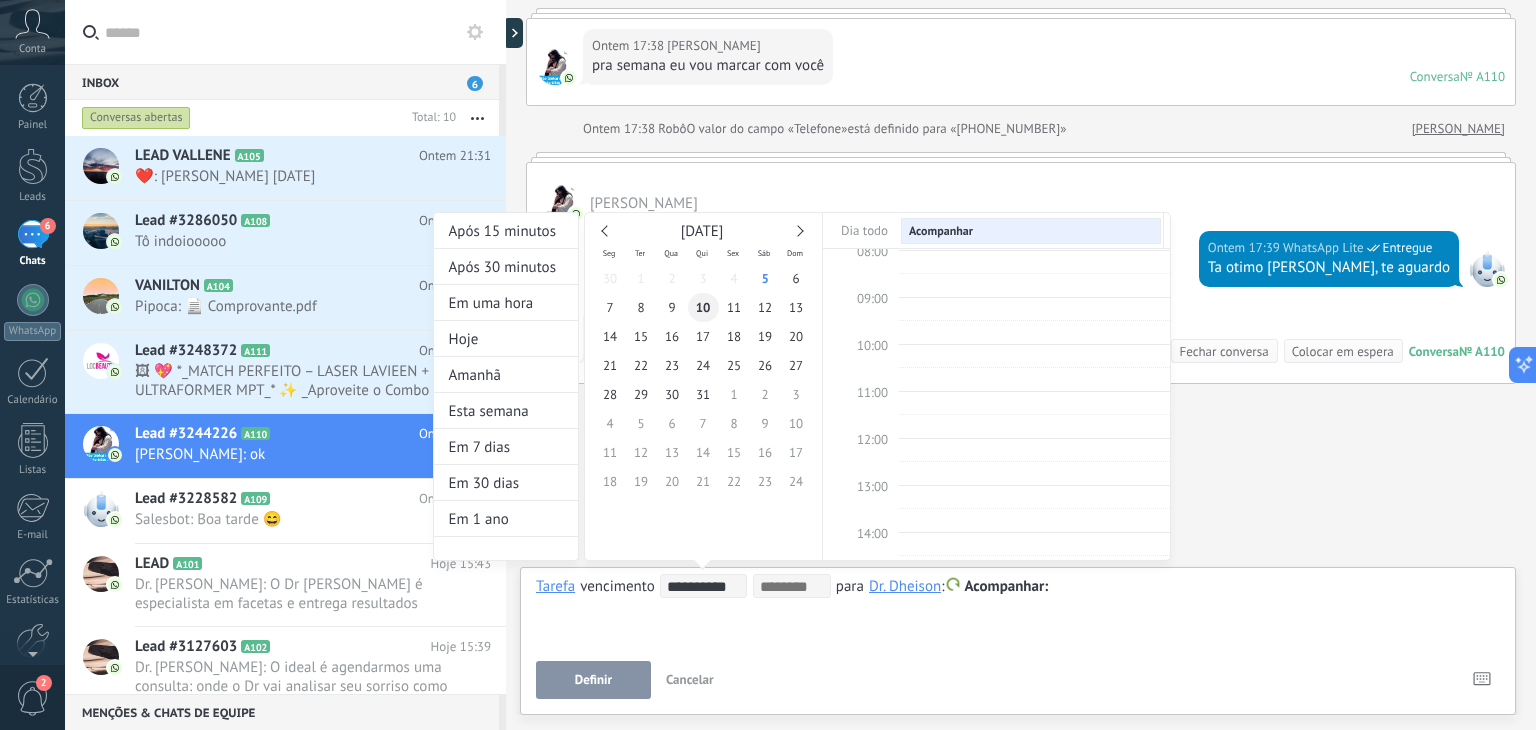 click on "10" at bounding box center (703, 307) 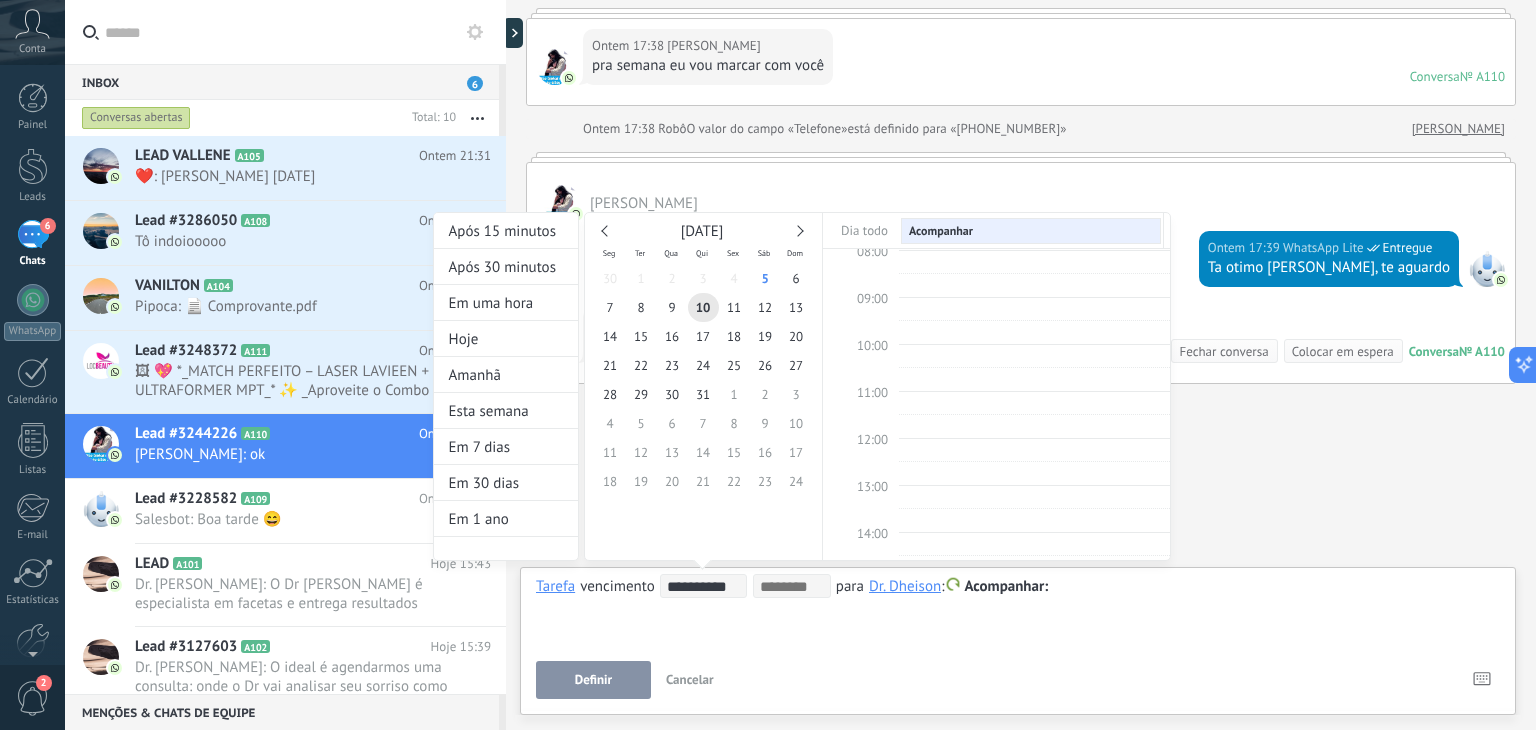 click on "**********" at bounding box center [802, 405] 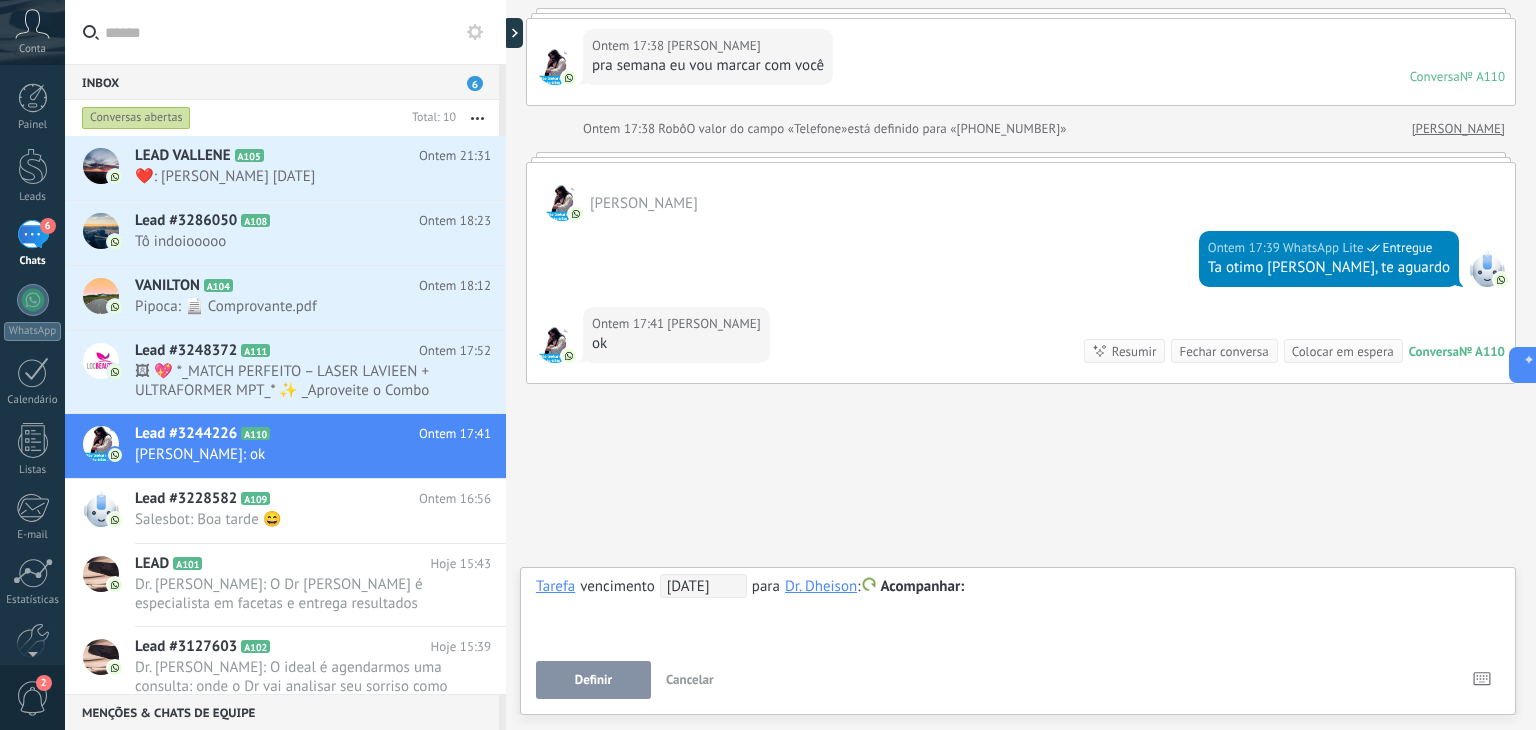 click at bounding box center [1018, 587] 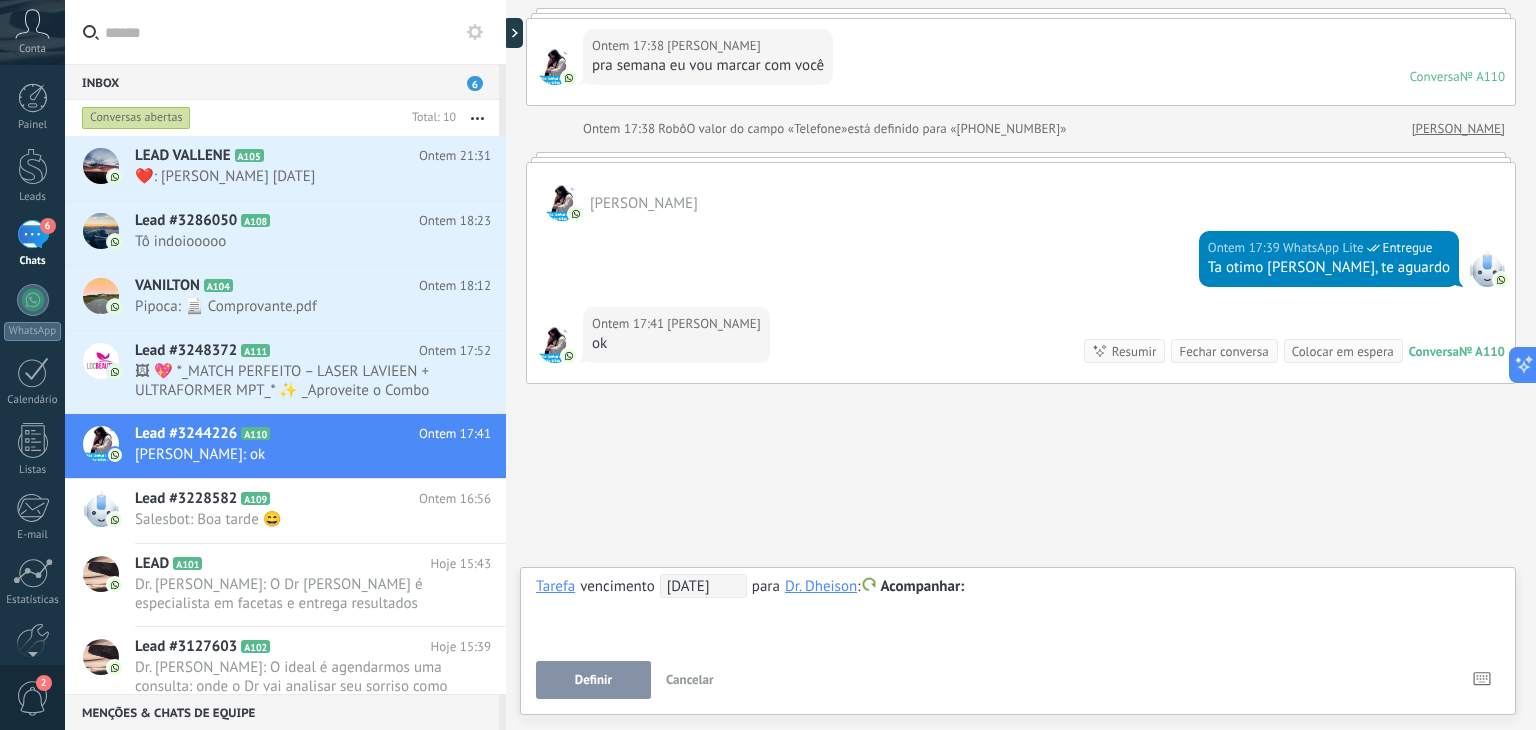 type 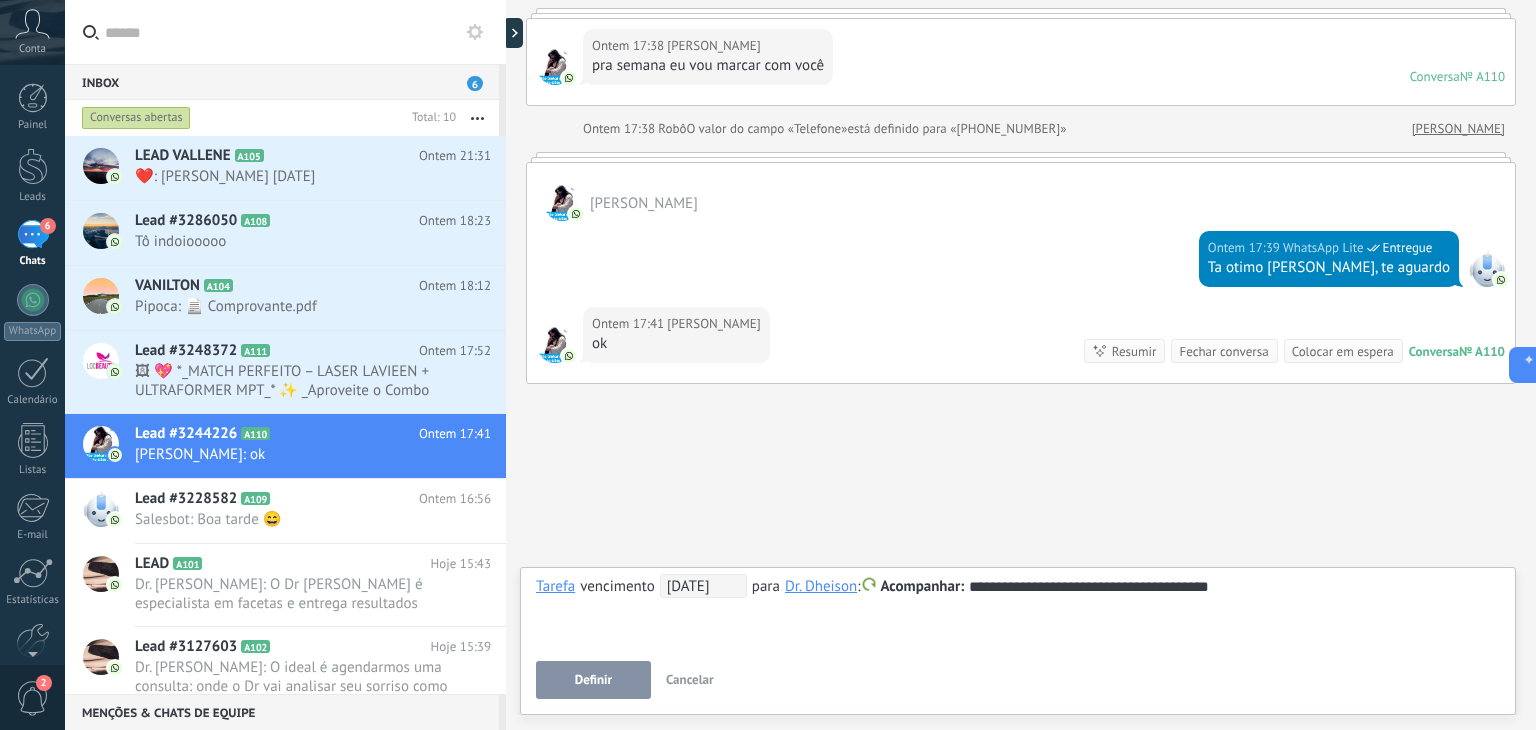 click on "Definir" at bounding box center [593, 680] 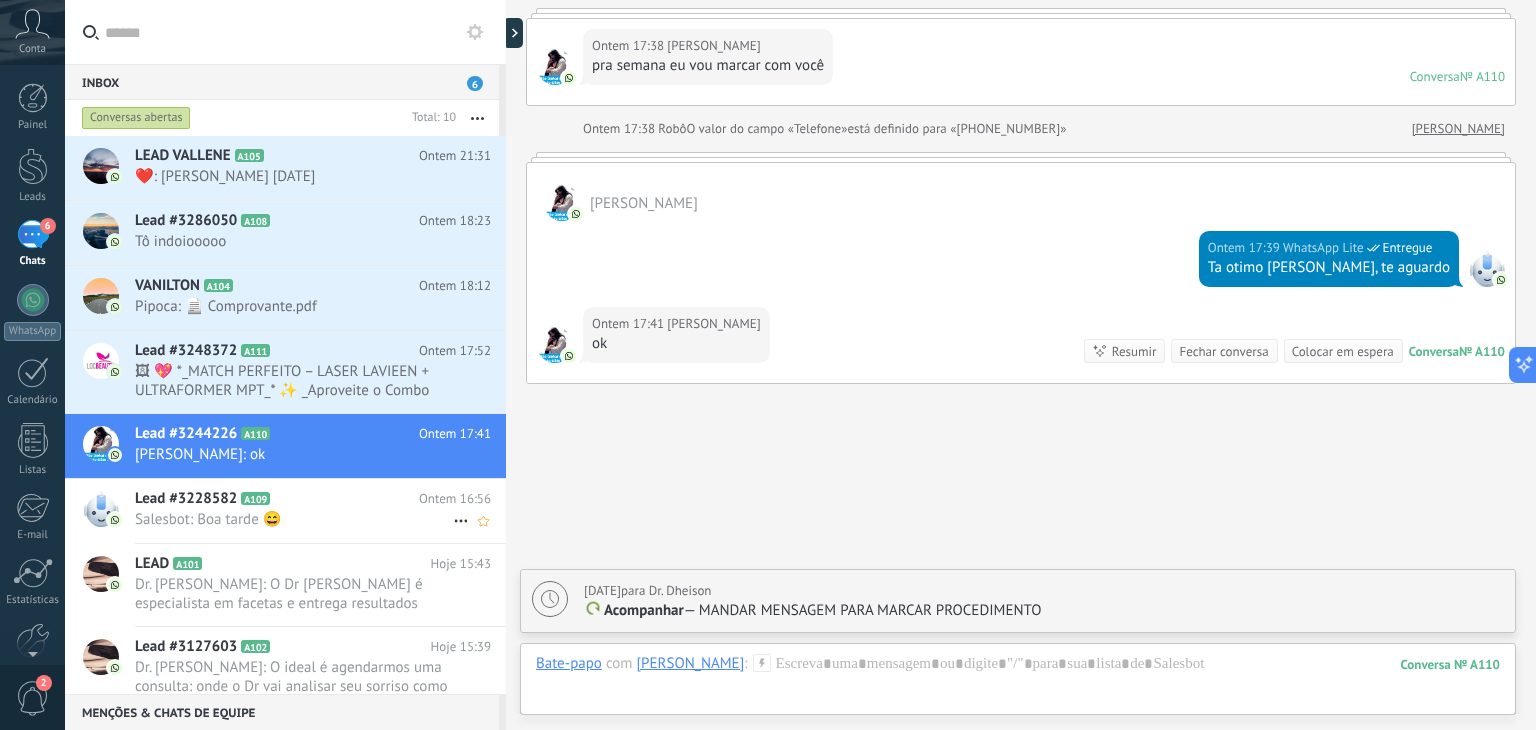 scroll, scrollTop: 416, scrollLeft: 0, axis: vertical 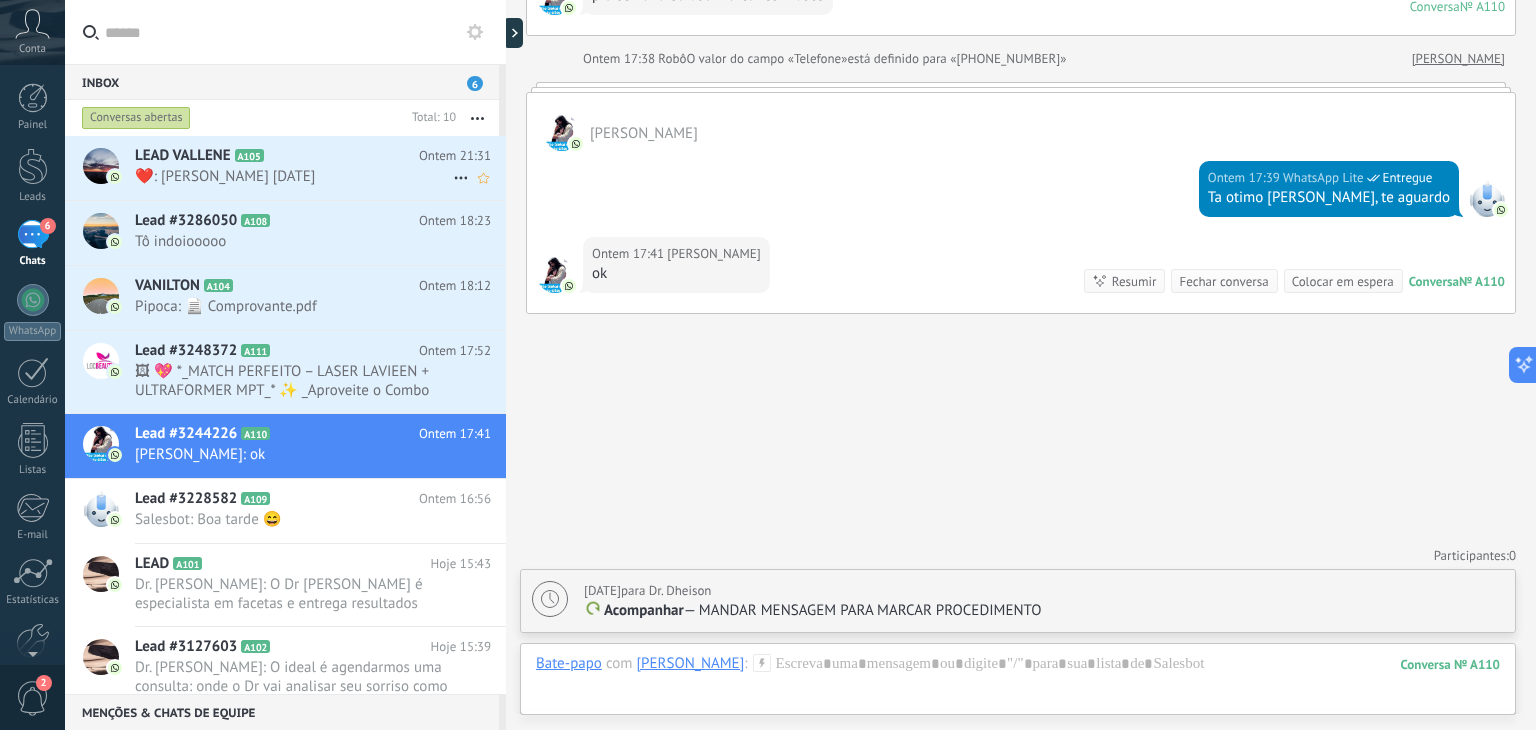 click on "❤️: [PERSON_NAME]
[DATE]" at bounding box center (294, 176) 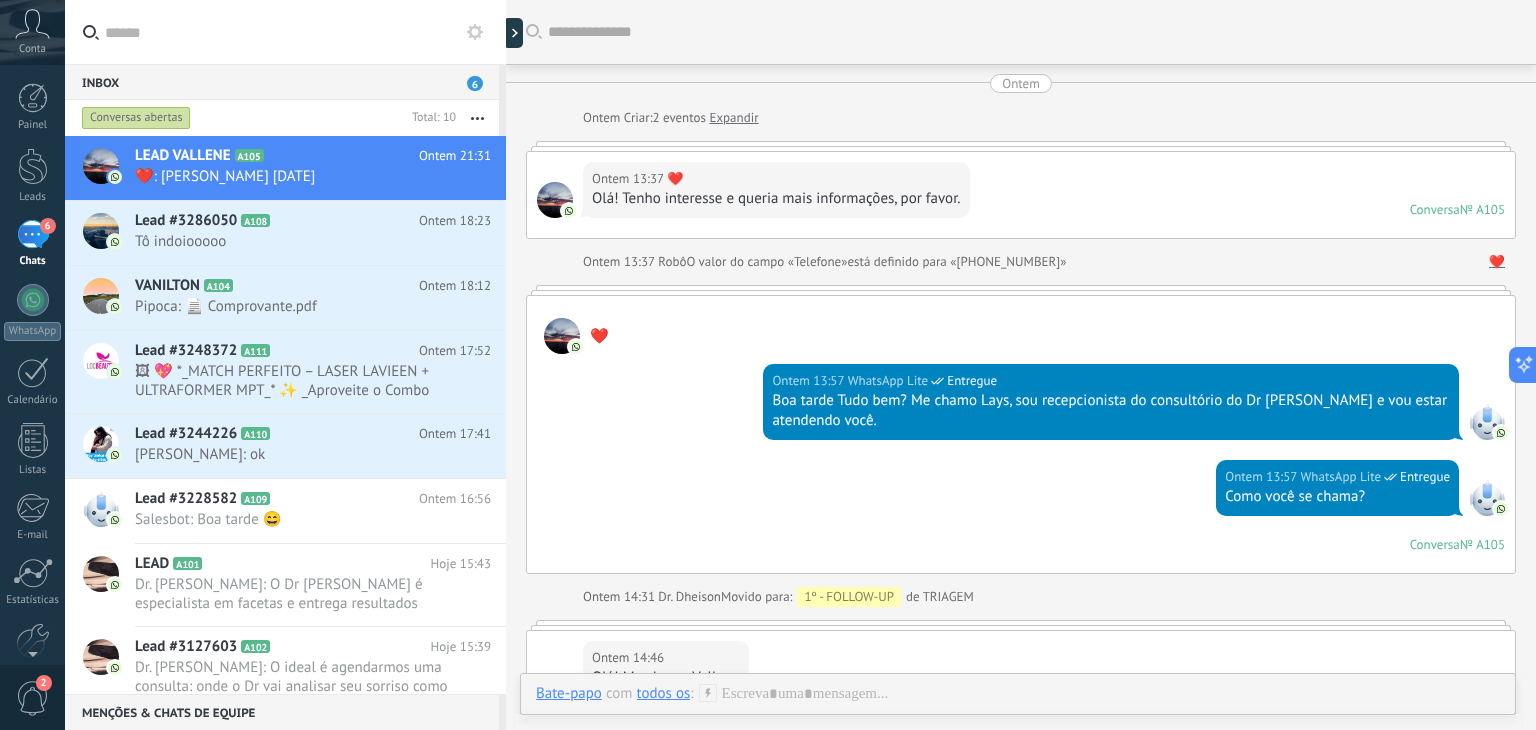 scroll, scrollTop: 1671, scrollLeft: 0, axis: vertical 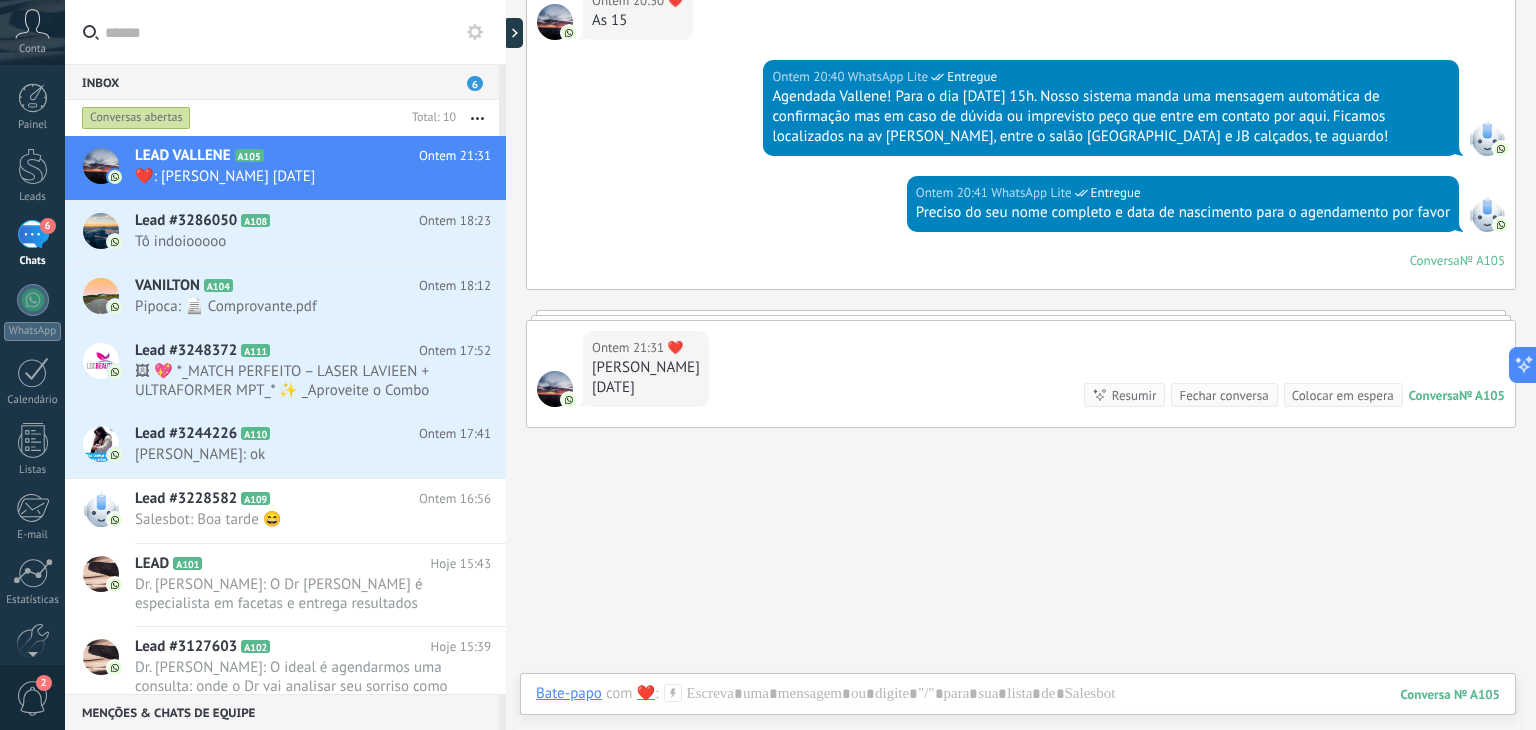 drag, startPoint x: 770, startPoint y: 93, endPoint x: 1352, endPoint y: 144, distance: 584.2303 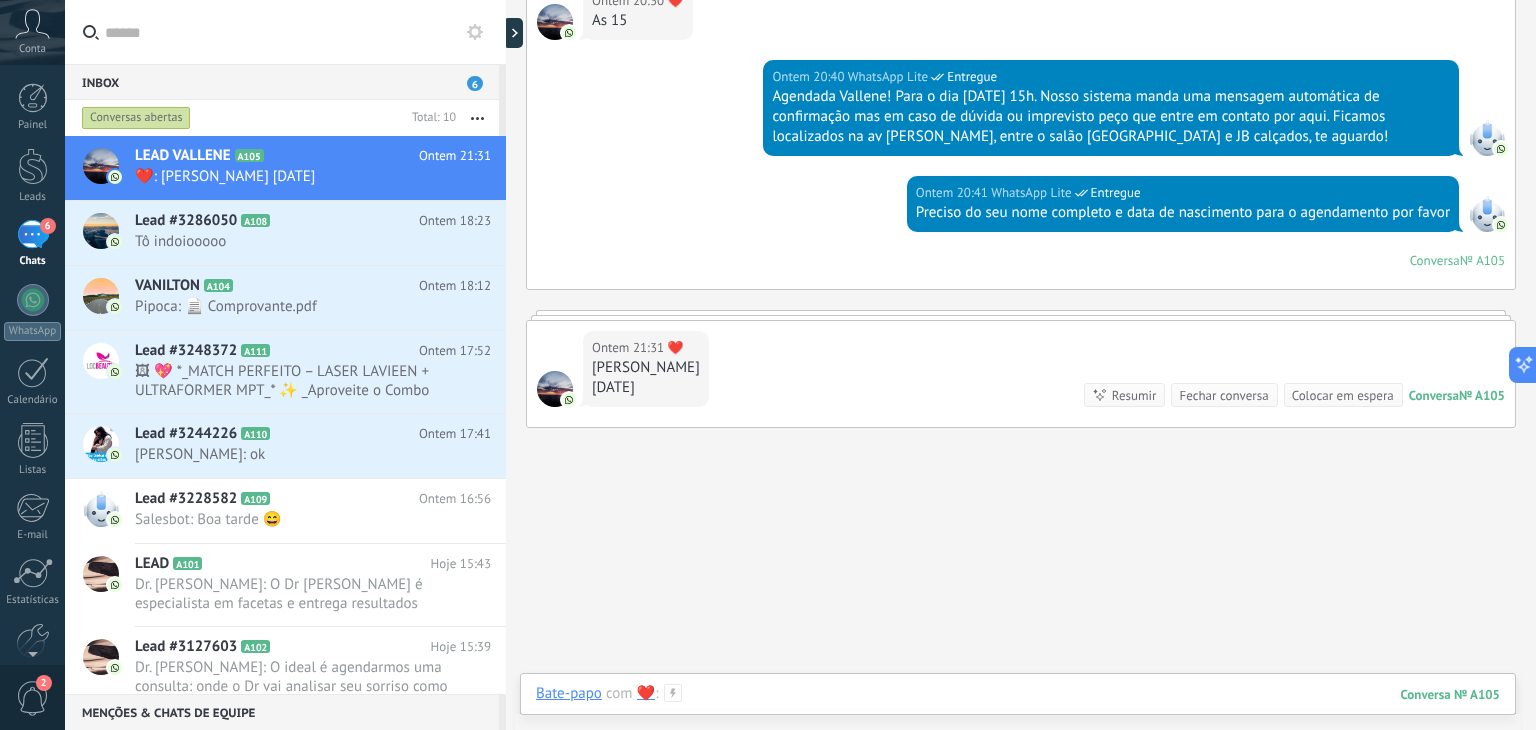 click at bounding box center (1018, 714) 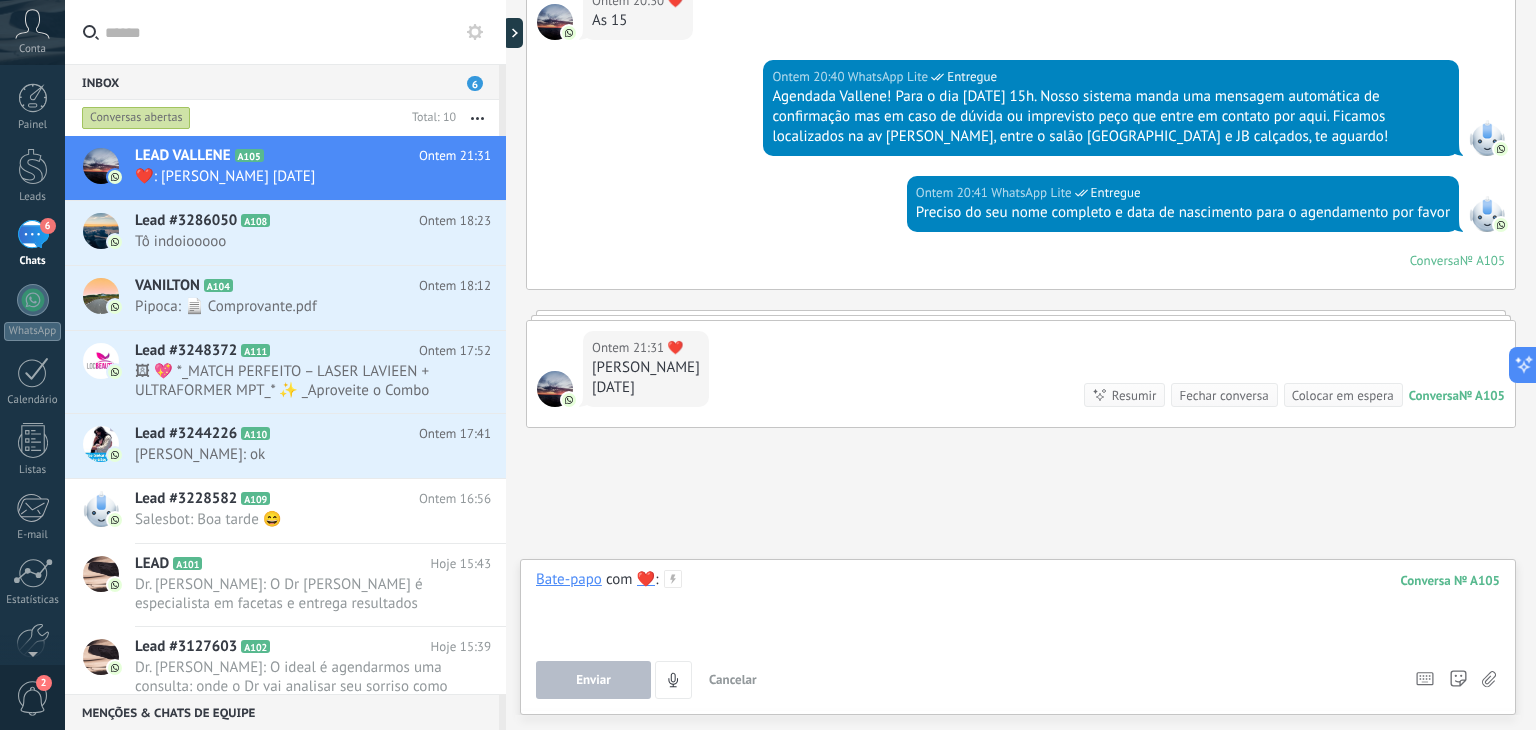 click at bounding box center (1018, 608) 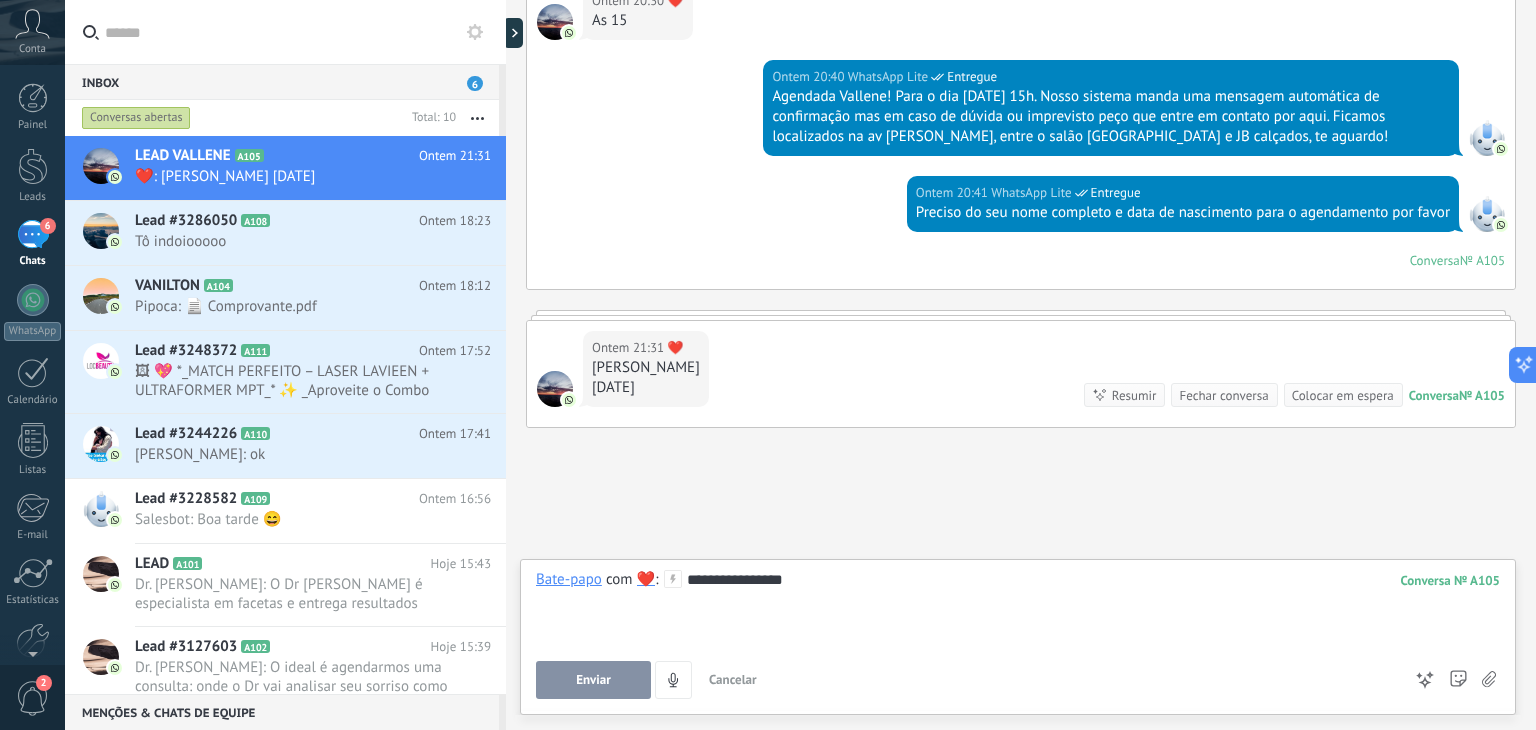 click on "Enviar" at bounding box center [593, 680] 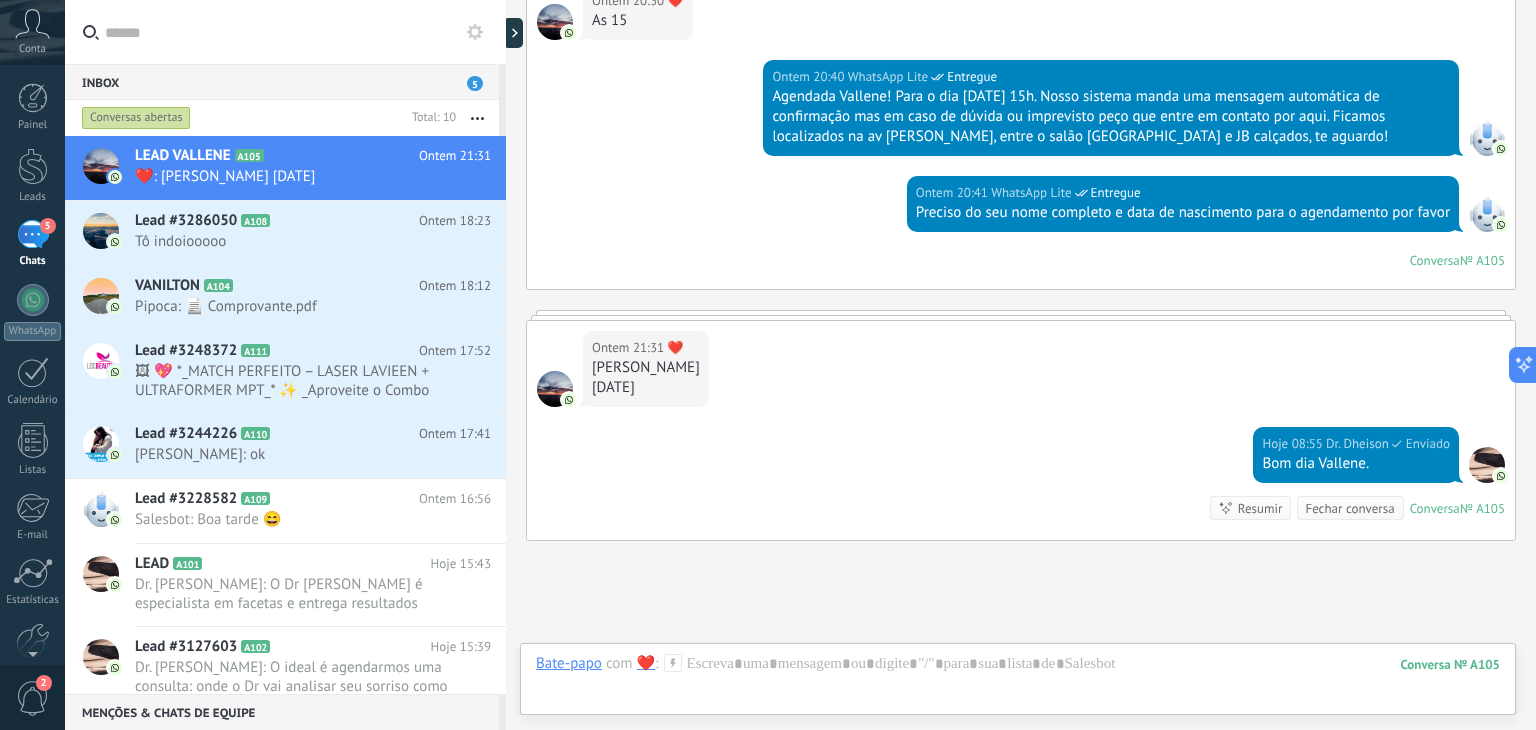 scroll, scrollTop: 1827, scrollLeft: 0, axis: vertical 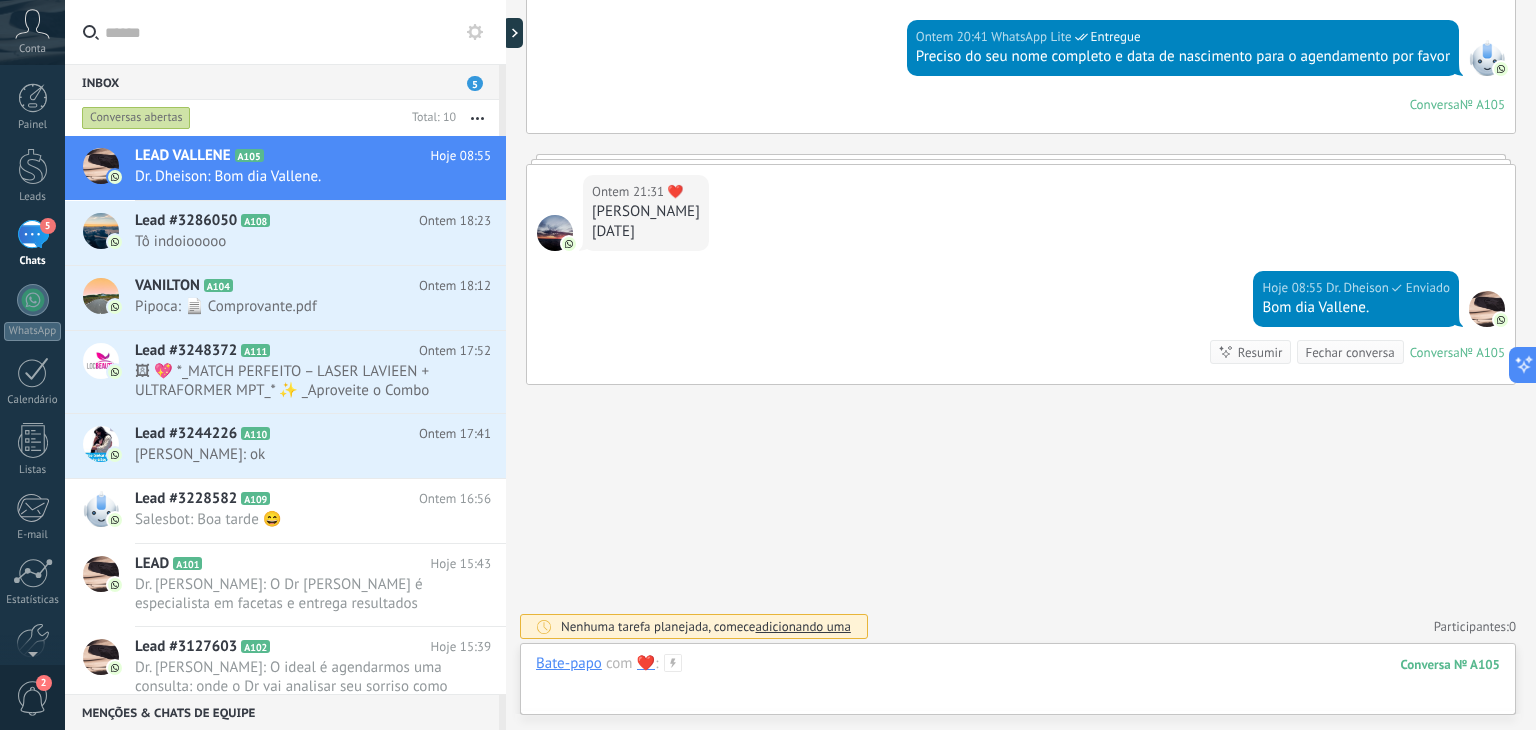 click at bounding box center (1018, 684) 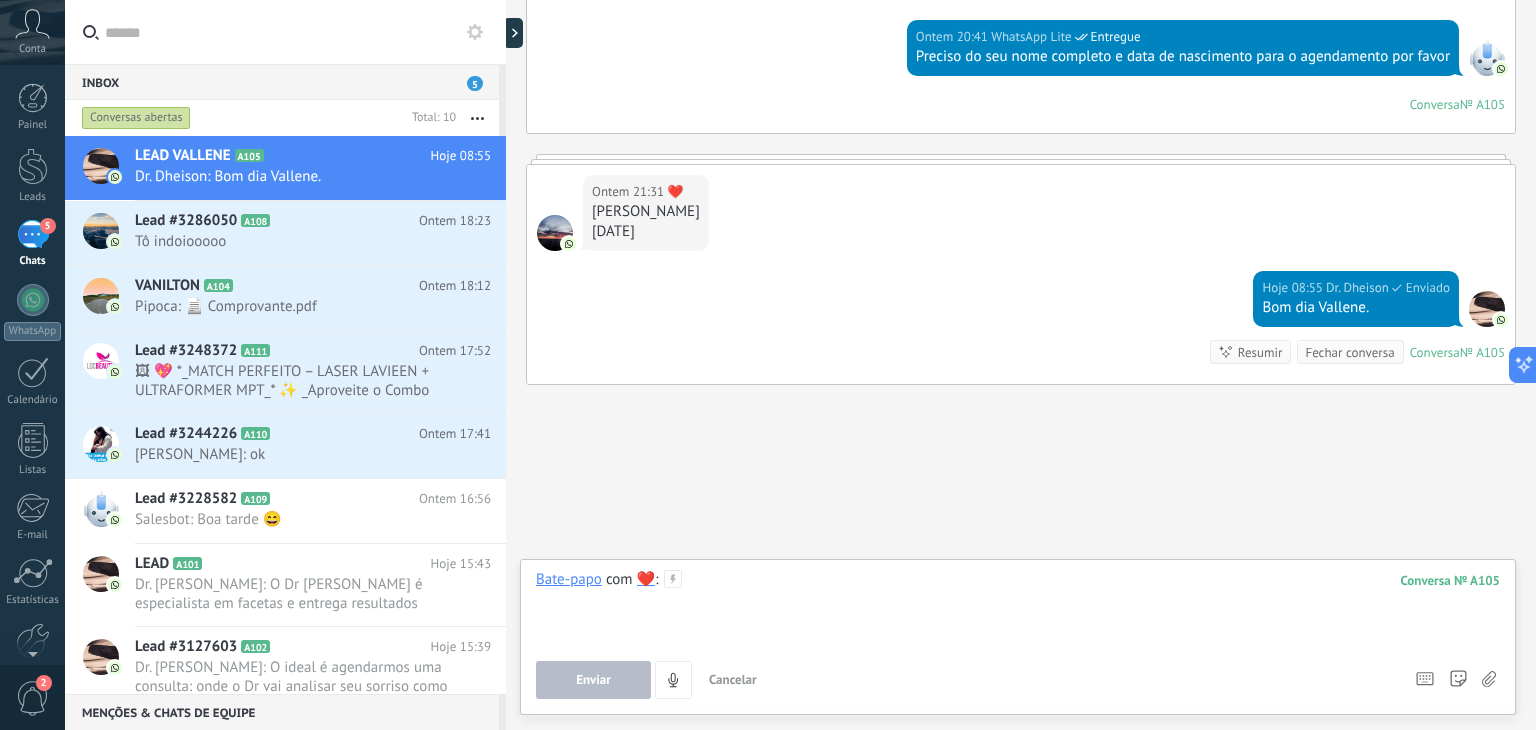 paste 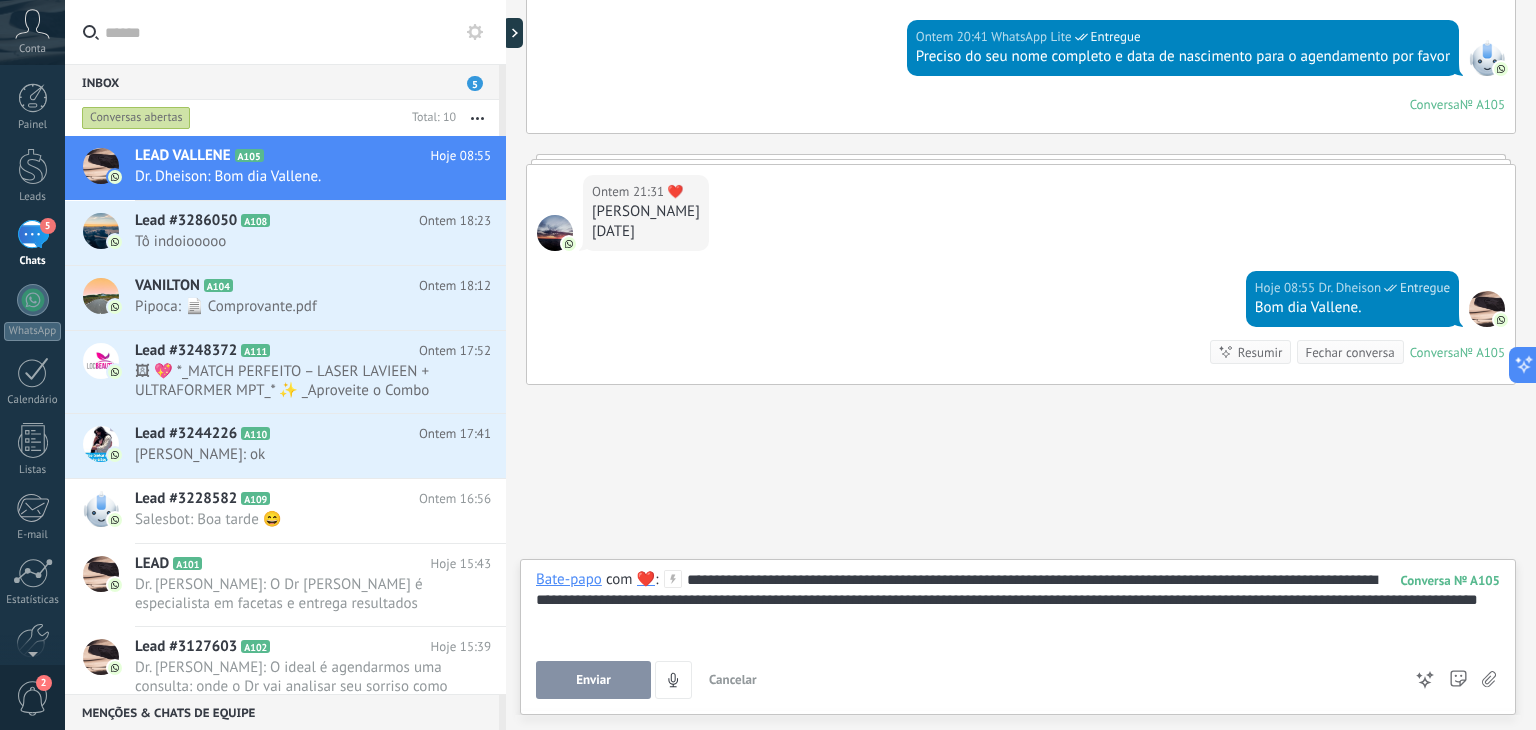 click on "**********" at bounding box center (1018, 608) 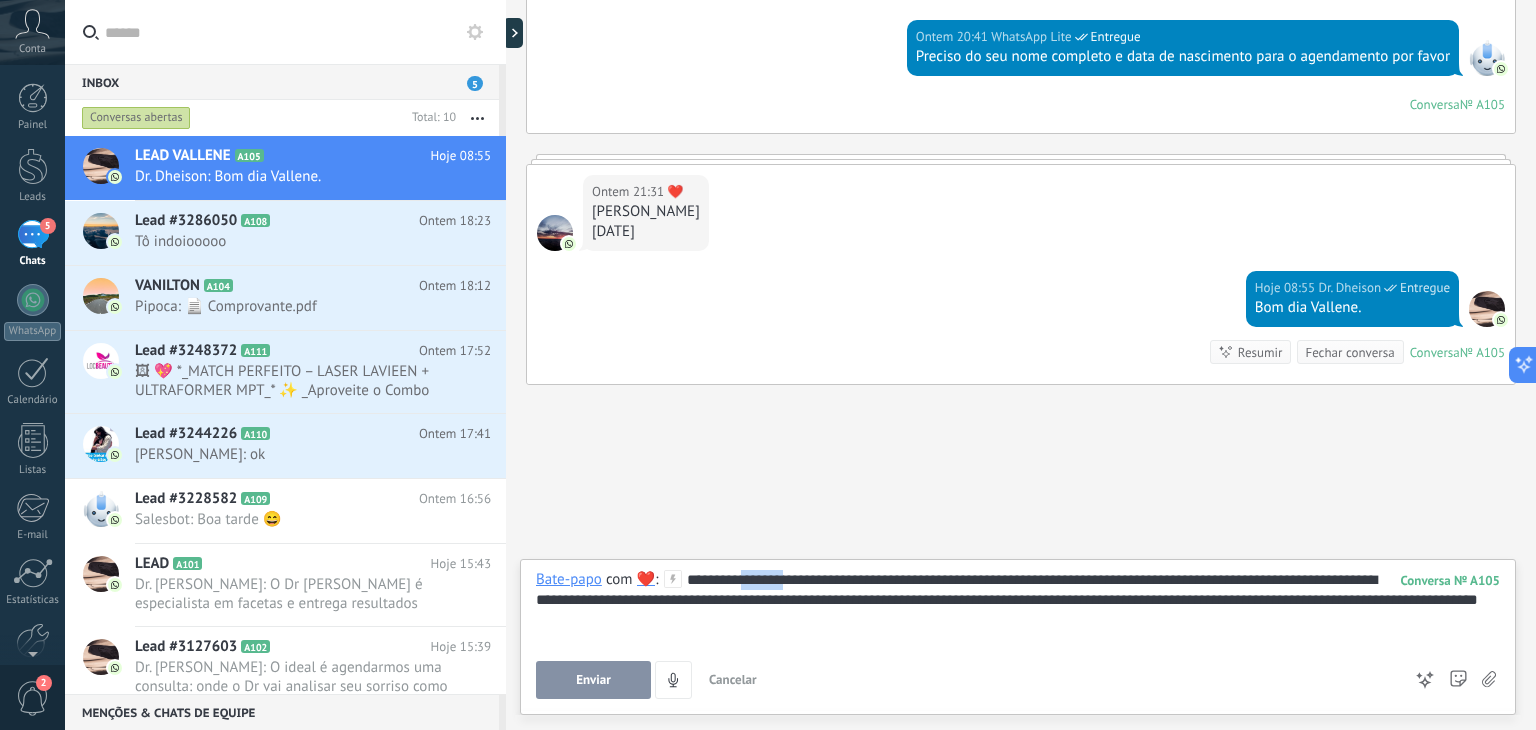 click on "**********" at bounding box center [1018, 608] 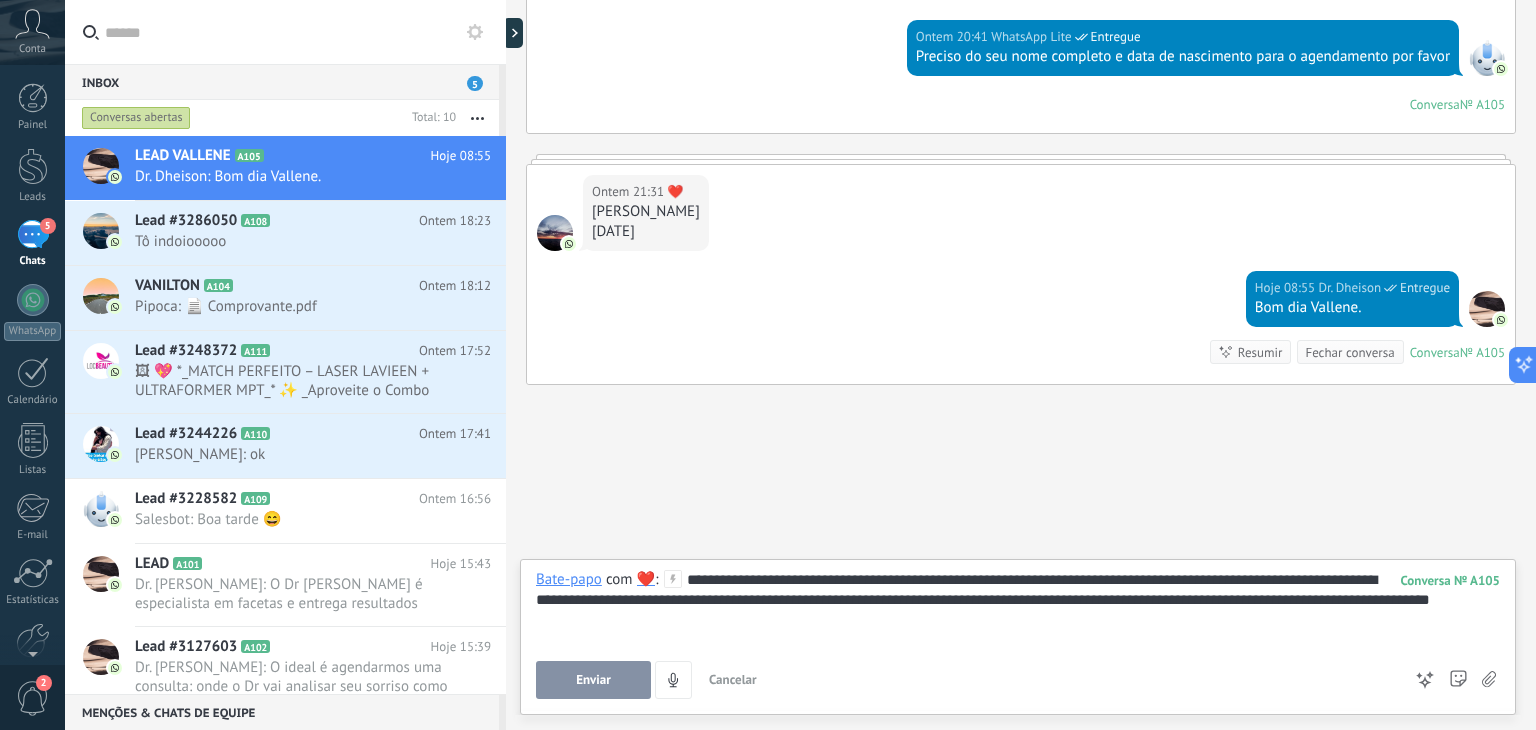 click on "Enviar" at bounding box center [593, 680] 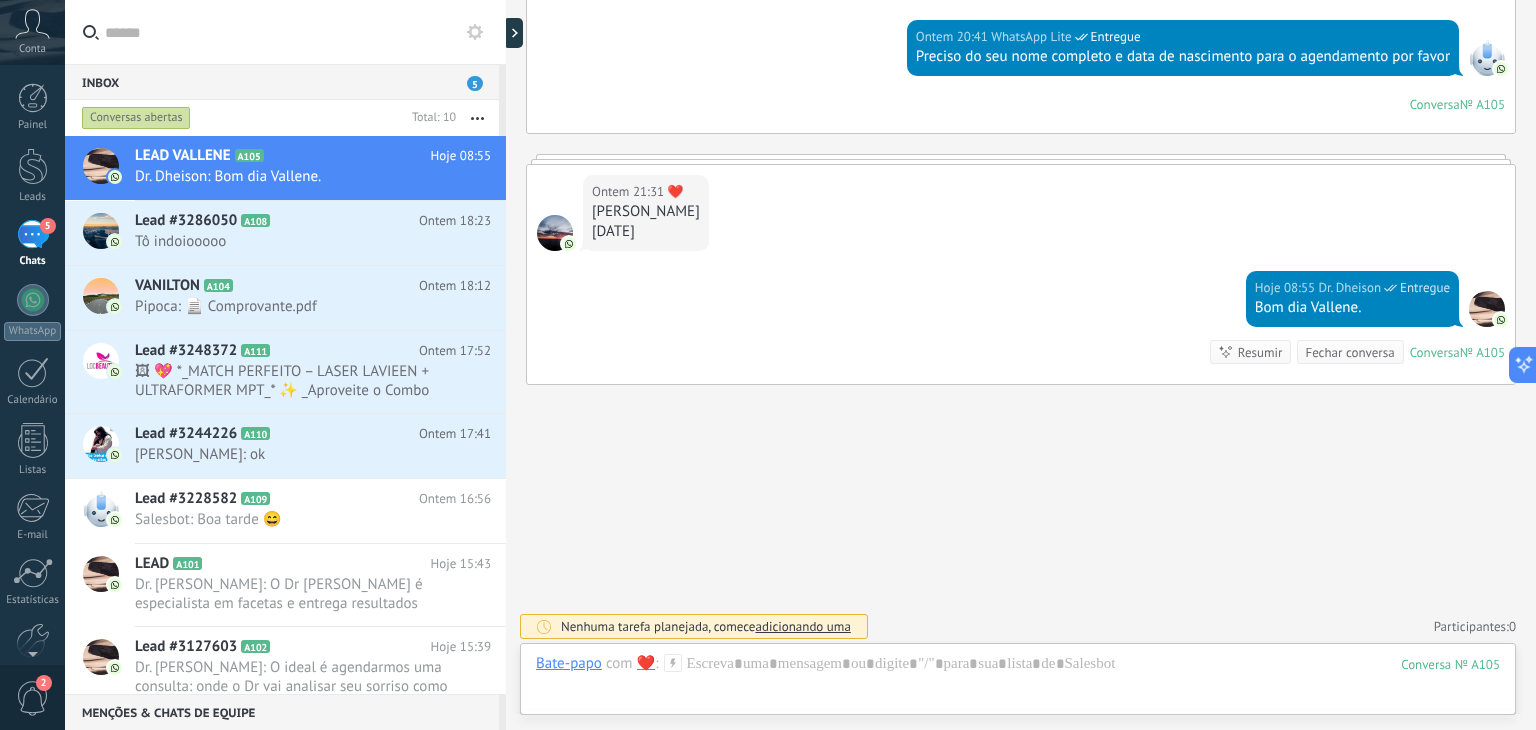 scroll, scrollTop: 1928, scrollLeft: 0, axis: vertical 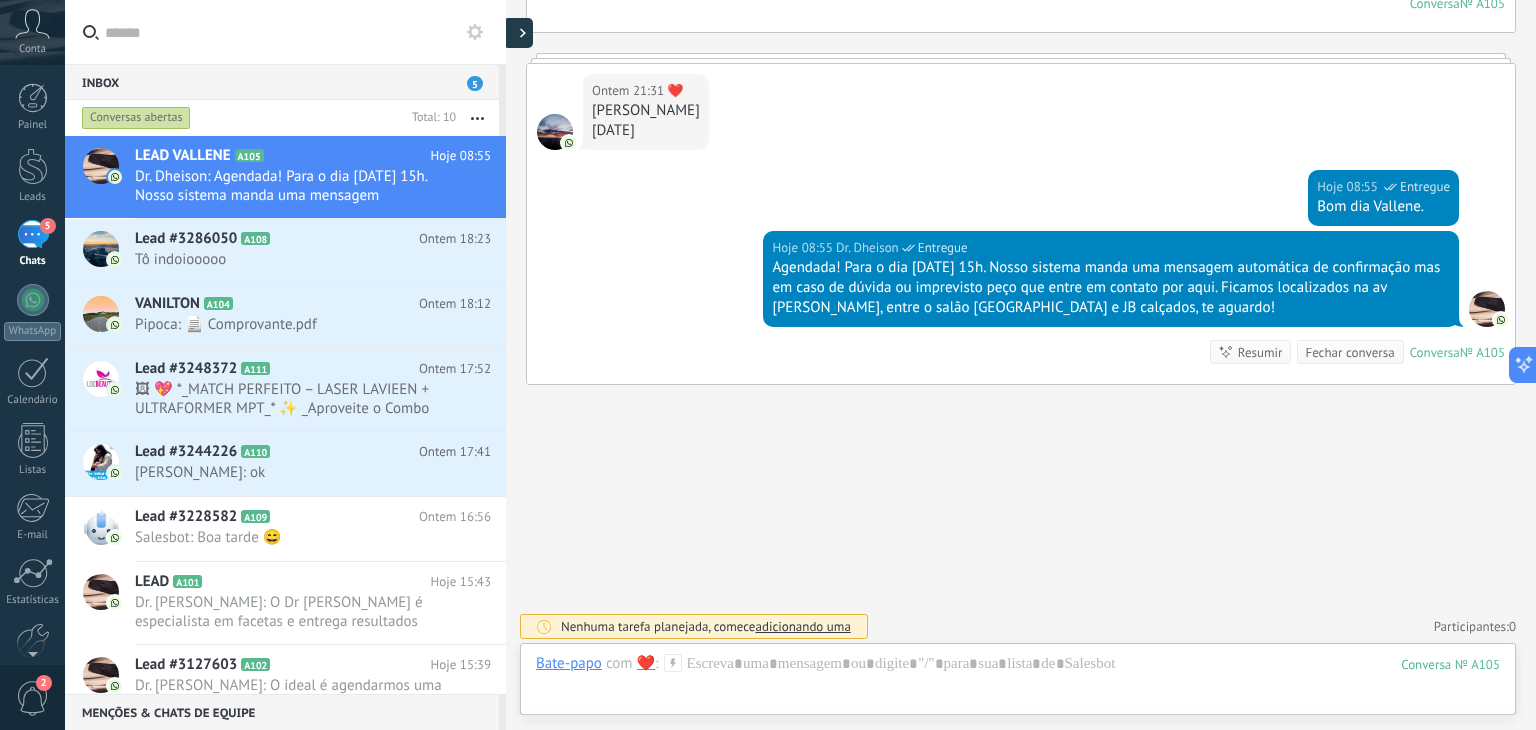click at bounding box center (518, 33) 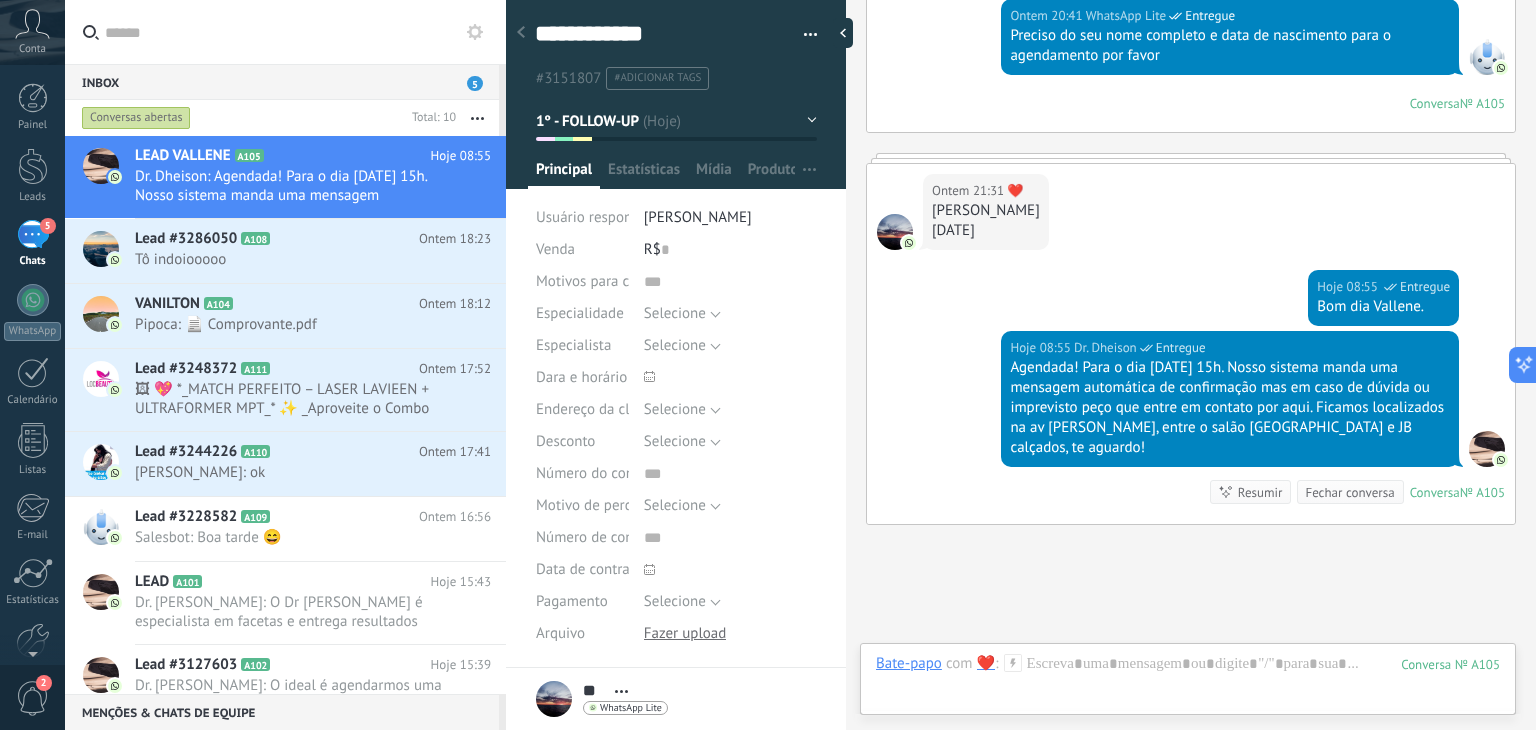scroll, scrollTop: 19, scrollLeft: 0, axis: vertical 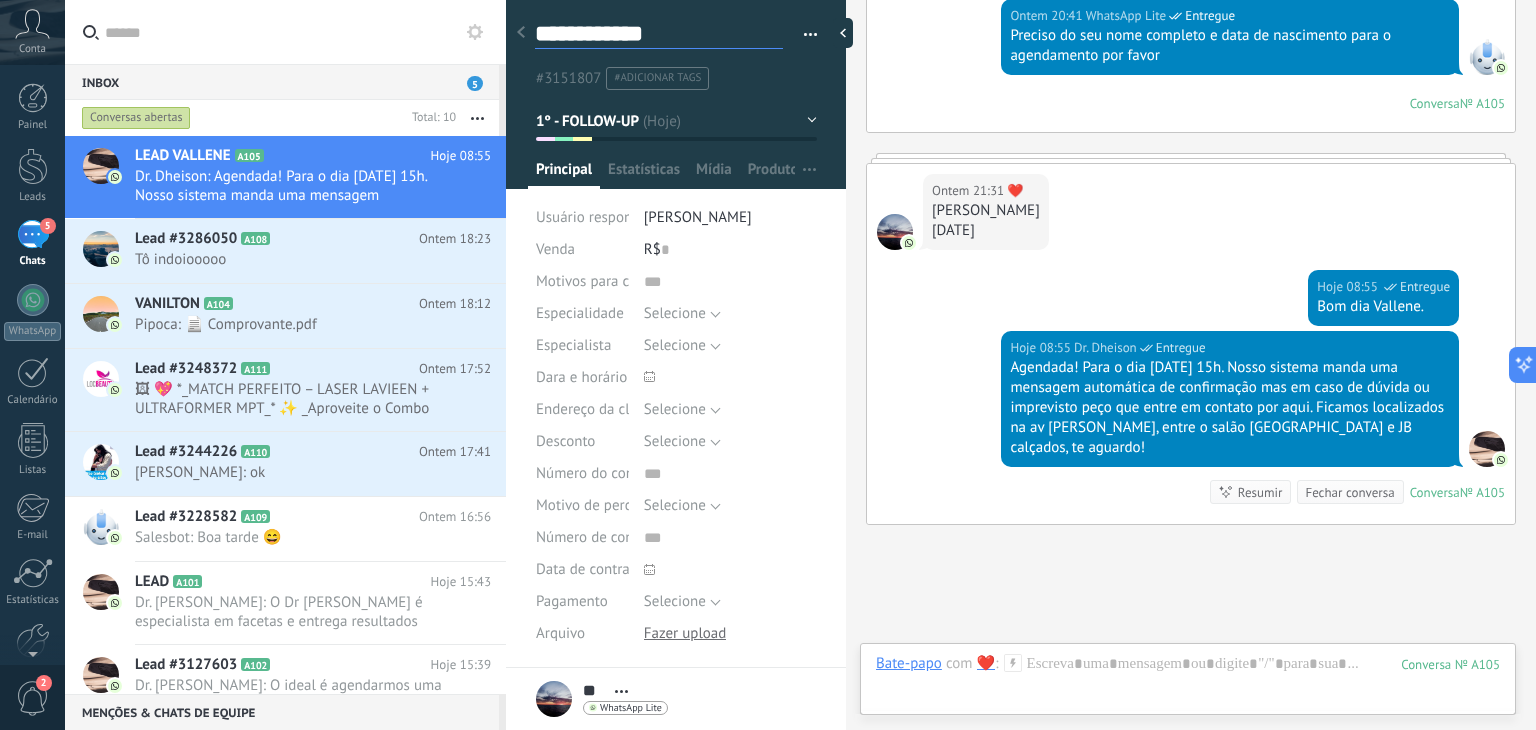 click on "**********" at bounding box center (659, 34) 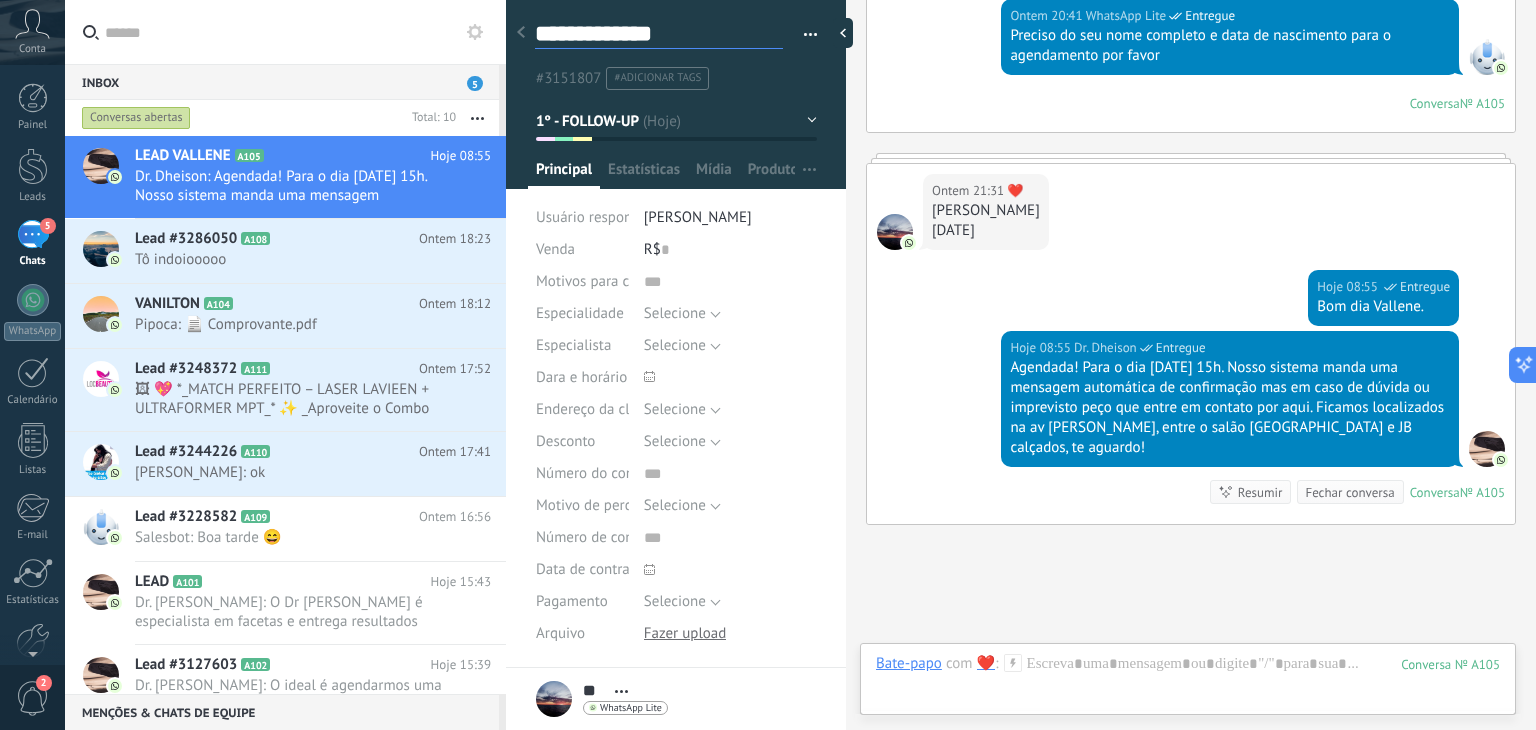 type on "**********" 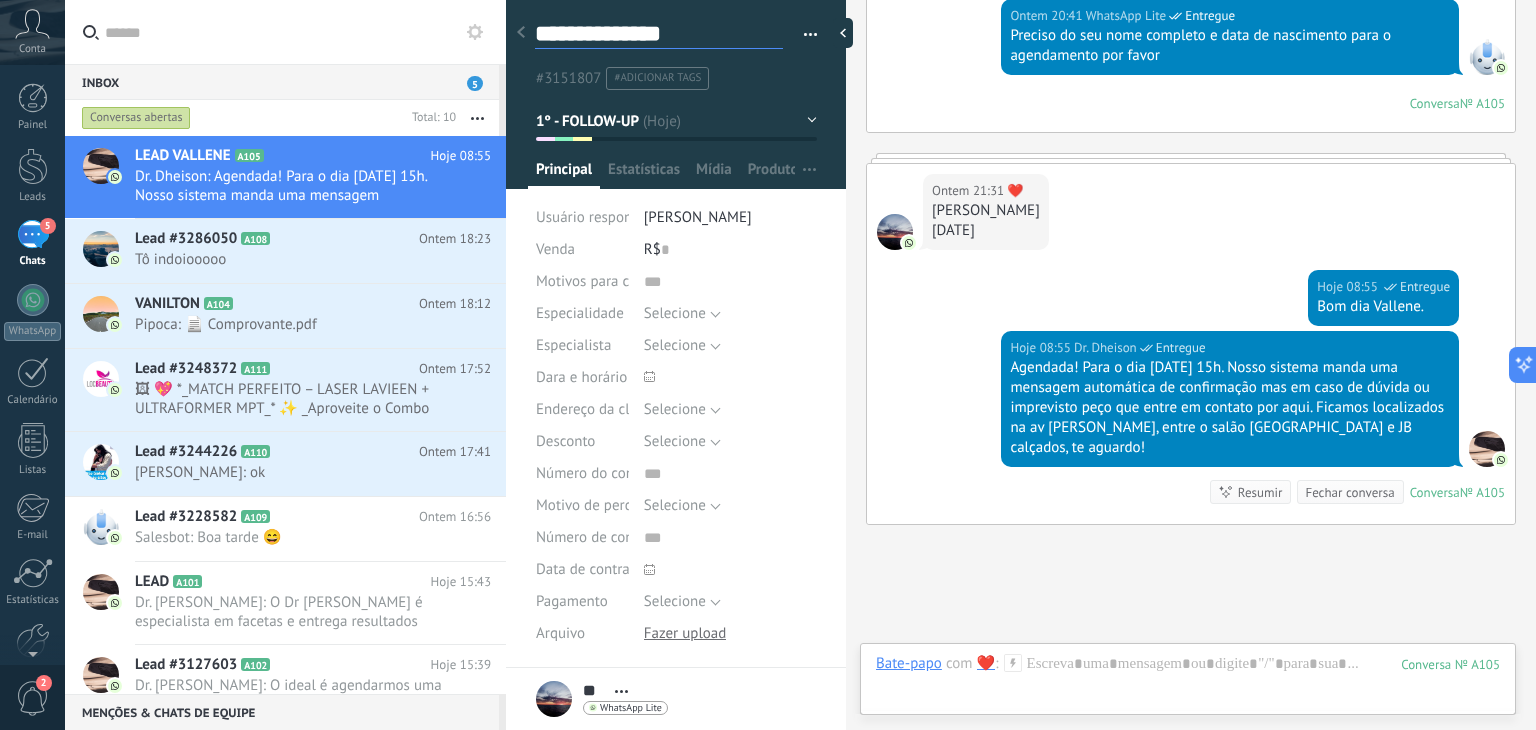 scroll, scrollTop: 29, scrollLeft: 0, axis: vertical 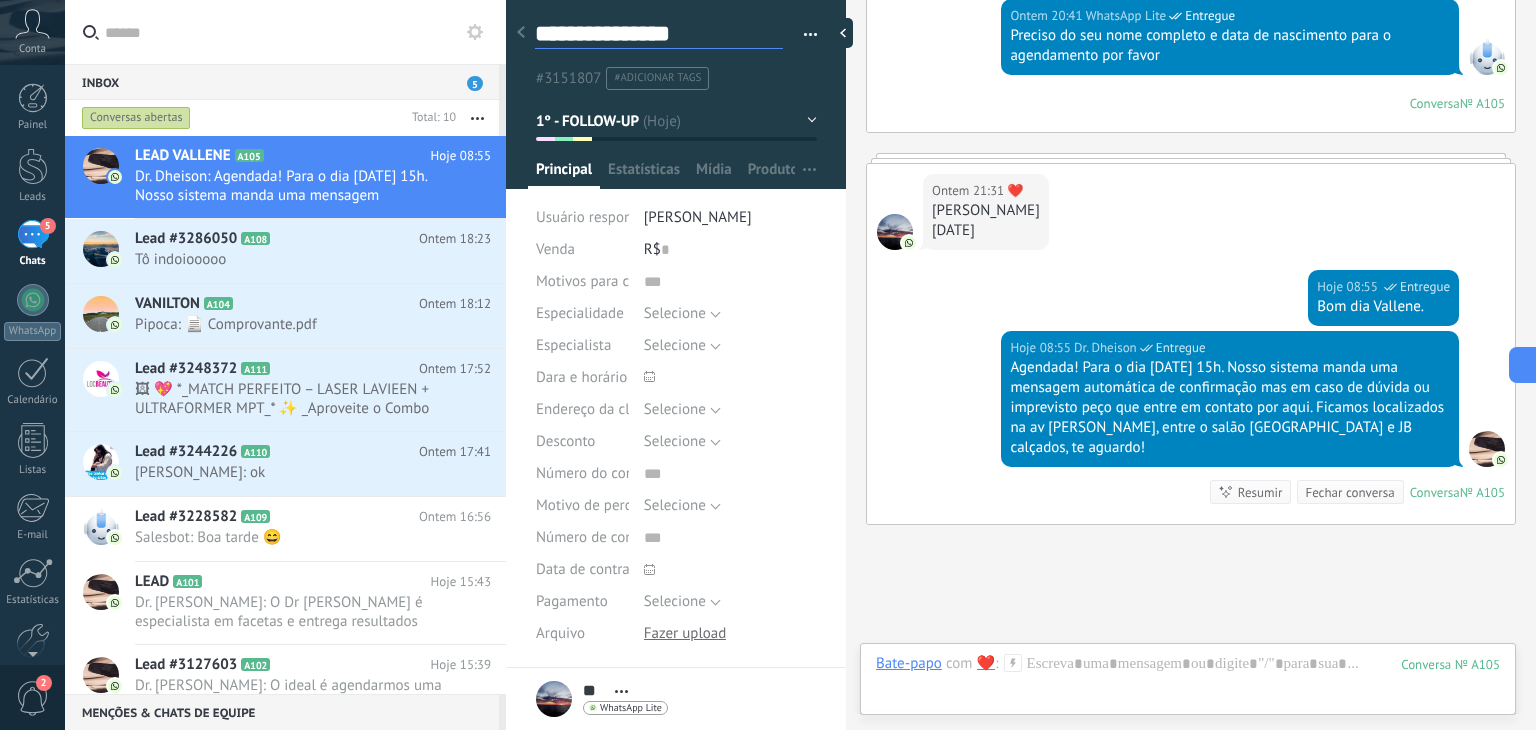 type on "**********" 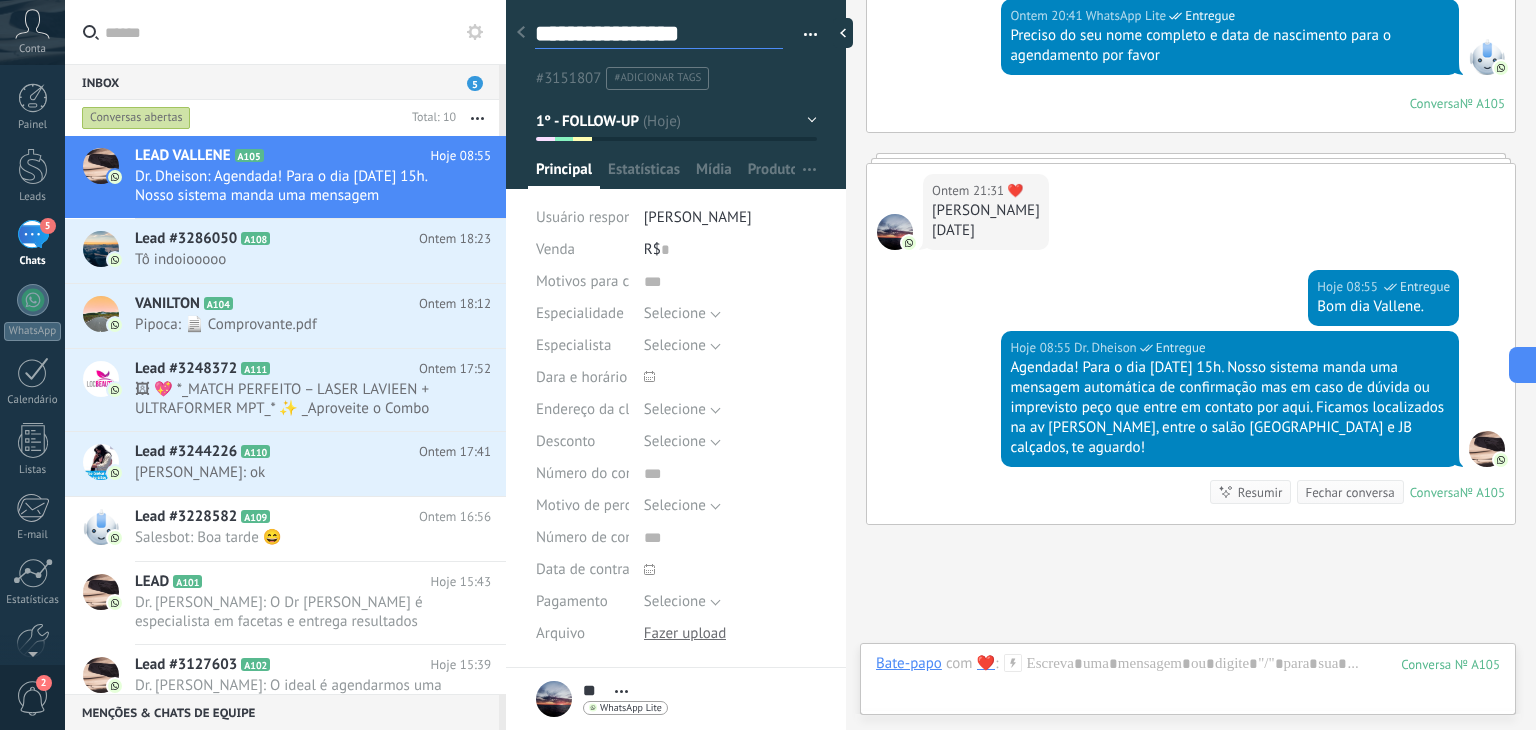 scroll, scrollTop: 29, scrollLeft: 0, axis: vertical 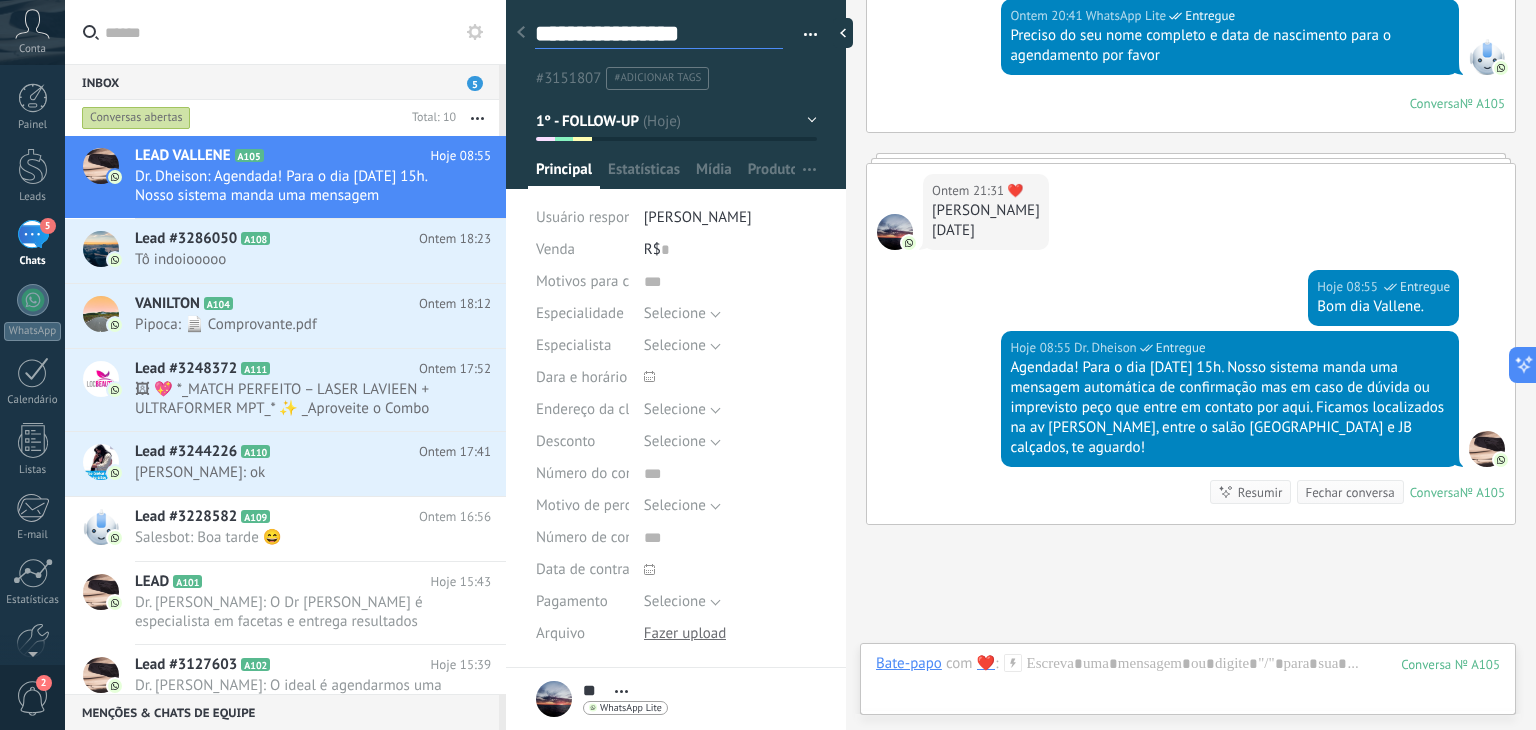 type on "**********" 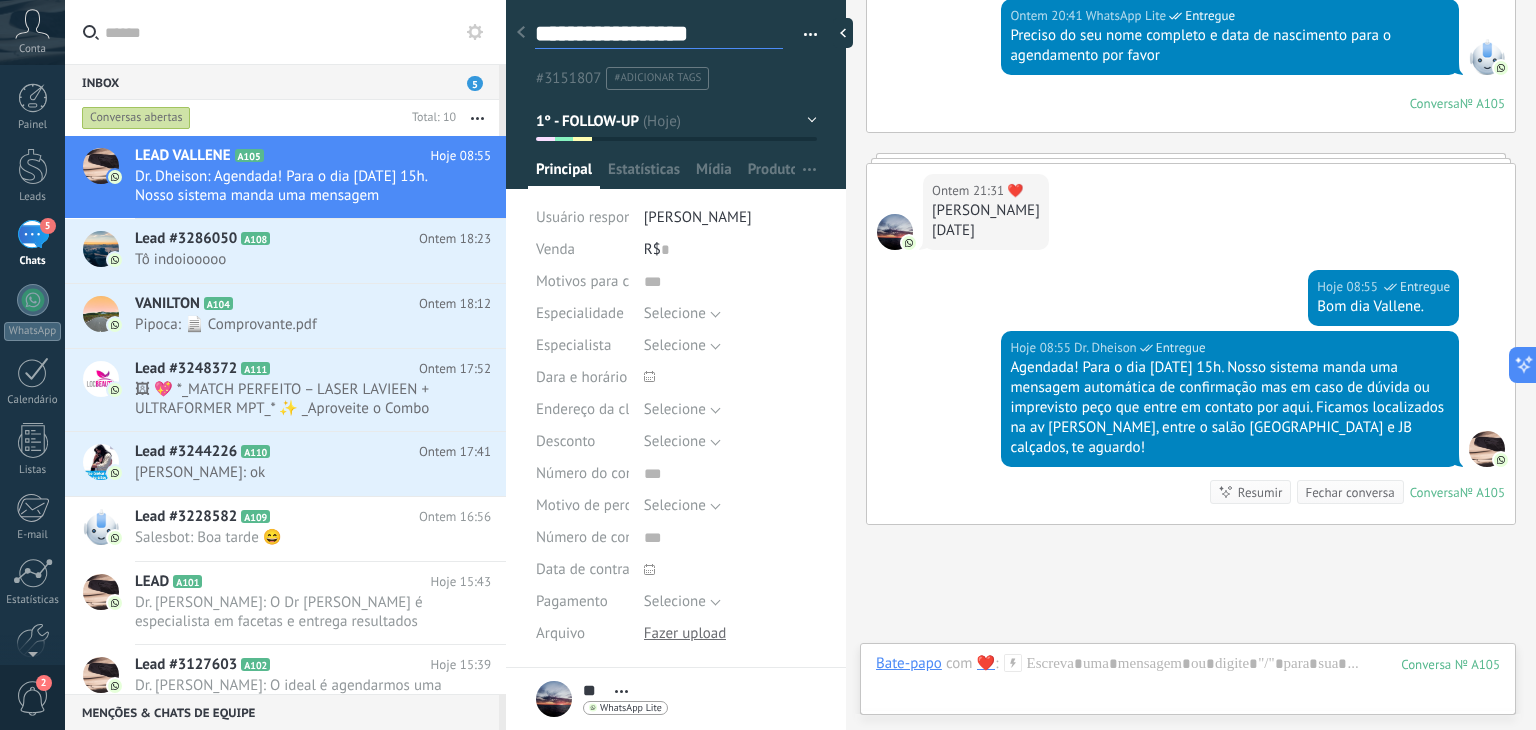 type on "**********" 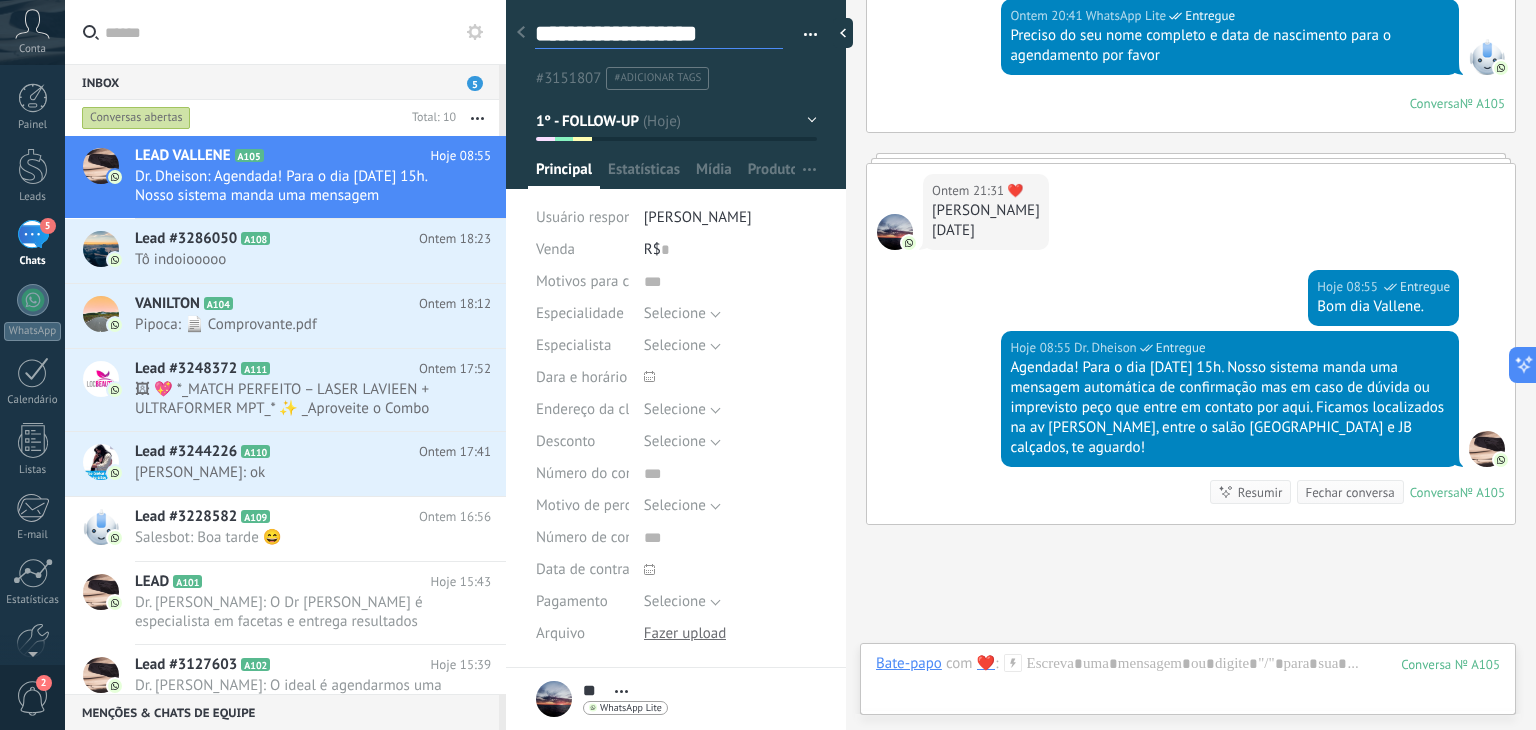 type on "**********" 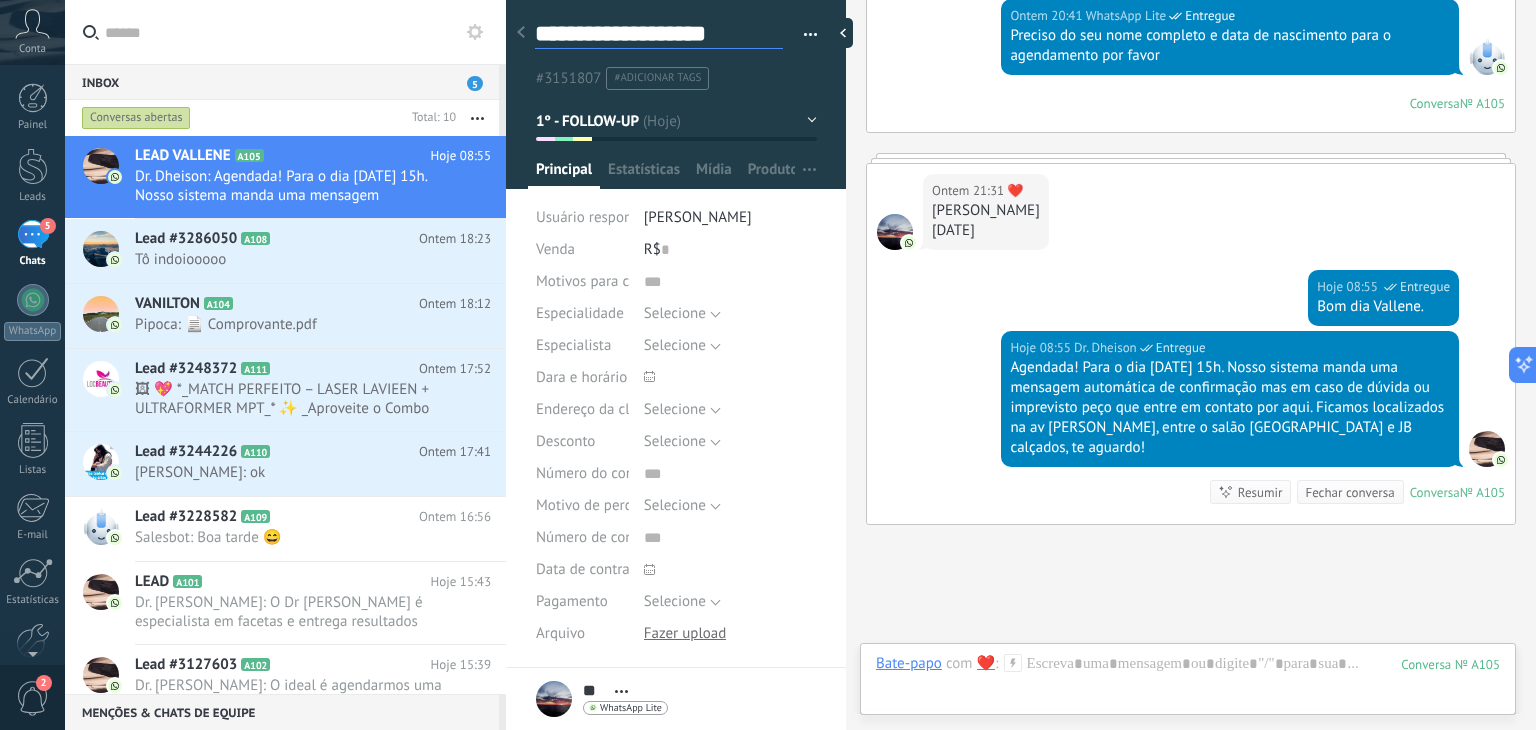 scroll, scrollTop: 29, scrollLeft: 0, axis: vertical 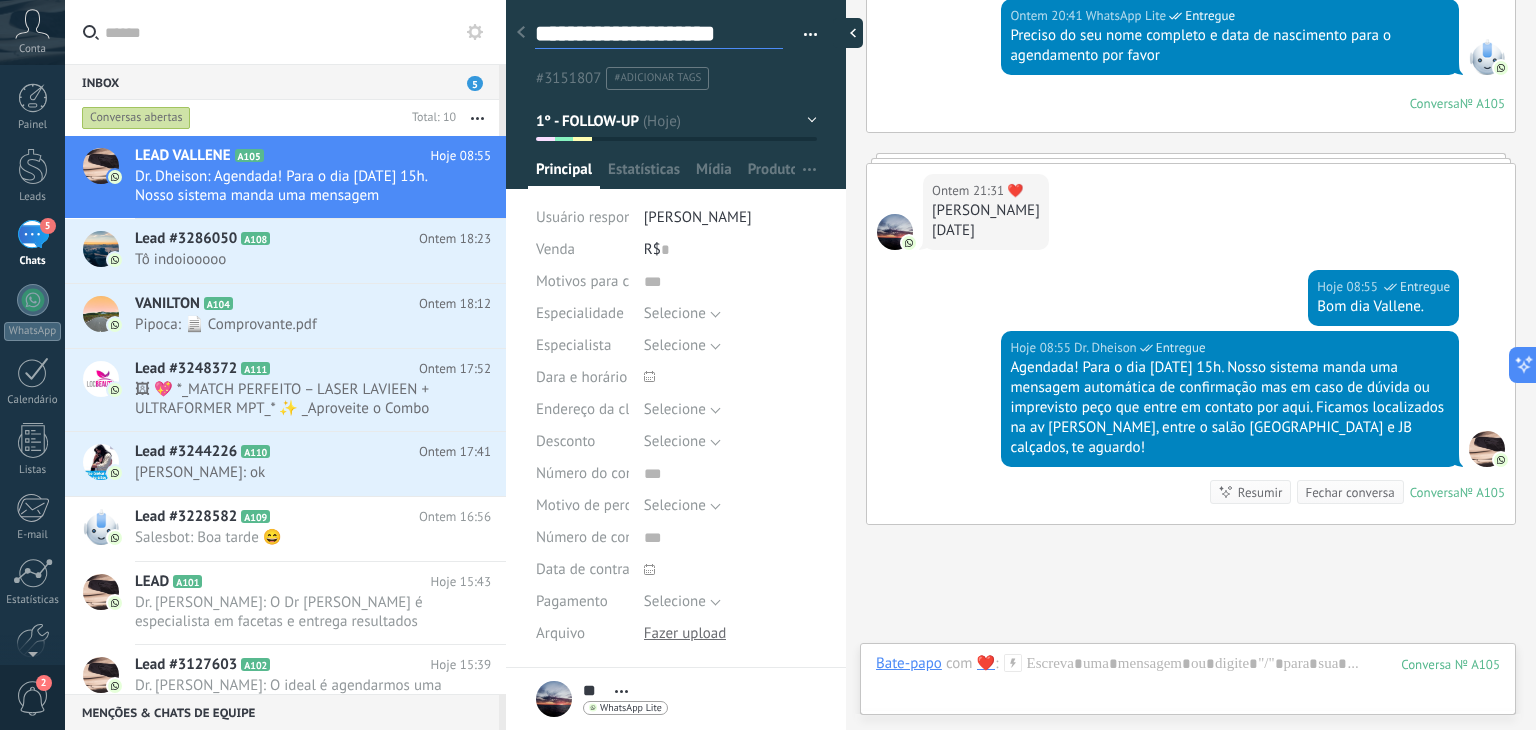click at bounding box center (848, 33) 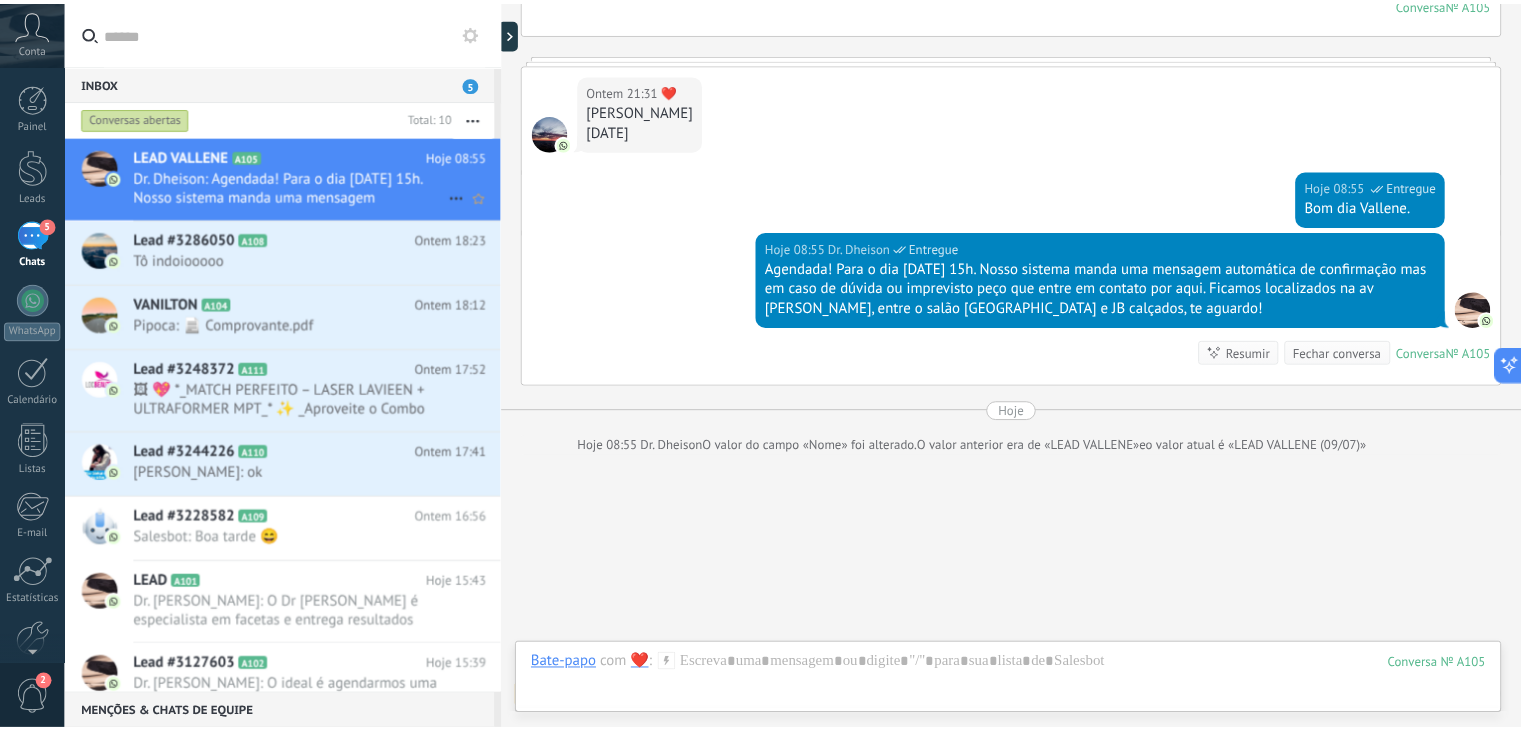 scroll, scrollTop: 1996, scrollLeft: 0, axis: vertical 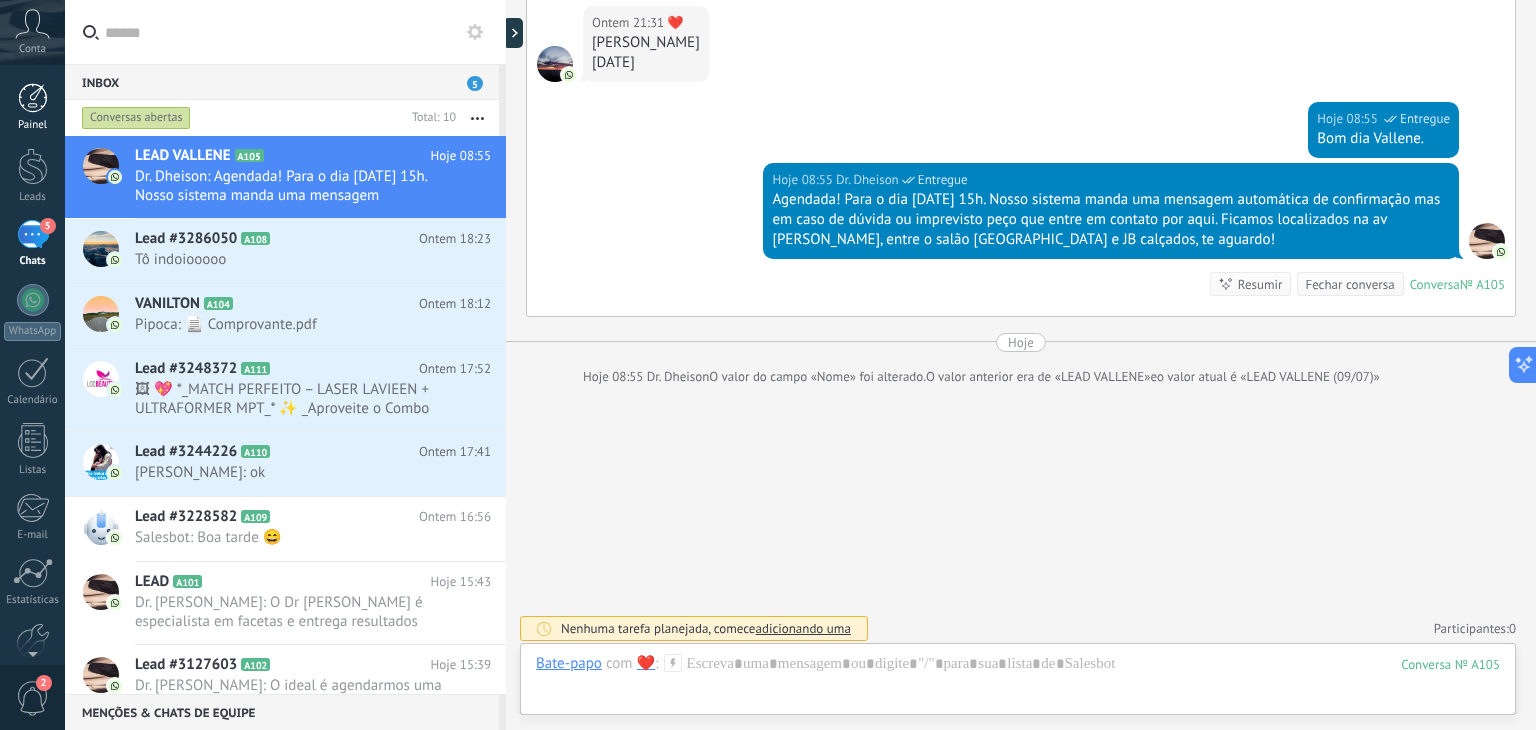 click at bounding box center [33, 98] 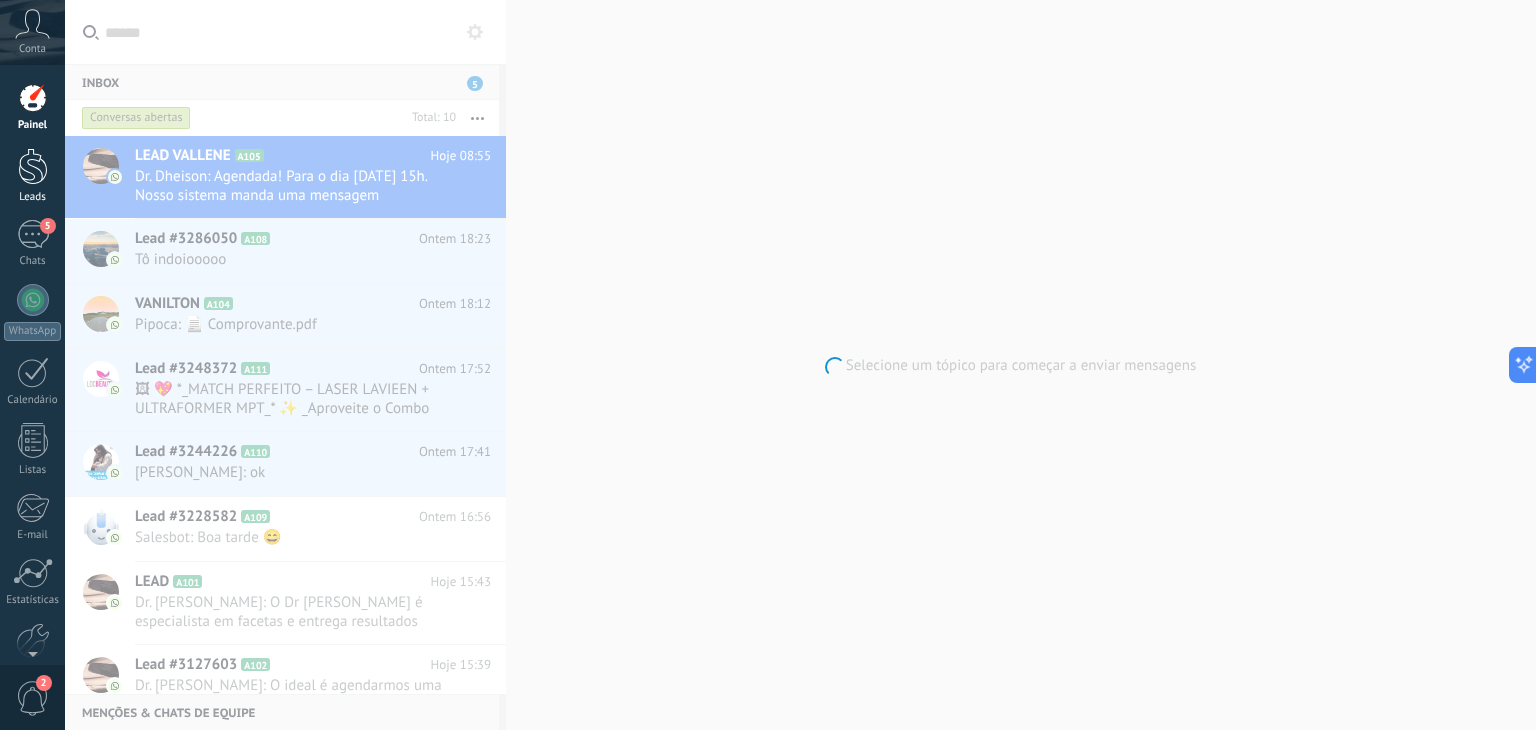 click at bounding box center (33, 166) 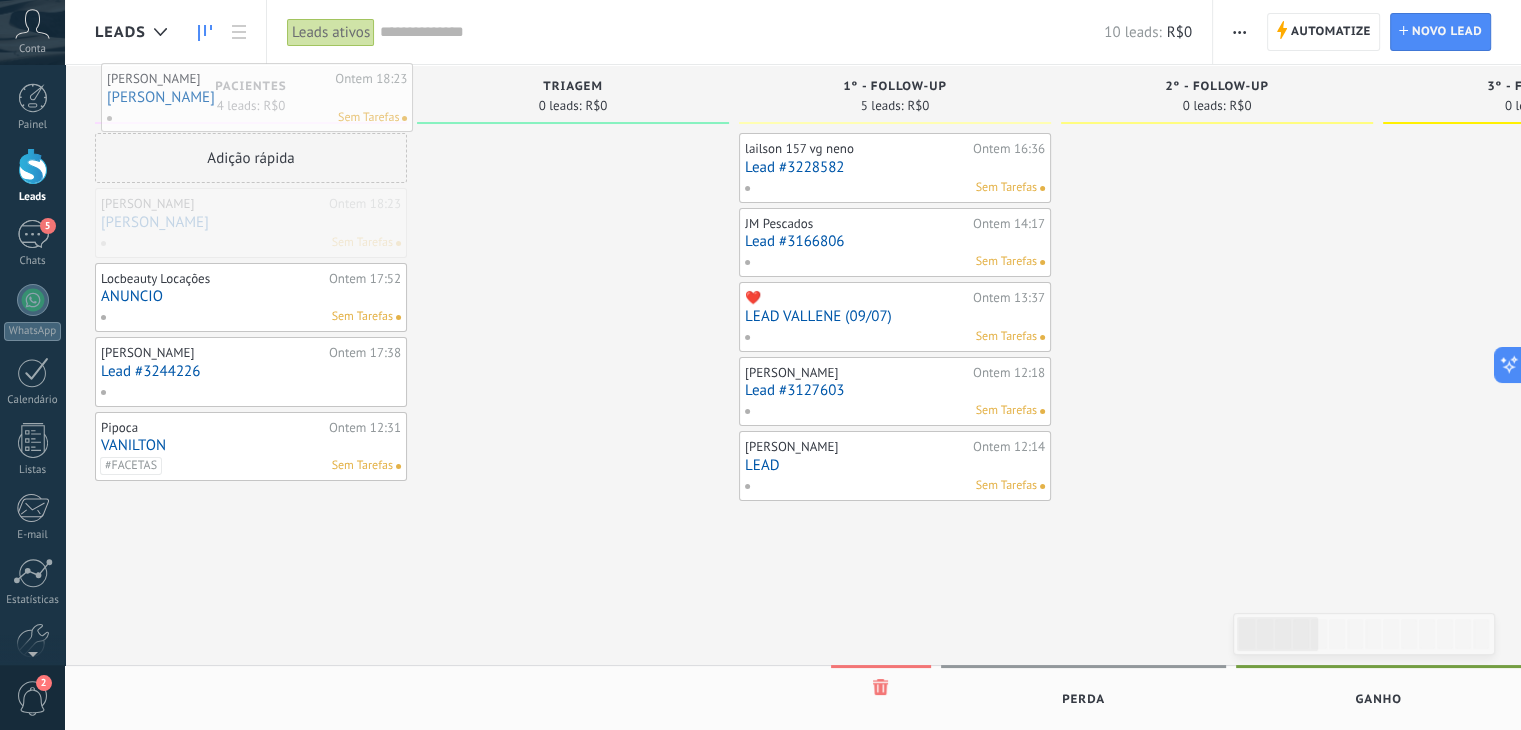 drag, startPoint x: 250, startPoint y: 230, endPoint x: 252, endPoint y: 99, distance: 131.01526 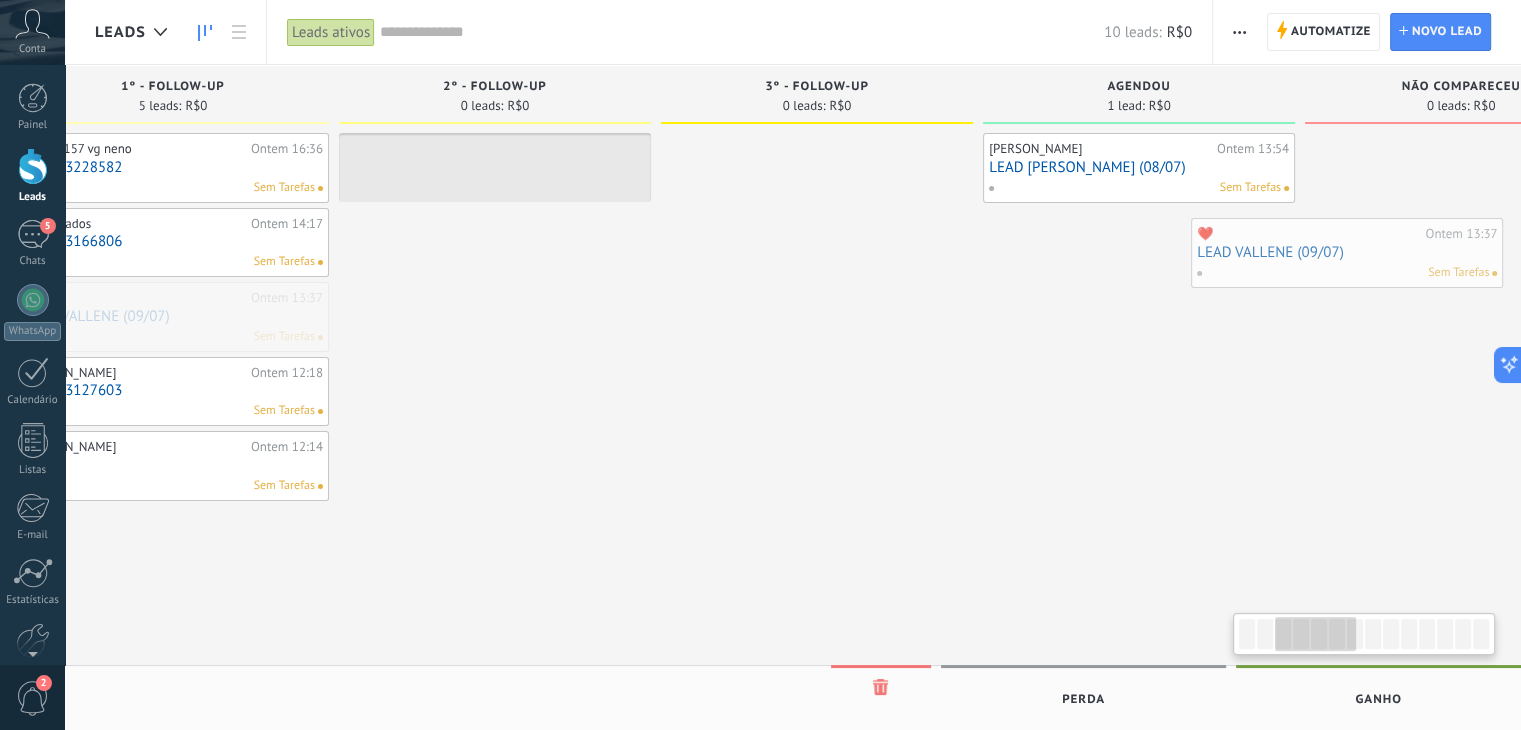 scroll, scrollTop: 0, scrollLeft: 732, axis: horizontal 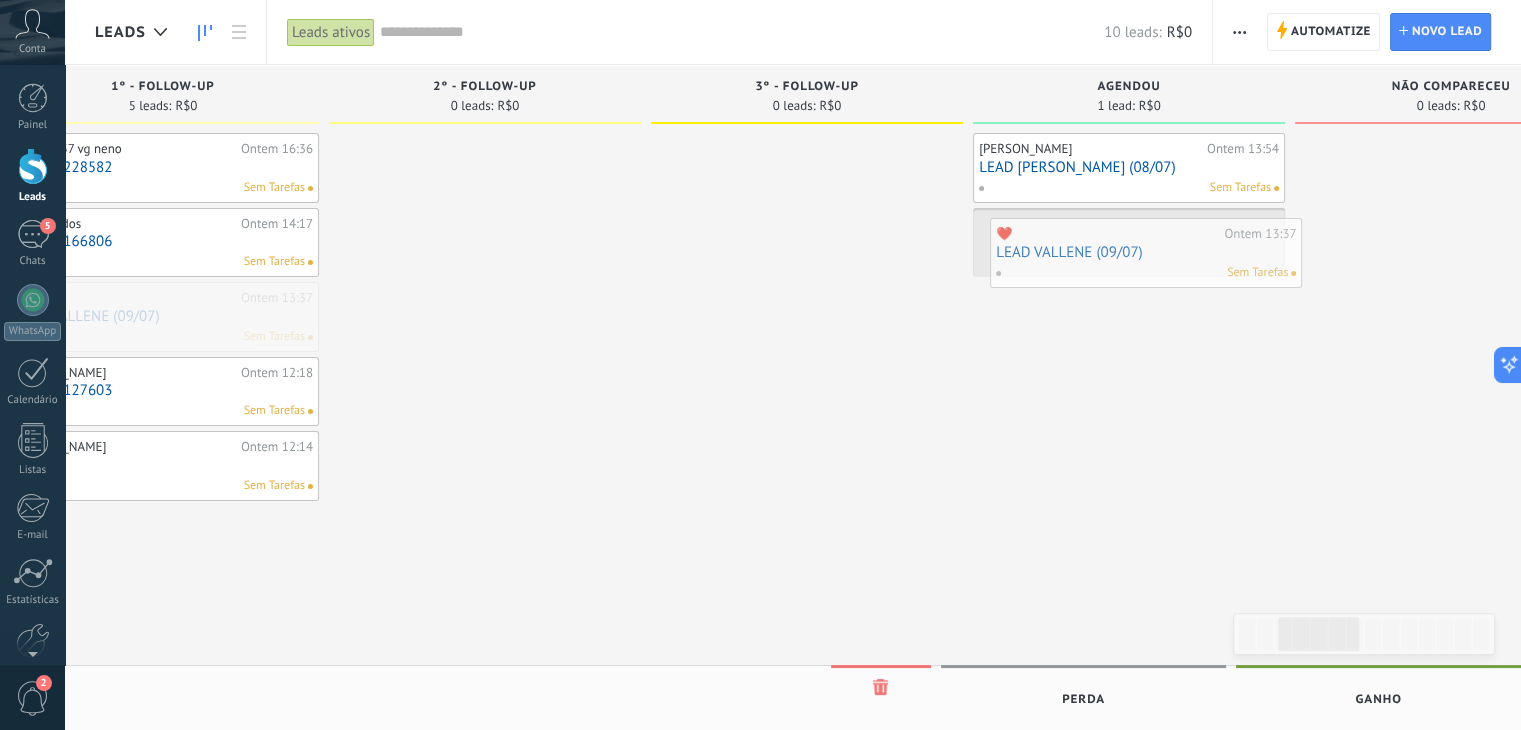 drag, startPoint x: 898, startPoint y: 313, endPoint x: 1150, endPoint y: 249, distance: 260 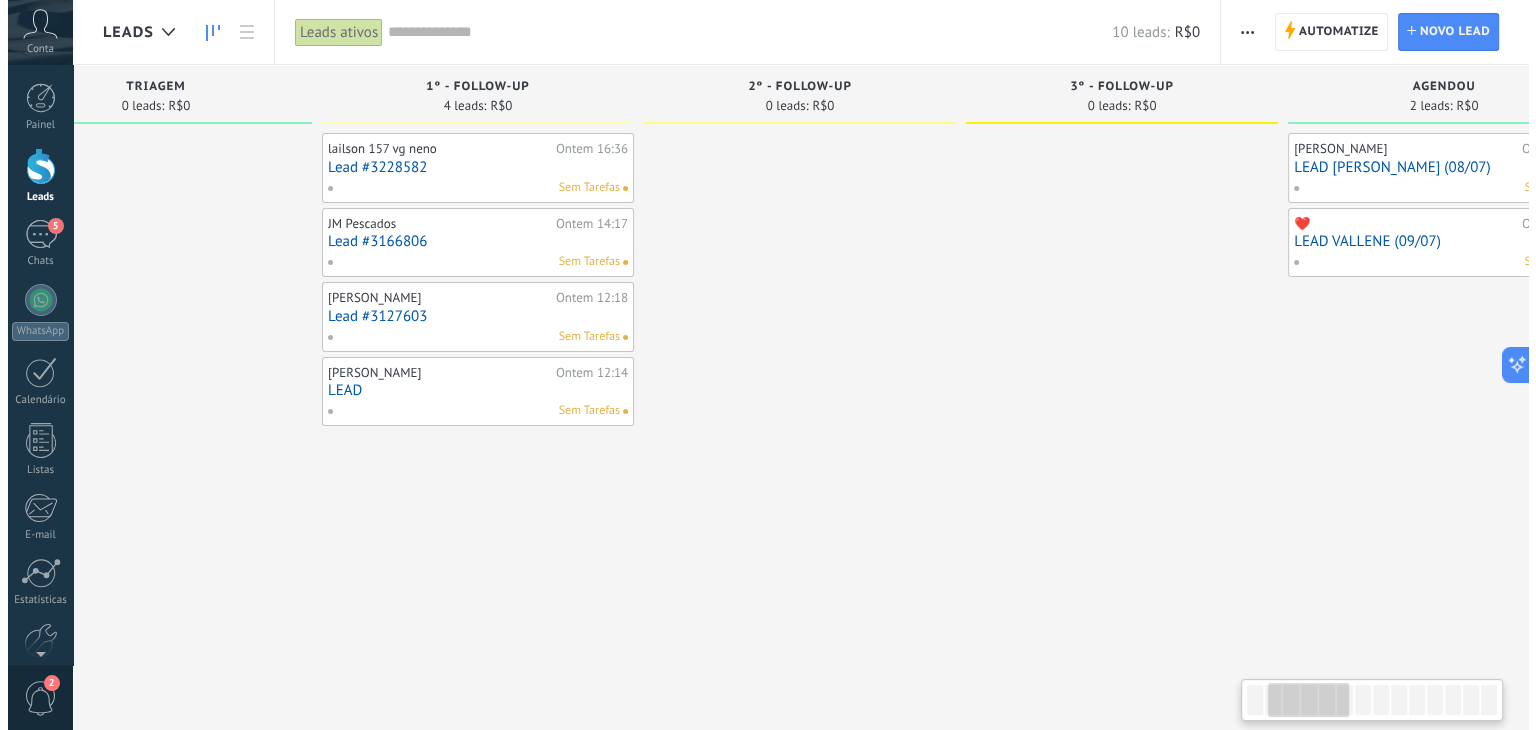 scroll, scrollTop: 0, scrollLeft: 412, axis: horizontal 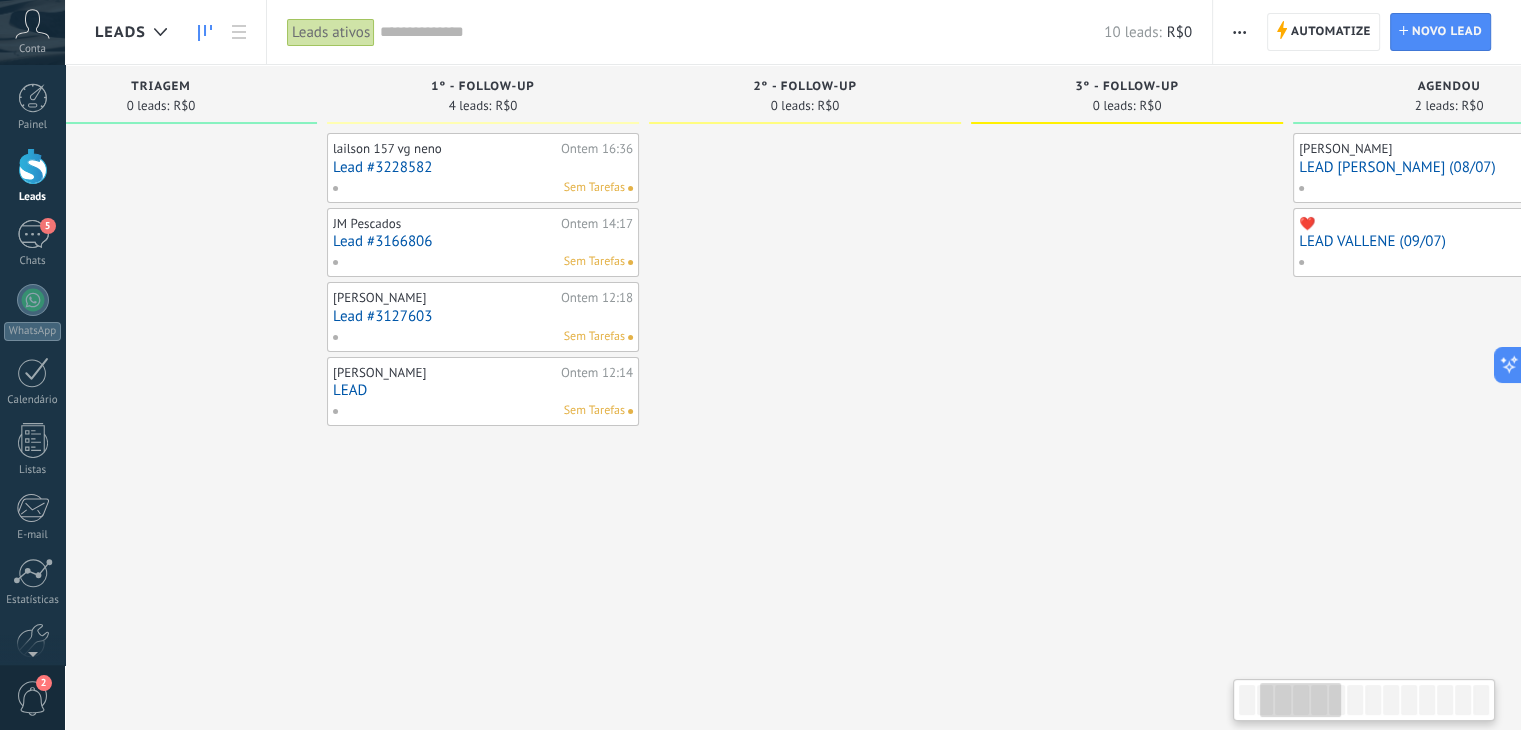 drag, startPoint x: 661, startPoint y: 93, endPoint x: 984, endPoint y: 70, distance: 323.81784 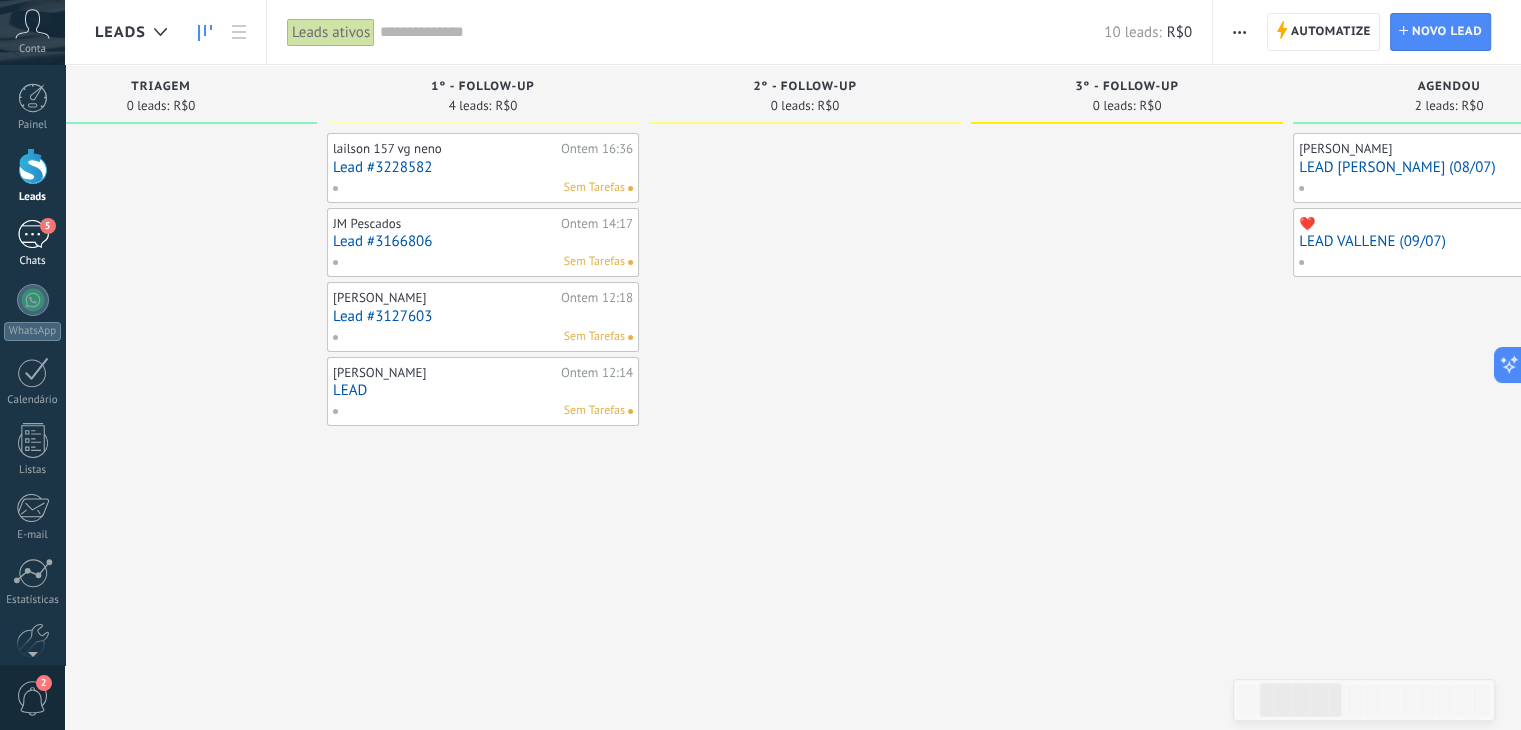 click on "5" at bounding box center (33, 234) 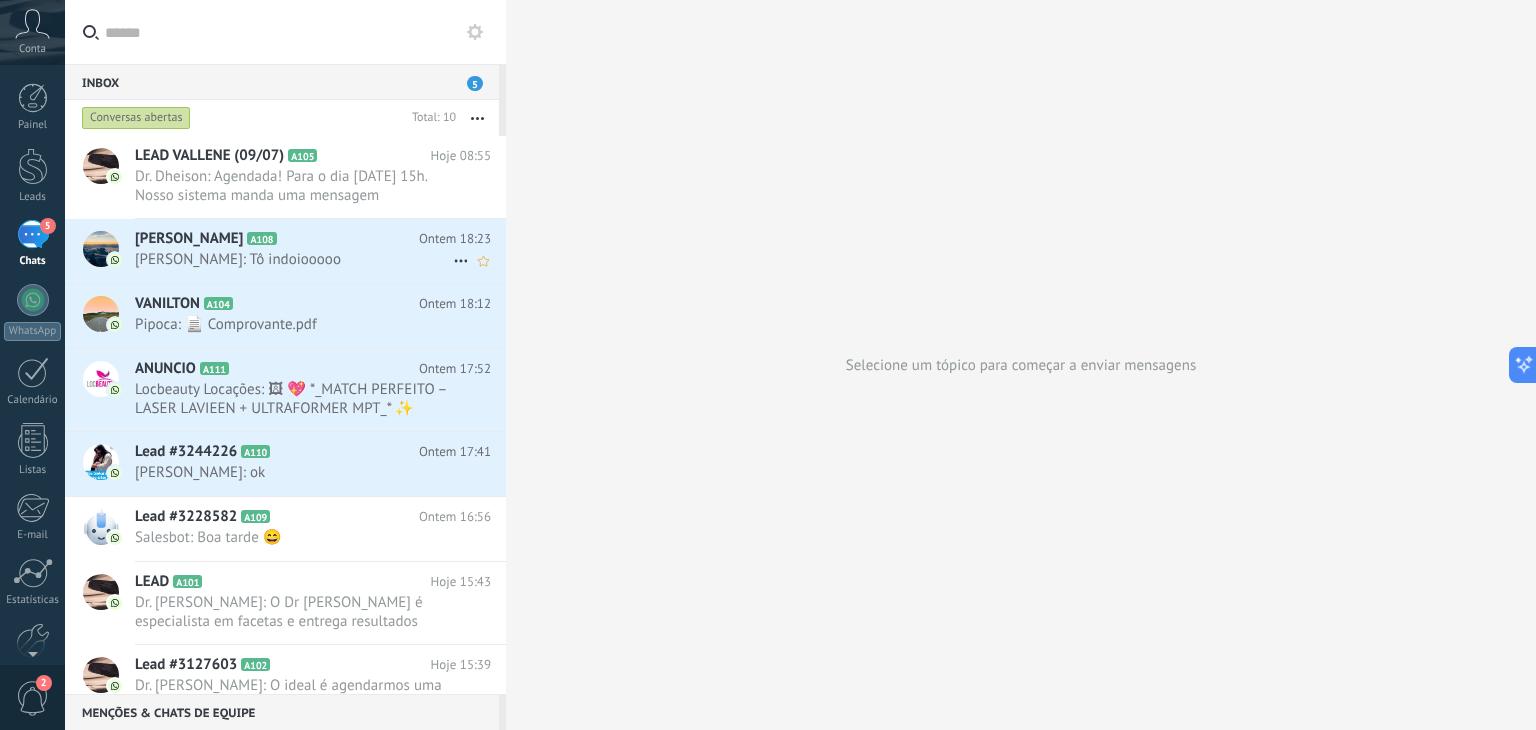 click on "[PERSON_NAME] PACIENTE
A108
Ontem 18:23
[PERSON_NAME]: Tô indoiooooo" at bounding box center [320, 250] 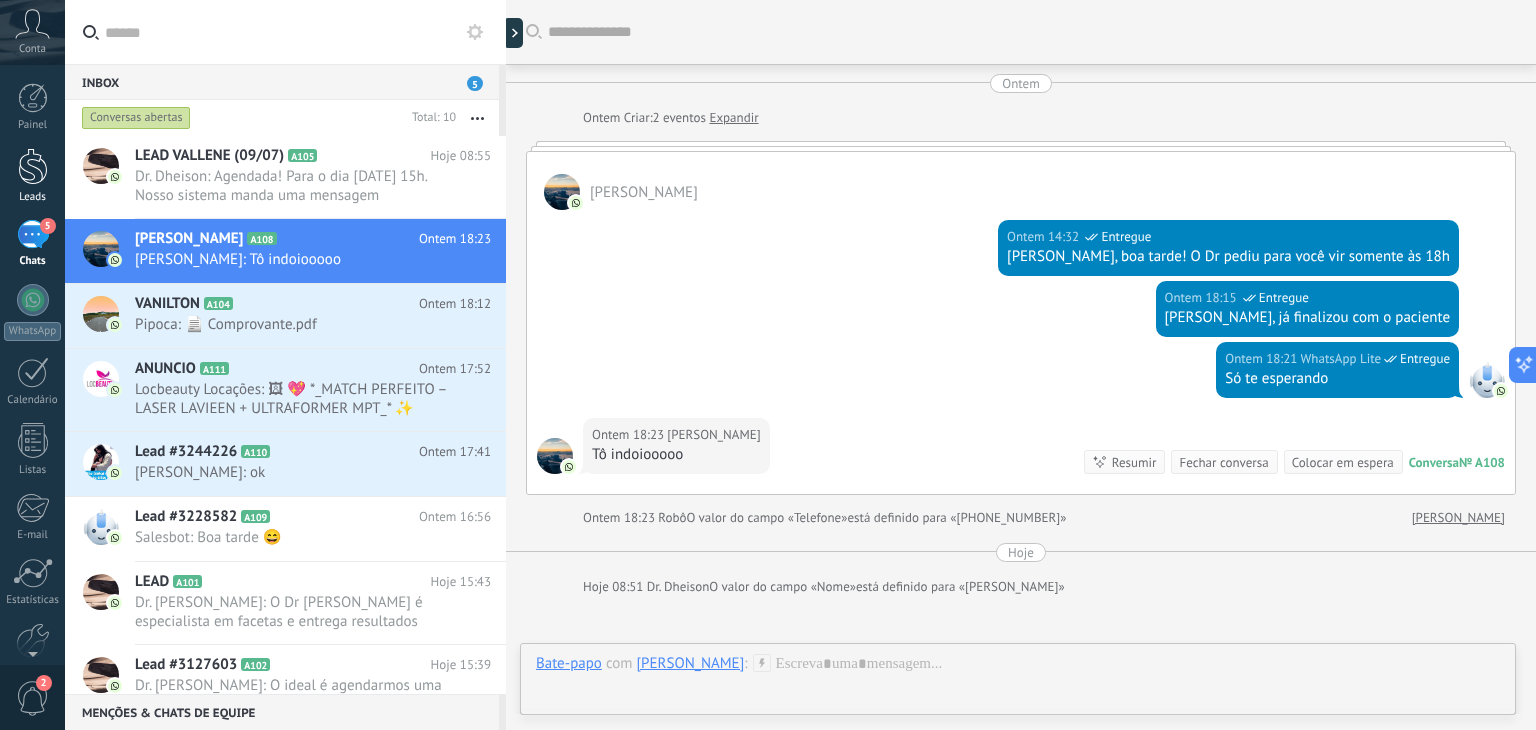 scroll, scrollTop: 215, scrollLeft: 0, axis: vertical 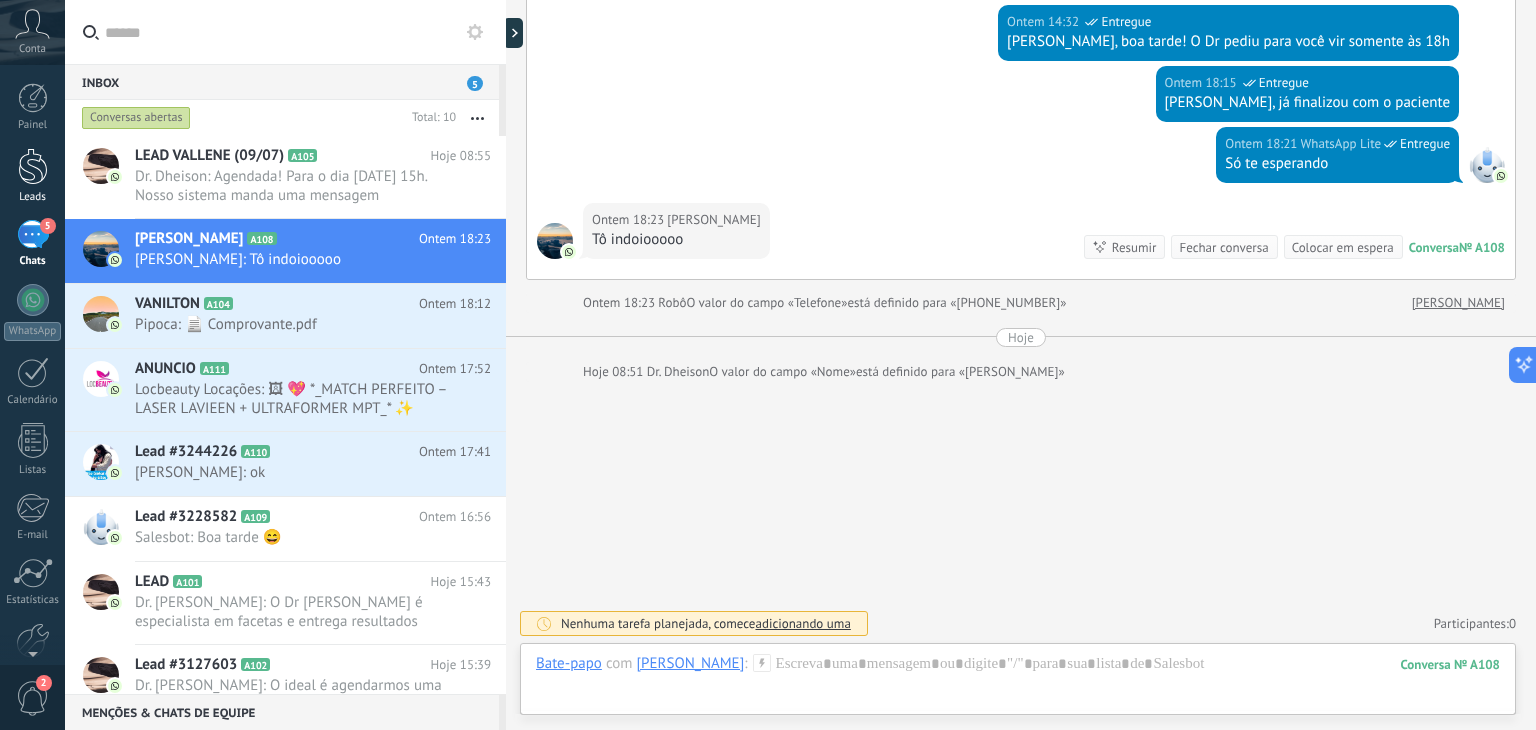 click on "Leads" at bounding box center [33, 197] 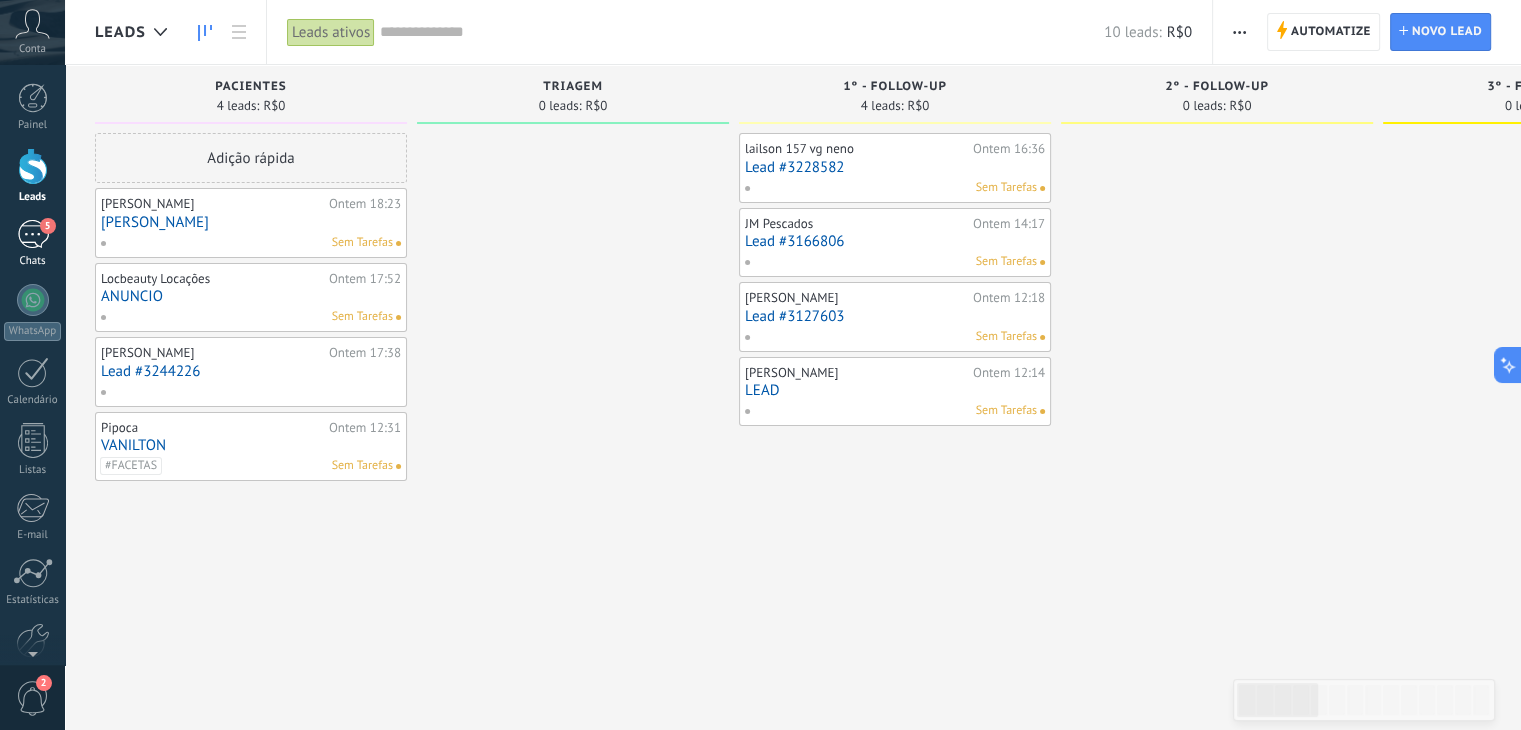 click on "5" at bounding box center (33, 234) 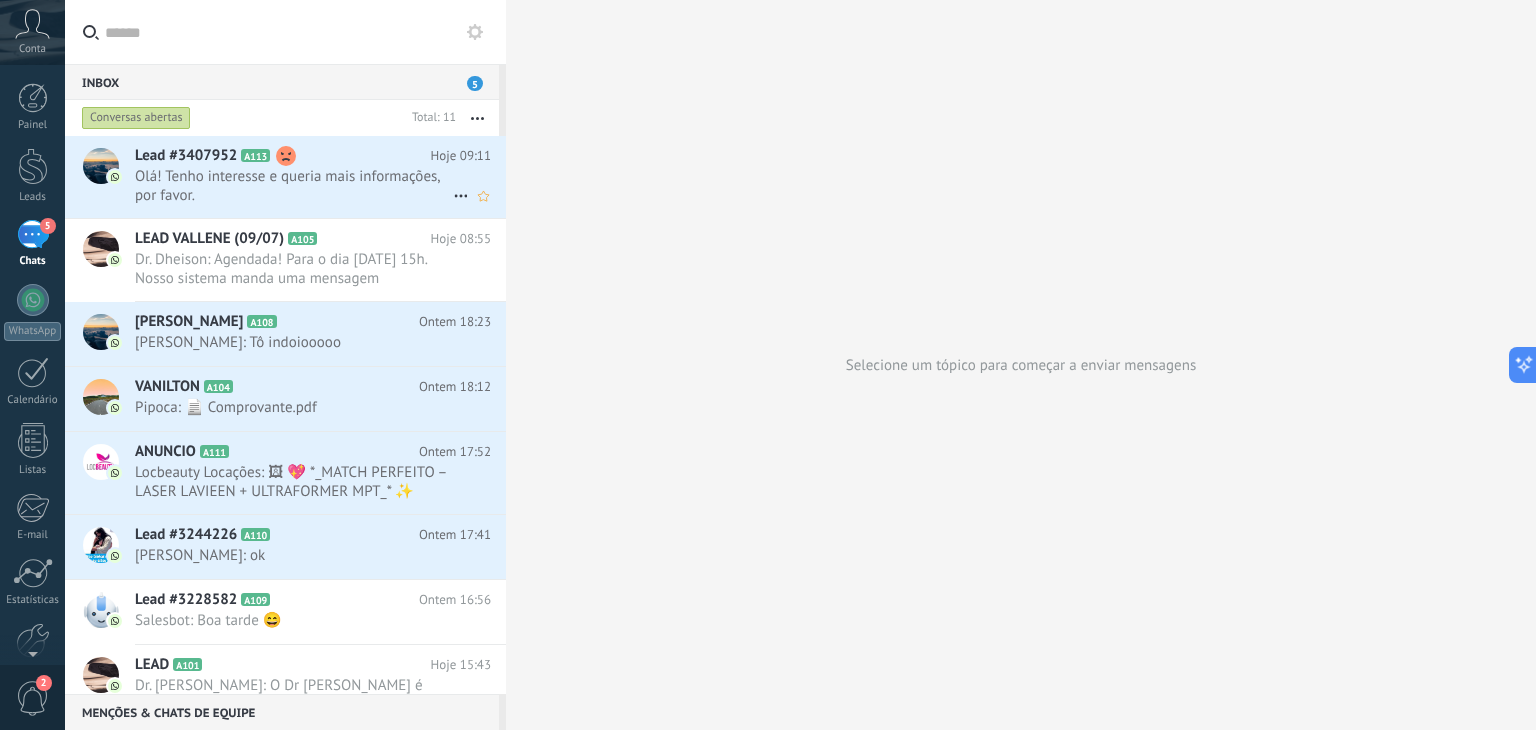 click on "Olá! Tenho interesse e queria mais informações, por favor." at bounding box center (294, 186) 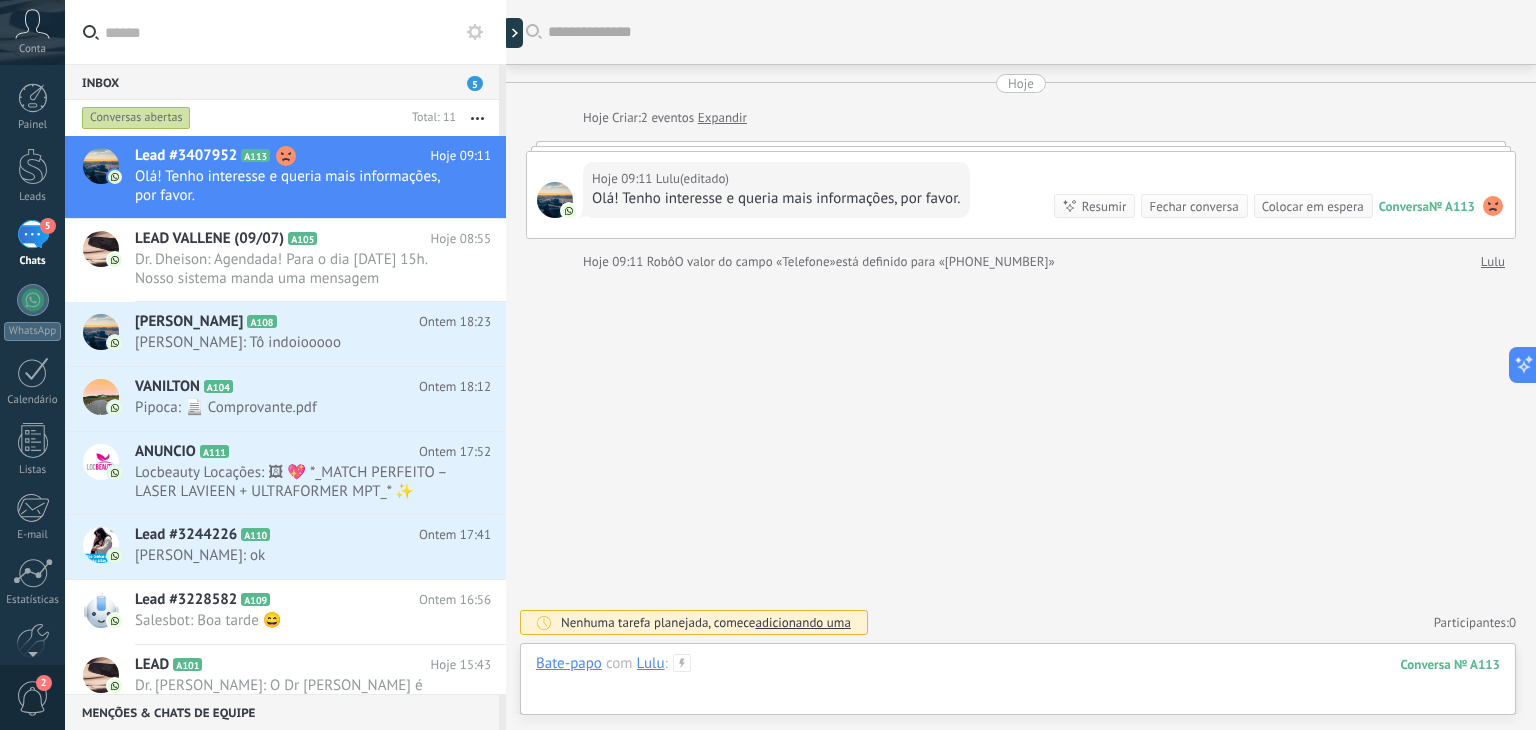click at bounding box center [1018, 684] 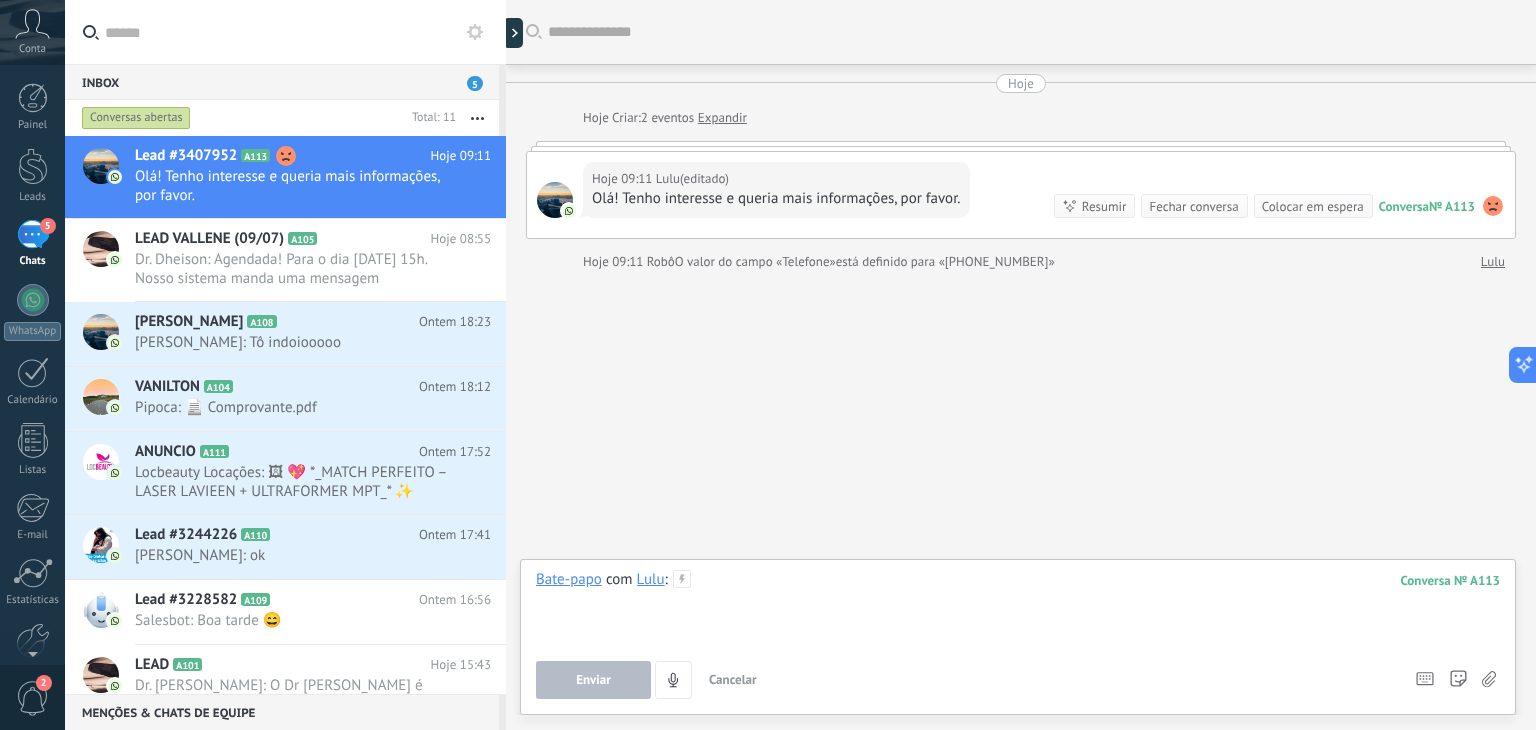 paste 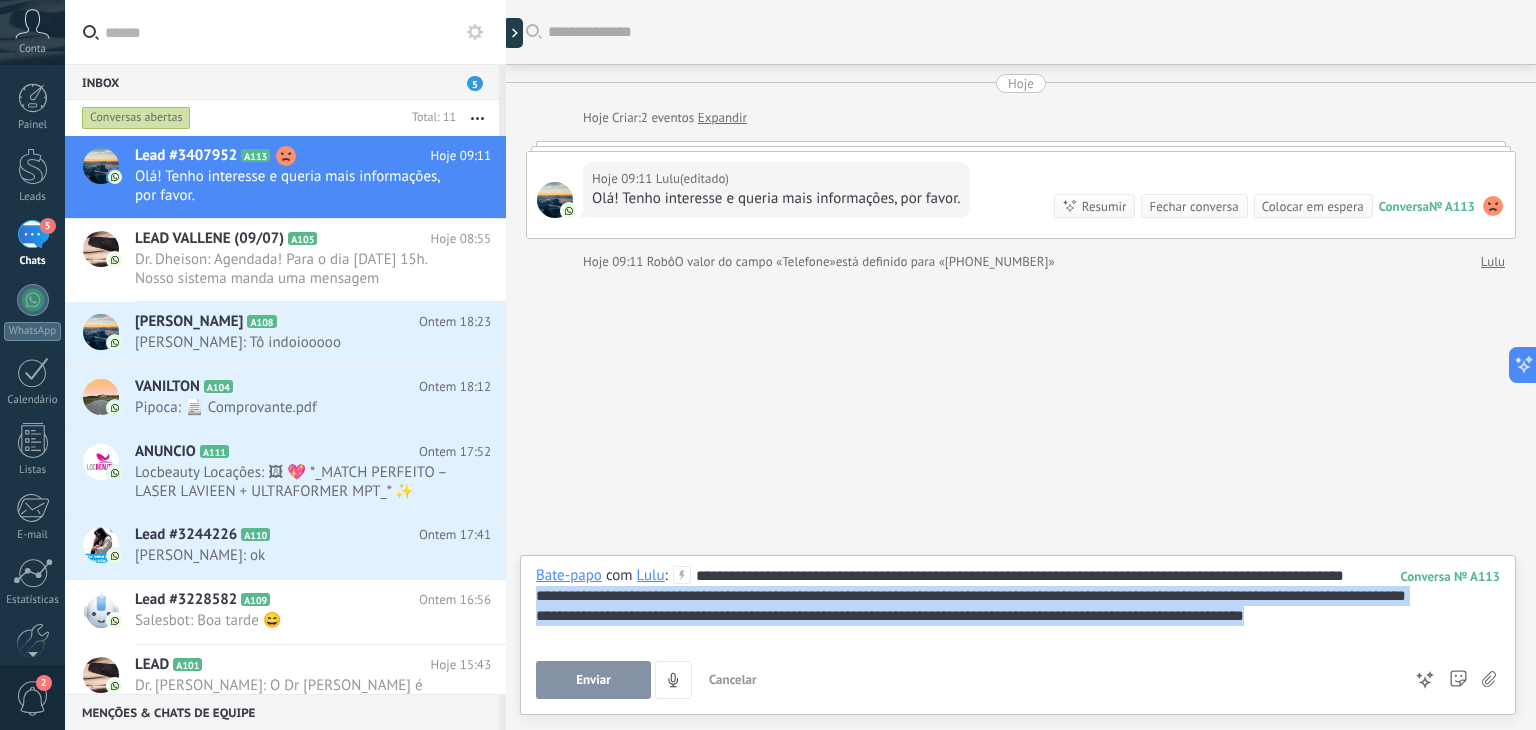 drag, startPoint x: 540, startPoint y: 615, endPoint x: 1355, endPoint y: 649, distance: 815.7089 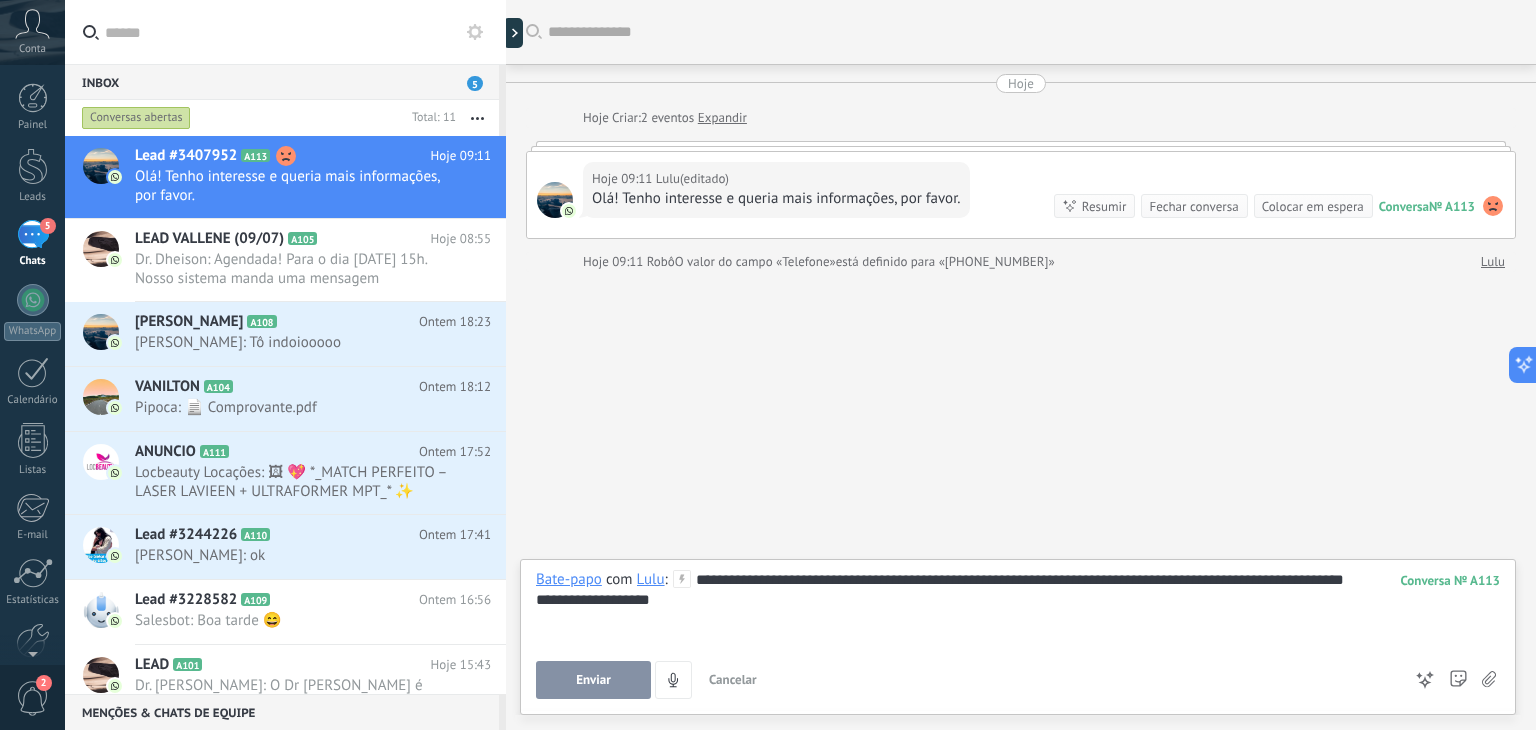 click on "Enviar" at bounding box center [593, 680] 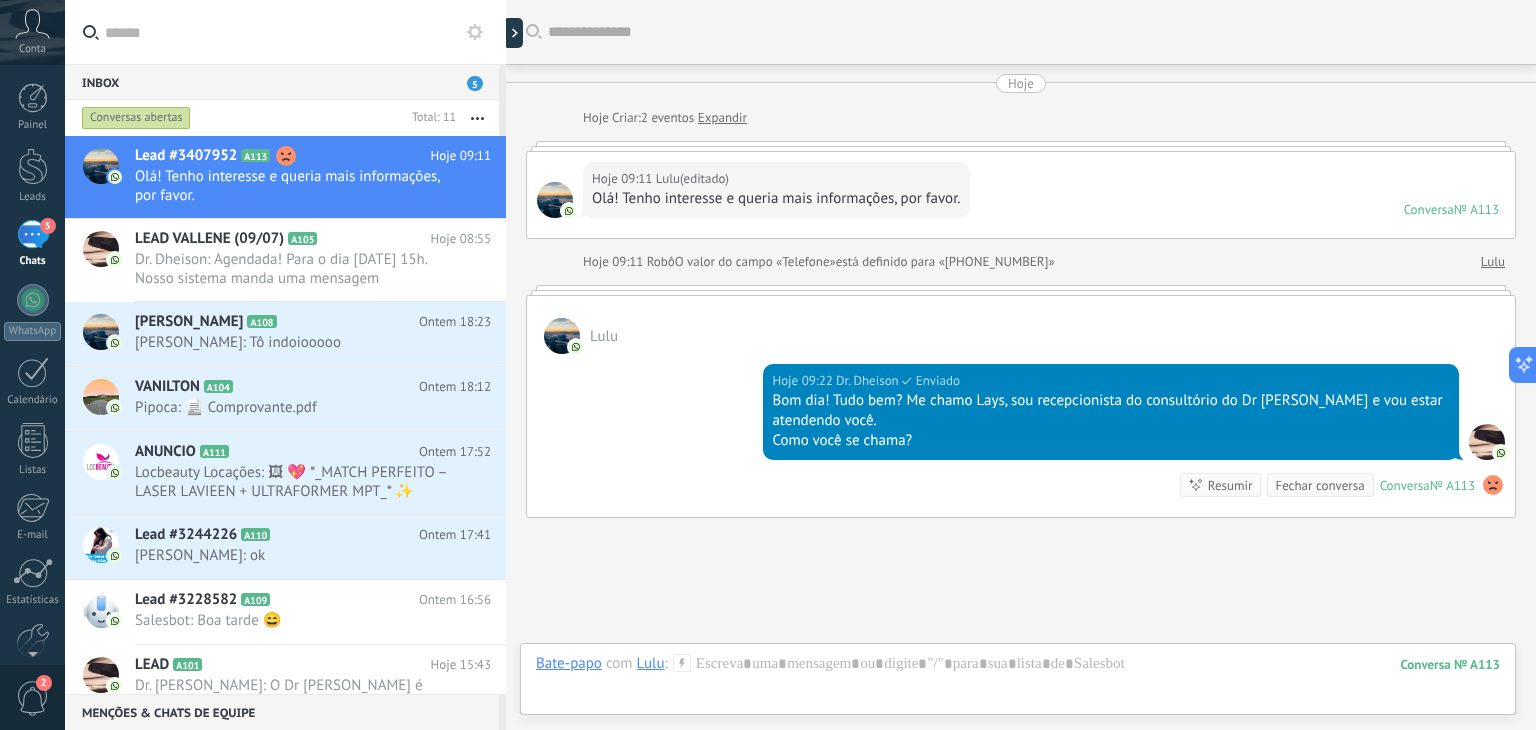 scroll, scrollTop: 135, scrollLeft: 0, axis: vertical 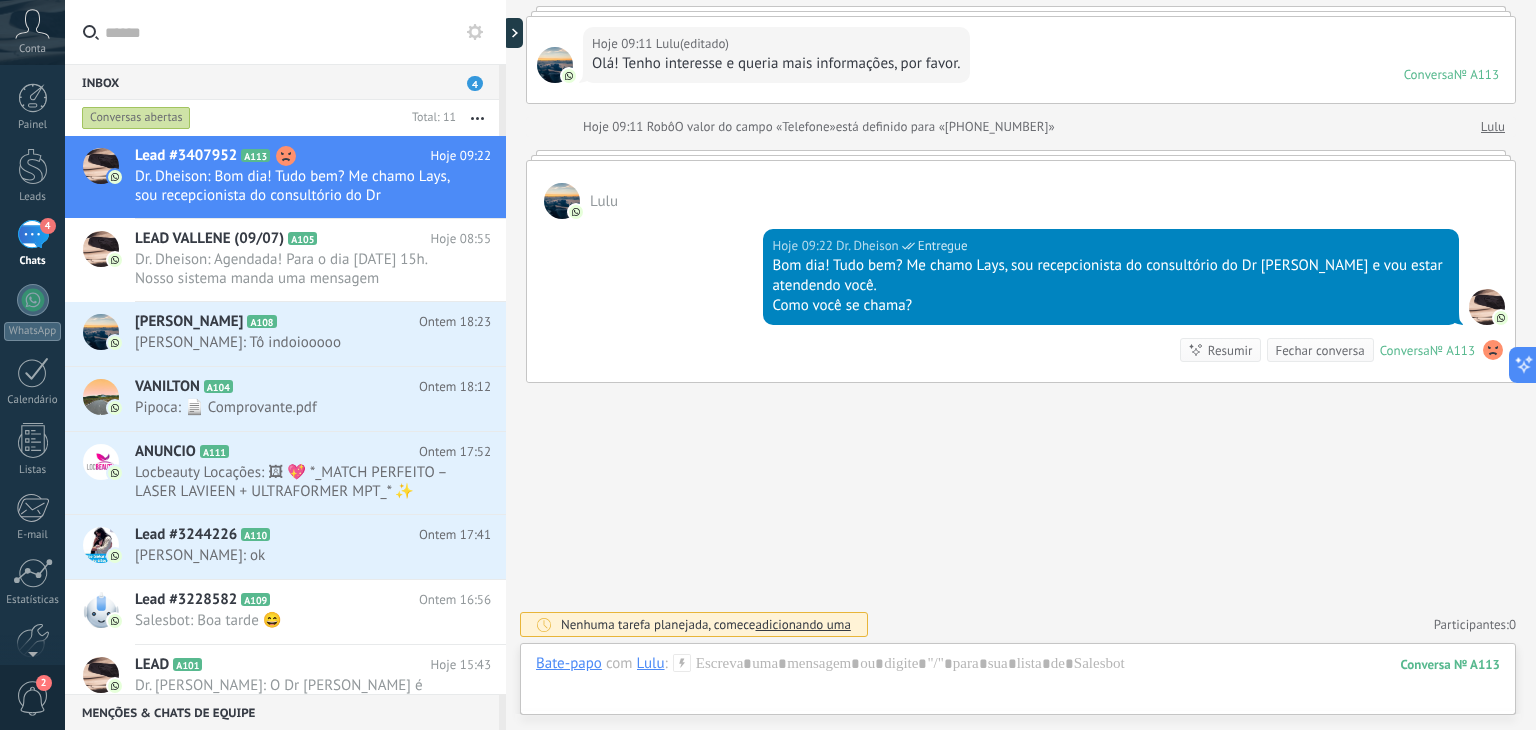 click 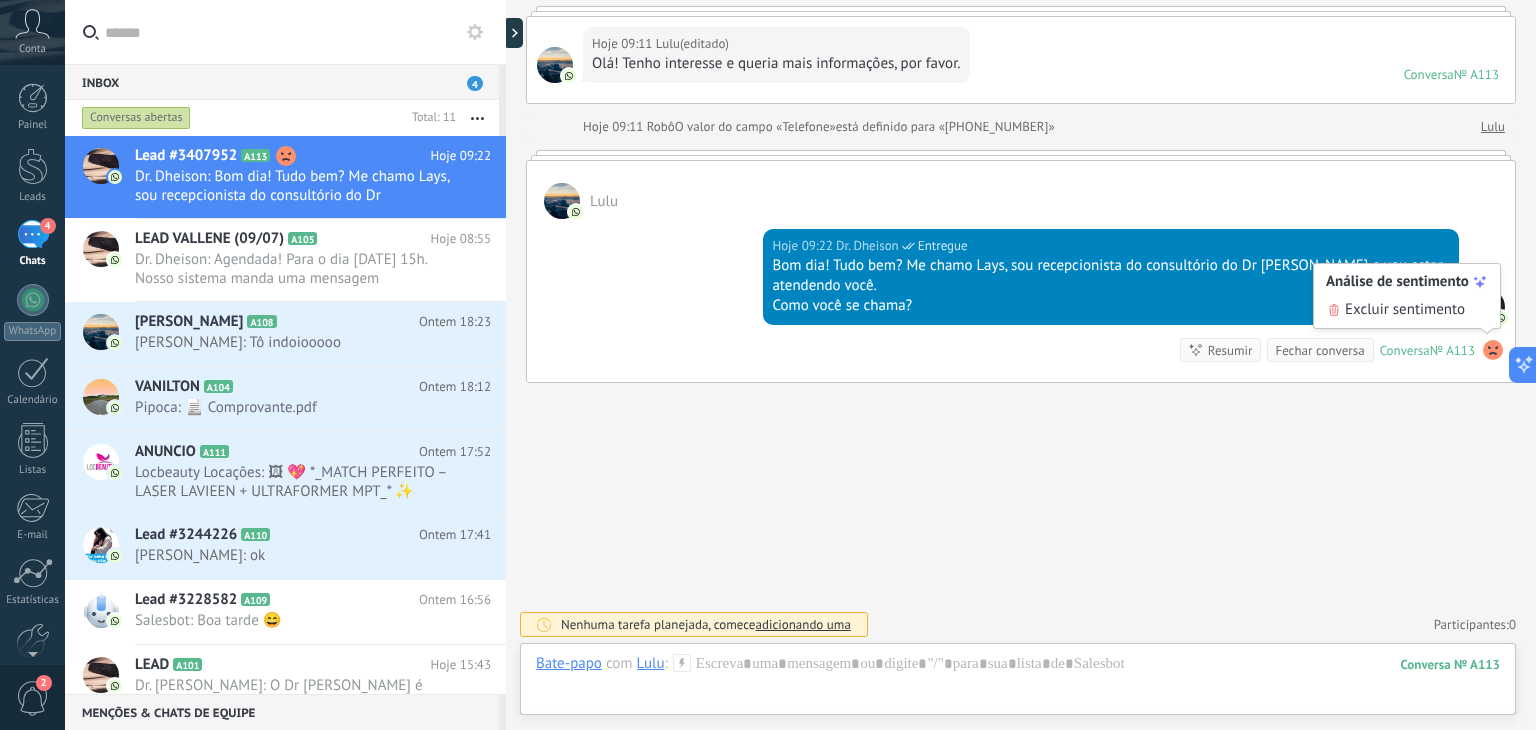 click on "Excluir sentimento" at bounding box center (1405, 310) 